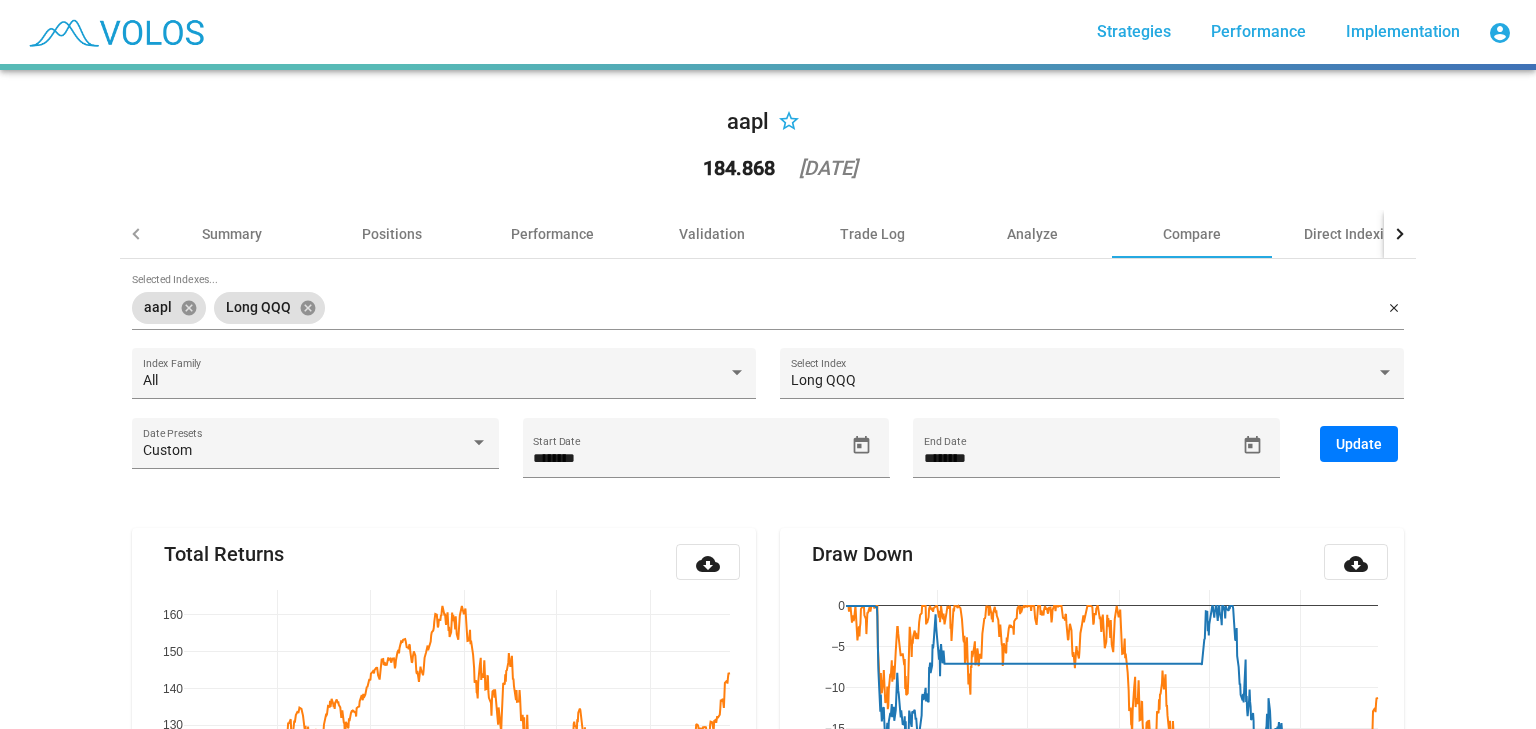 scroll, scrollTop: 0, scrollLeft: 0, axis: both 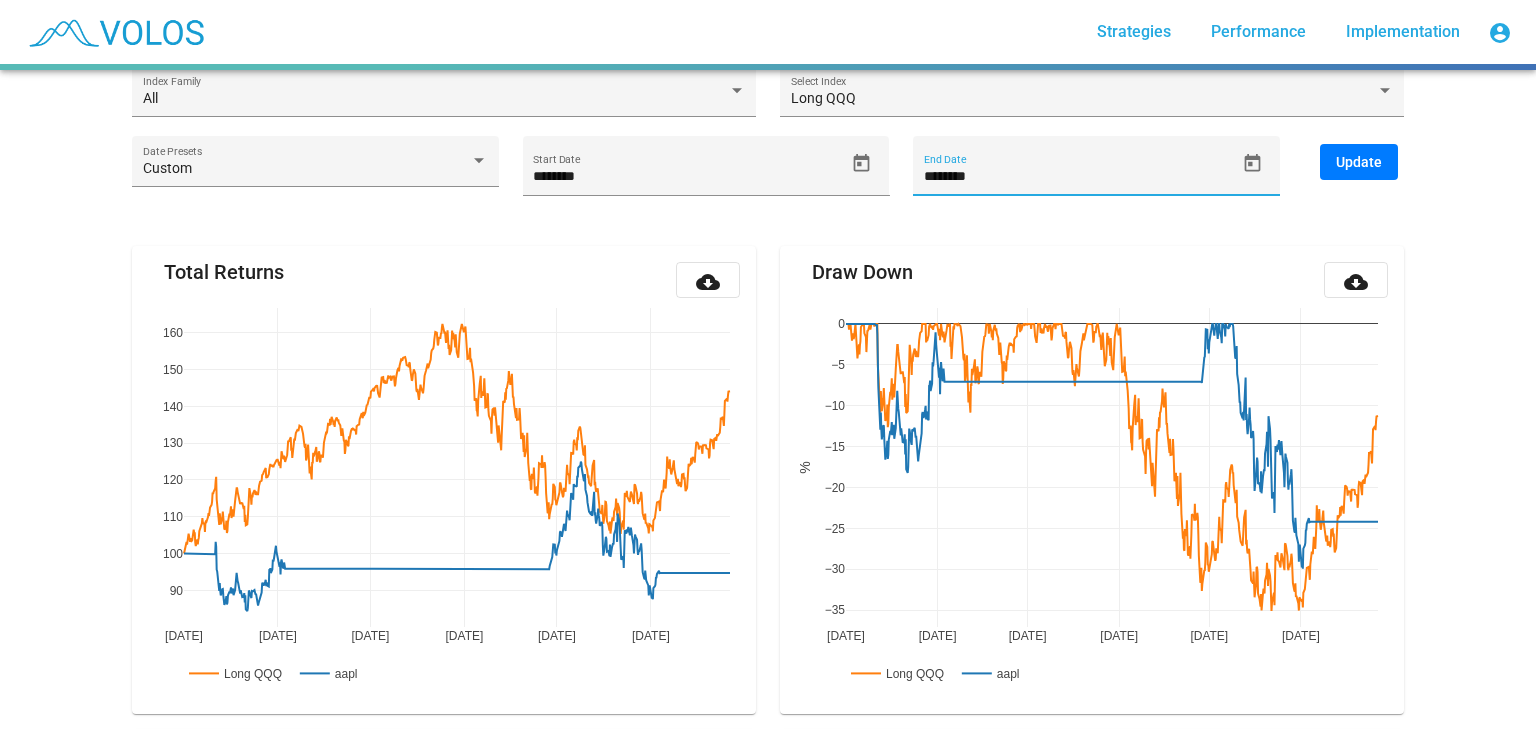 click on "********" at bounding box center (1079, 177) 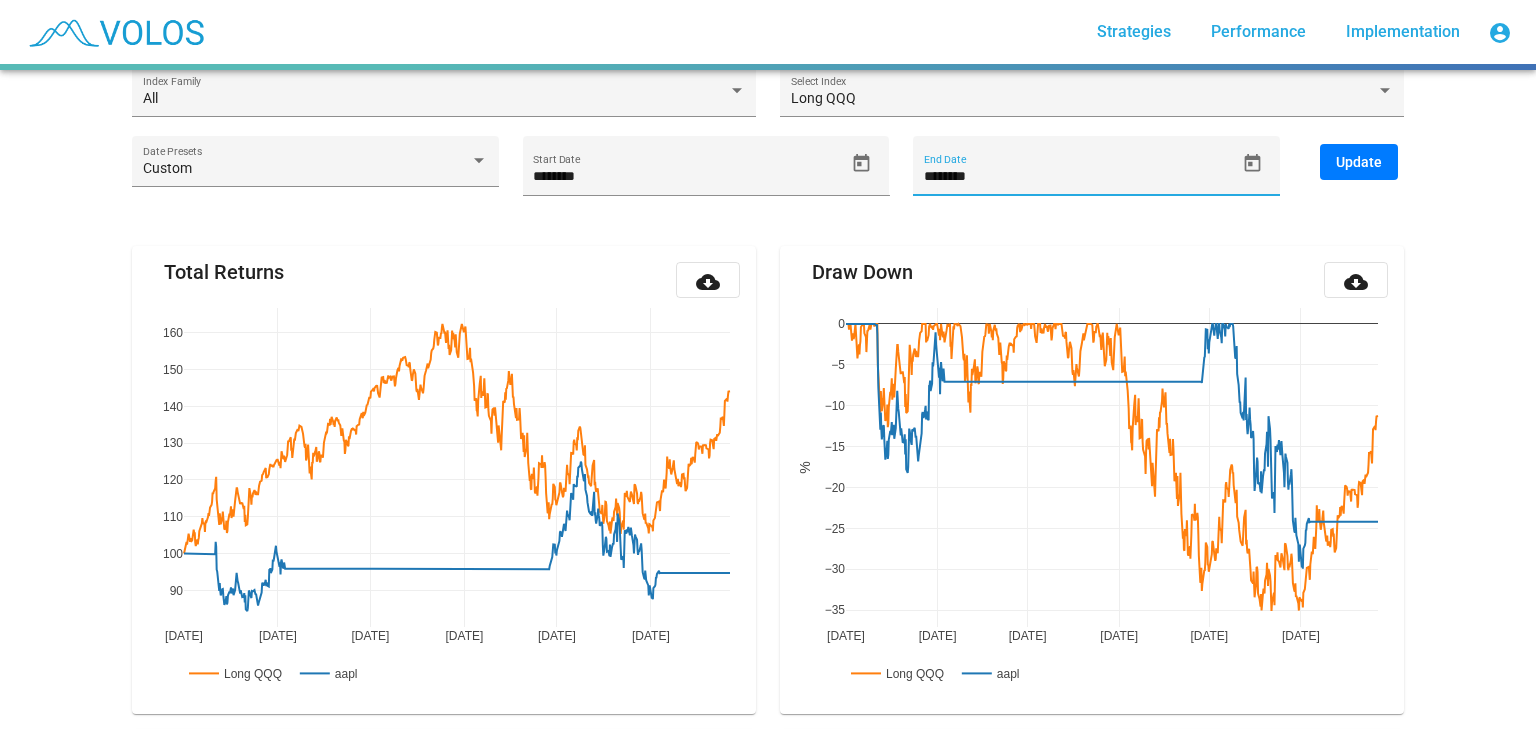 click on "Update" at bounding box center [1359, 162] 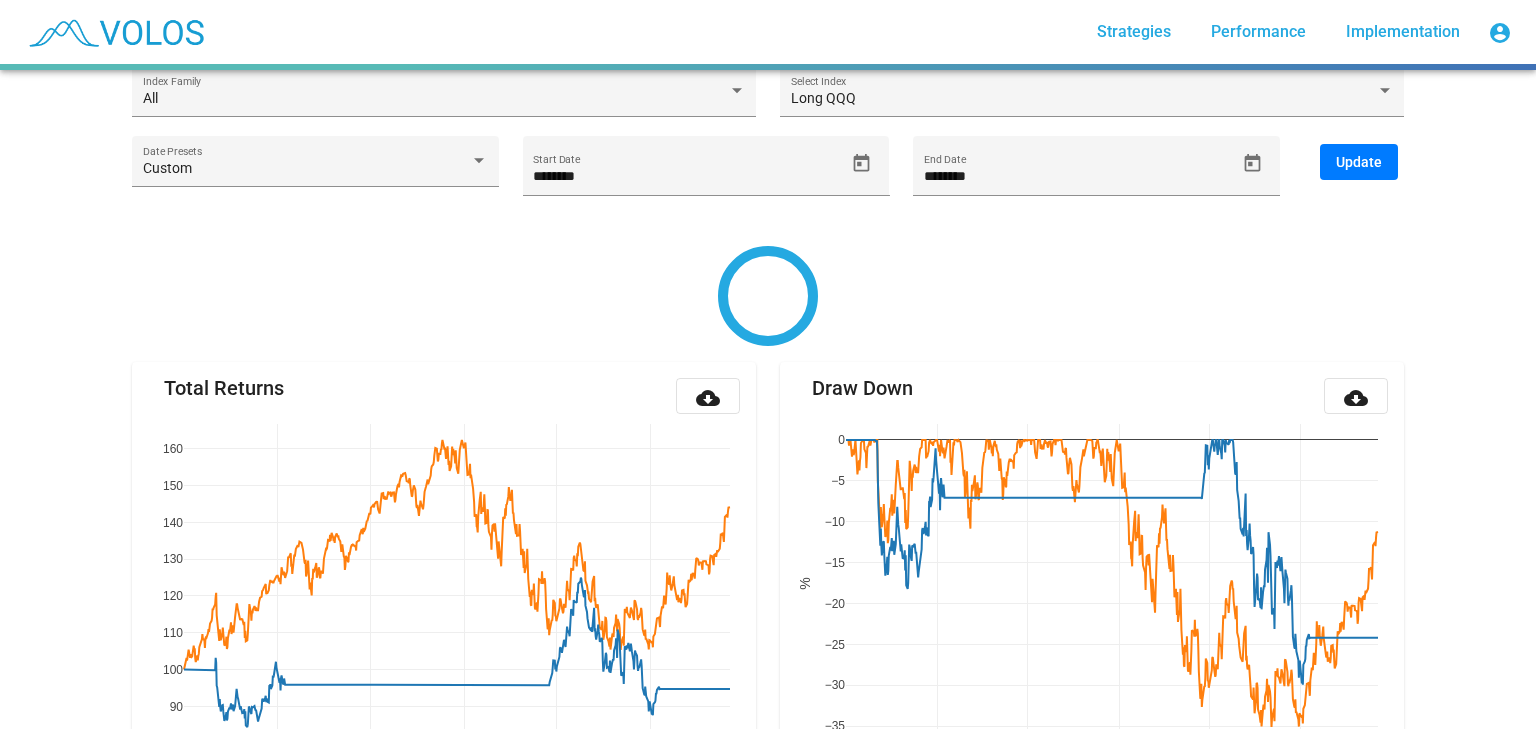 type on "********" 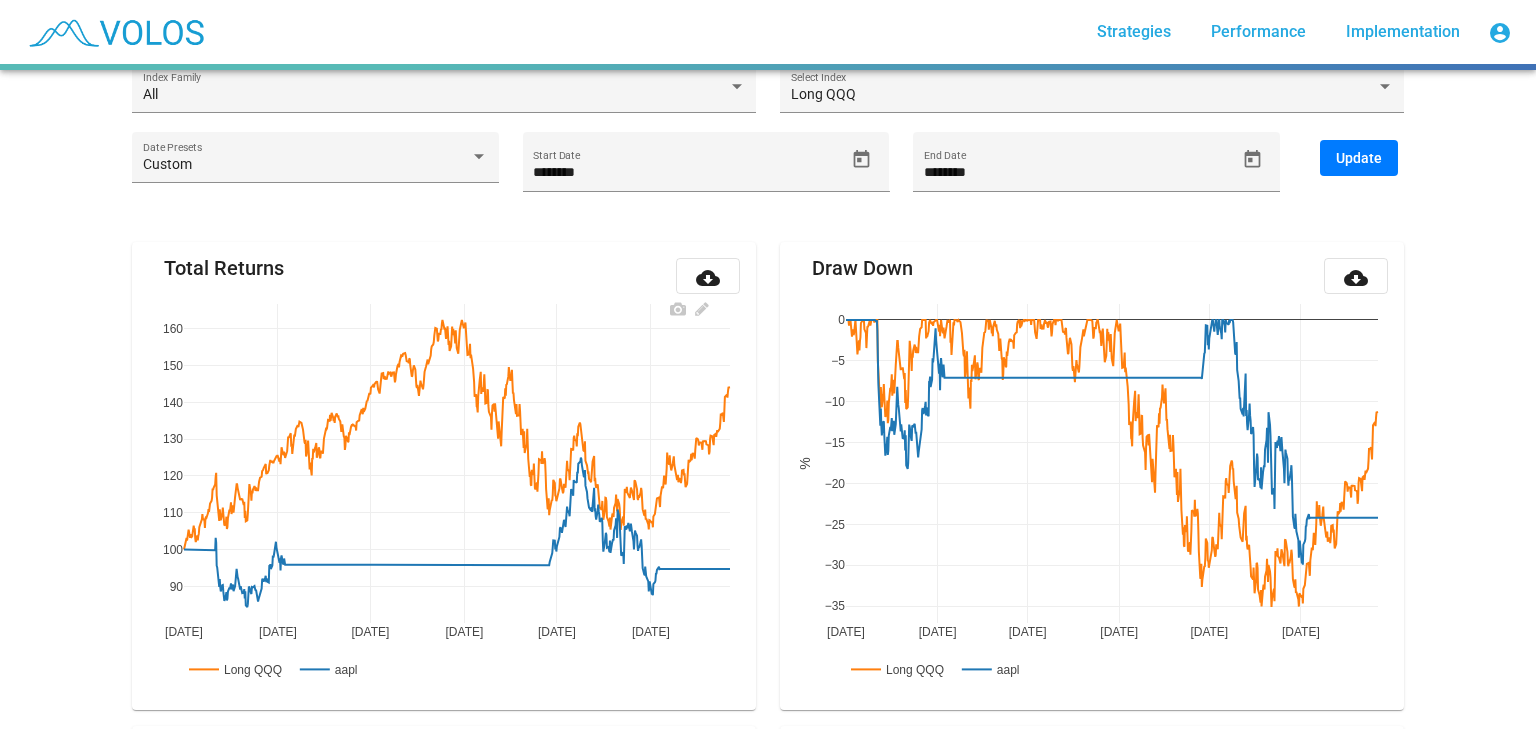 scroll, scrollTop: 284, scrollLeft: 0, axis: vertical 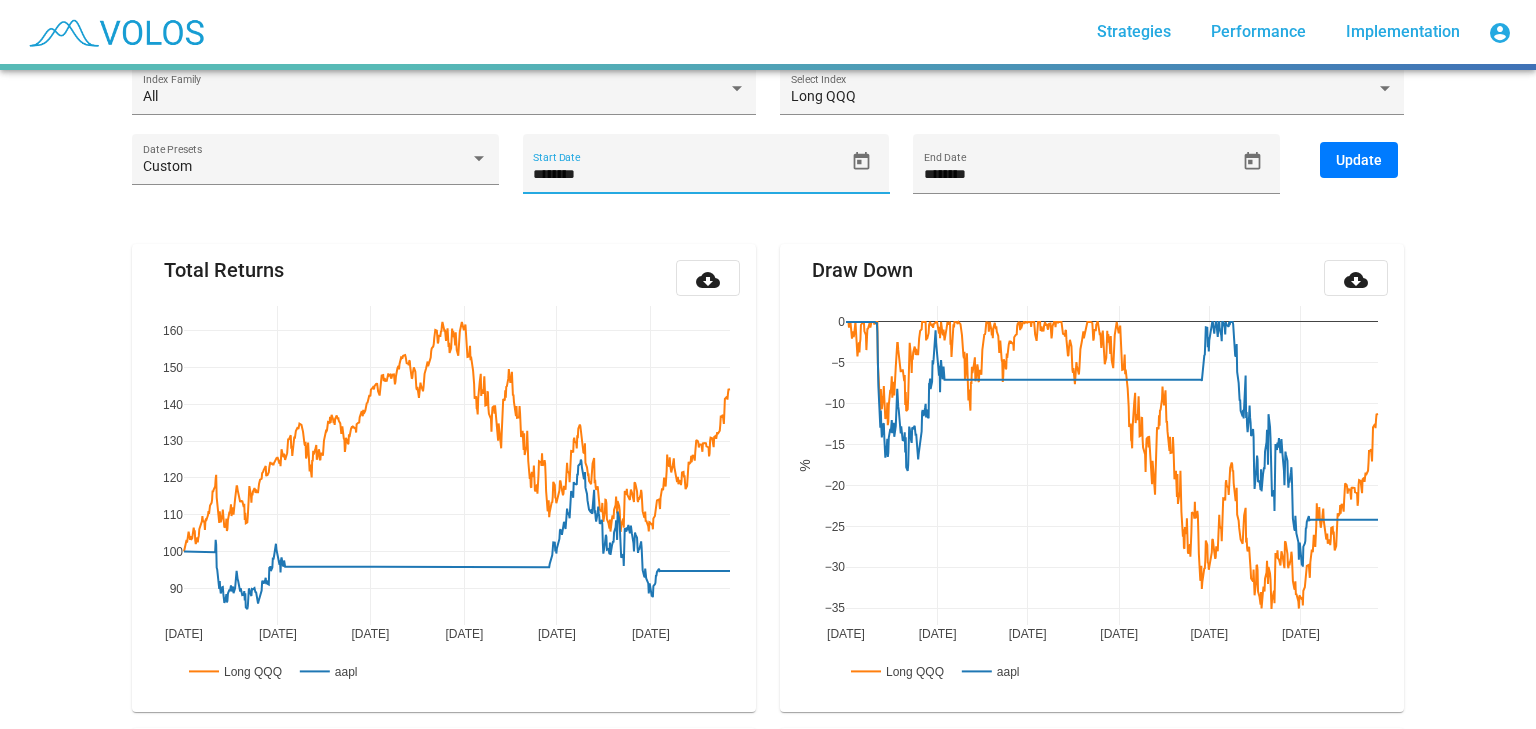 click on "********" at bounding box center (688, 175) 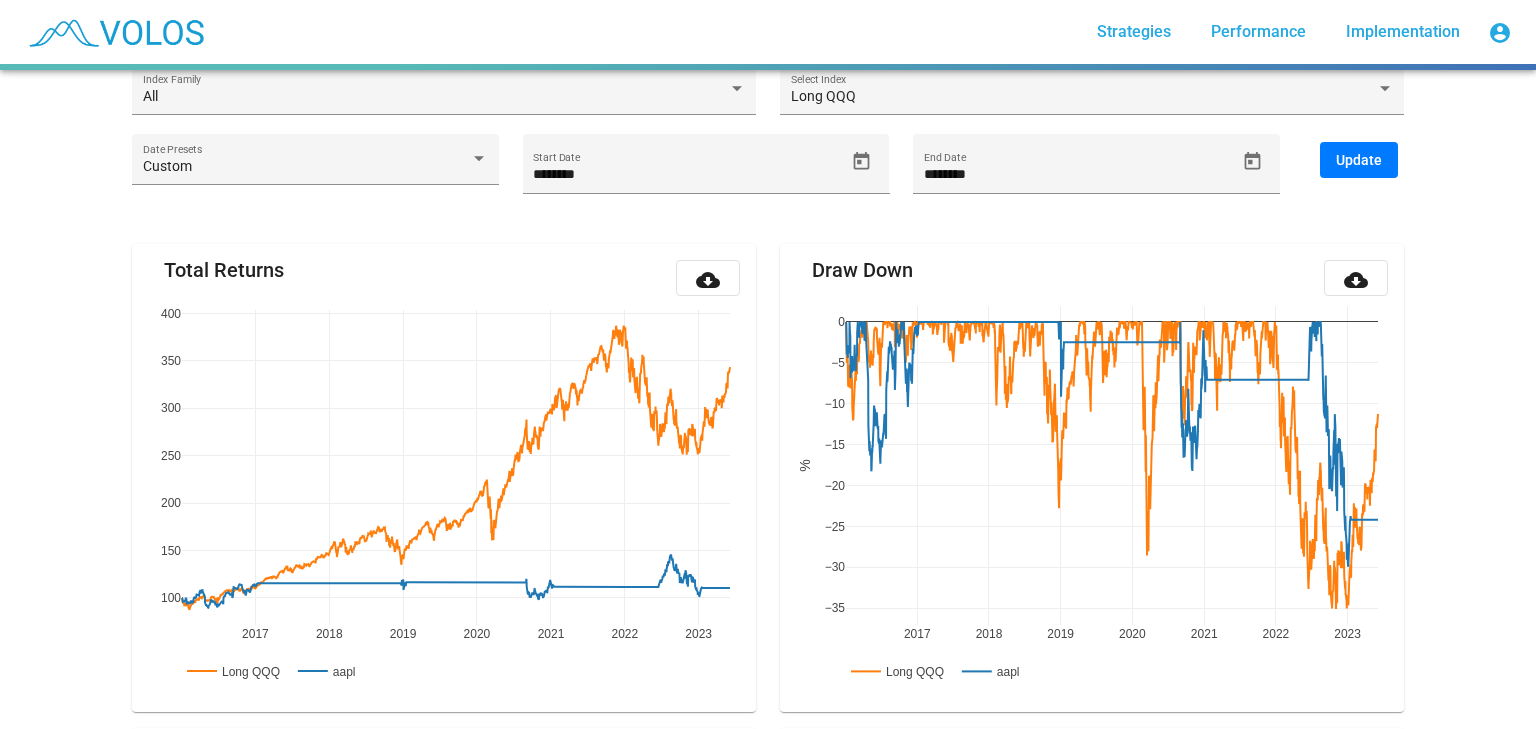 type on "********" 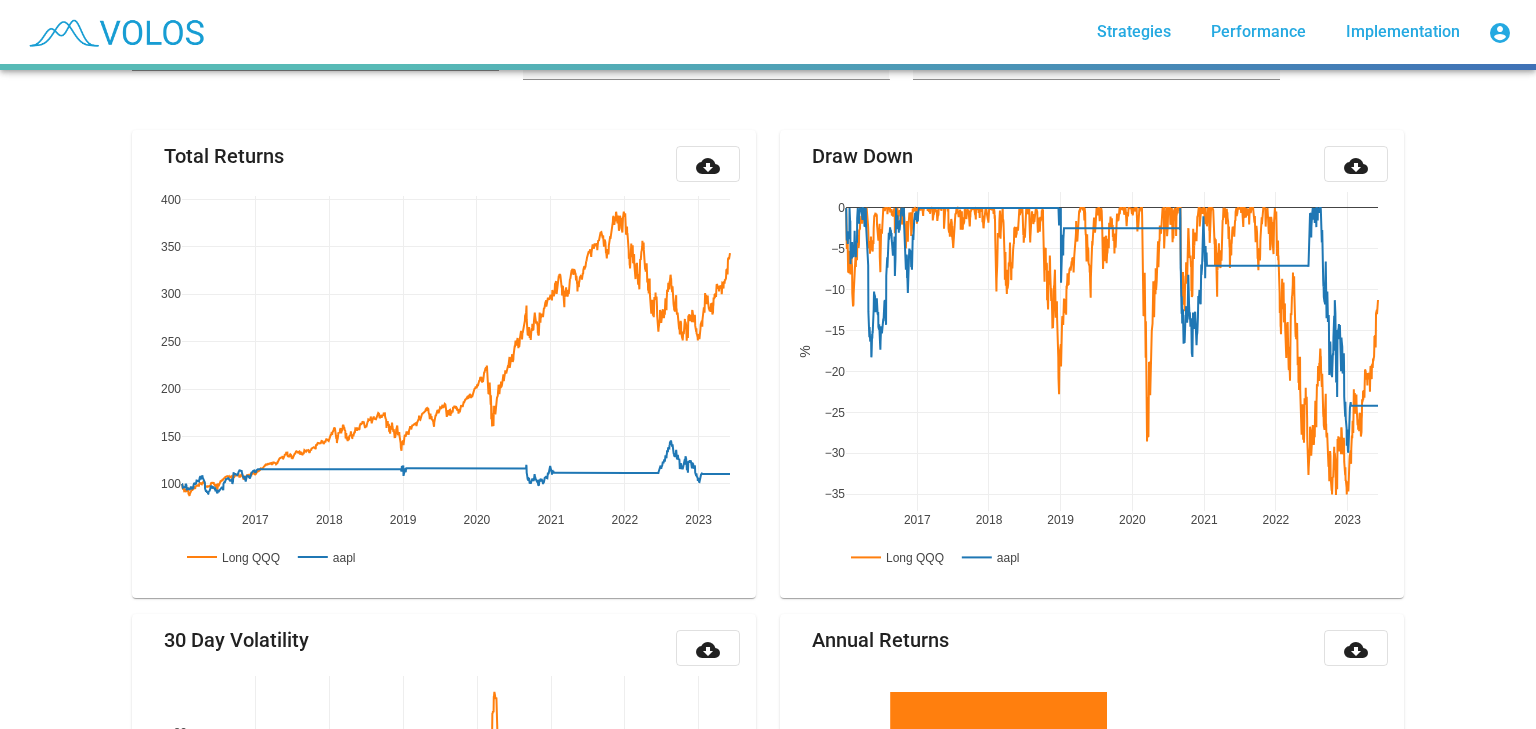 scroll, scrollTop: 426, scrollLeft: 0, axis: vertical 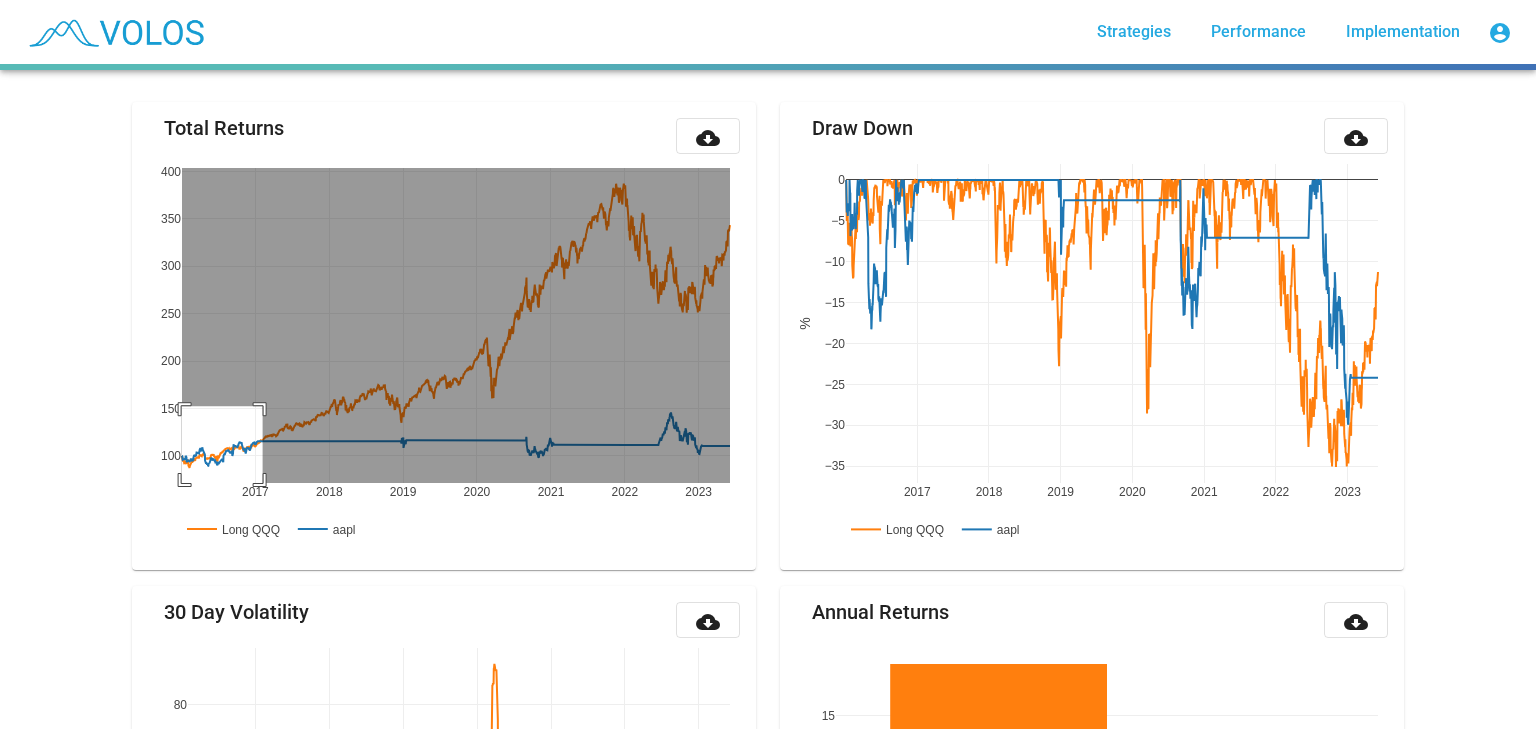 drag, startPoint x: 174, startPoint y: 406, endPoint x: 256, endPoint y: 564, distance: 178.01123 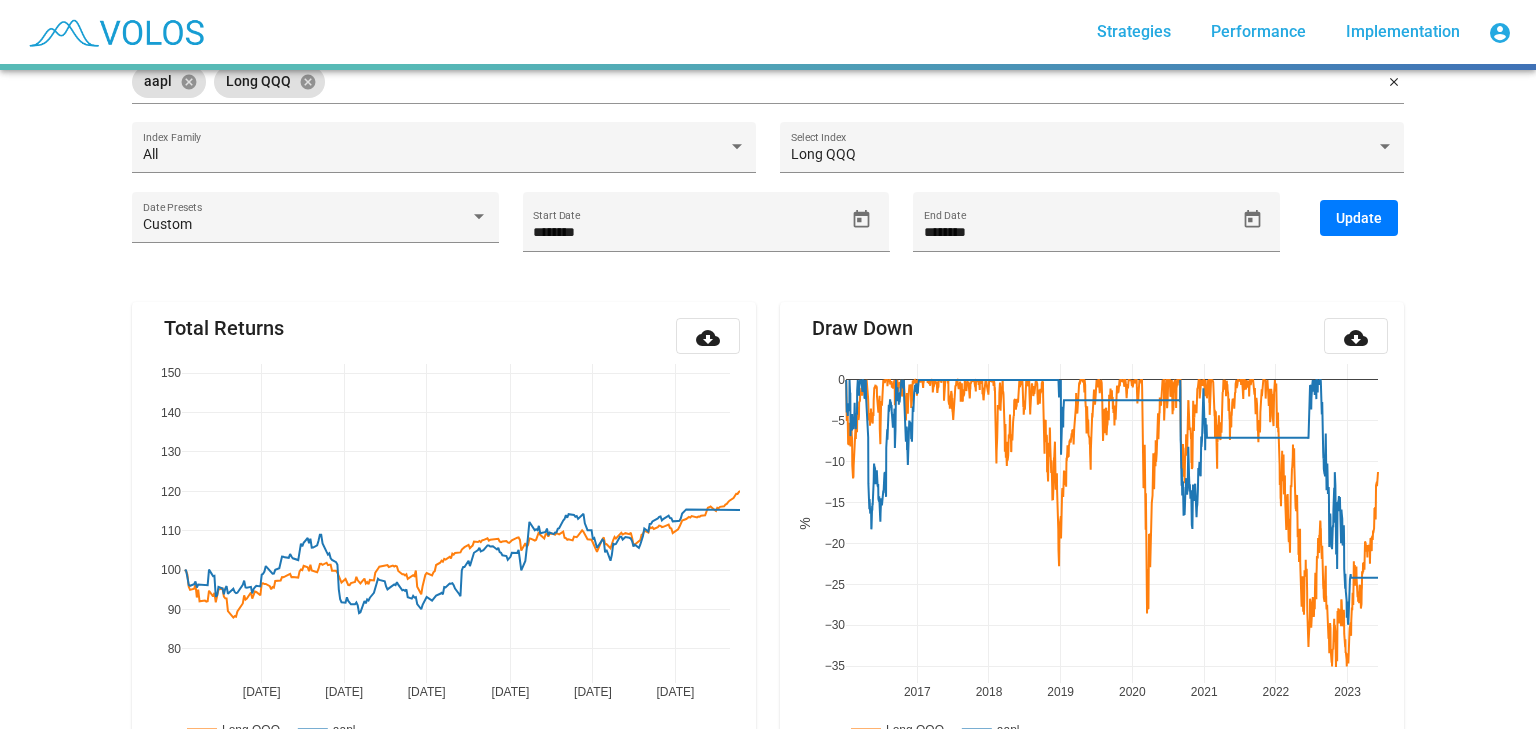 scroll, scrollTop: 0, scrollLeft: 0, axis: both 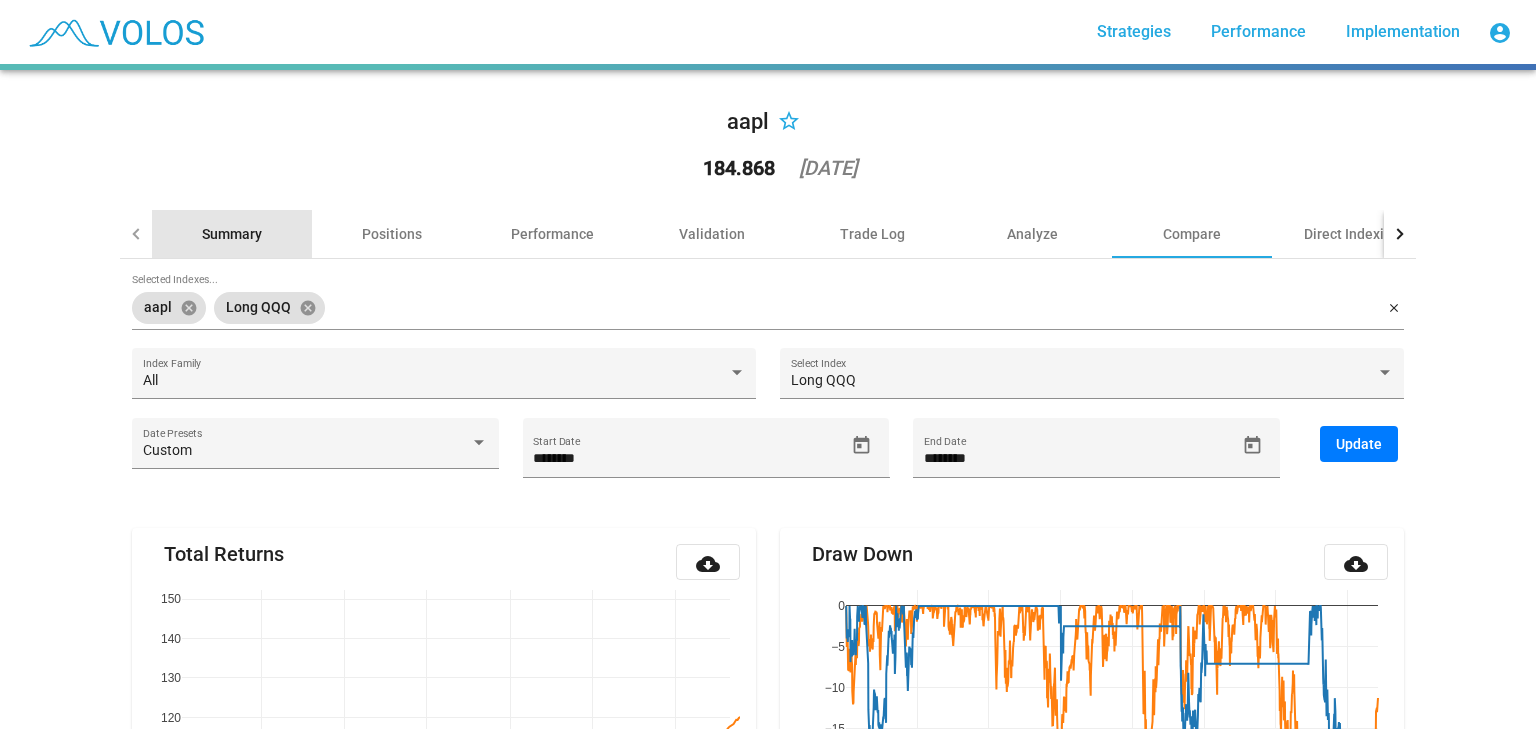 click on "Summary" at bounding box center [232, 234] 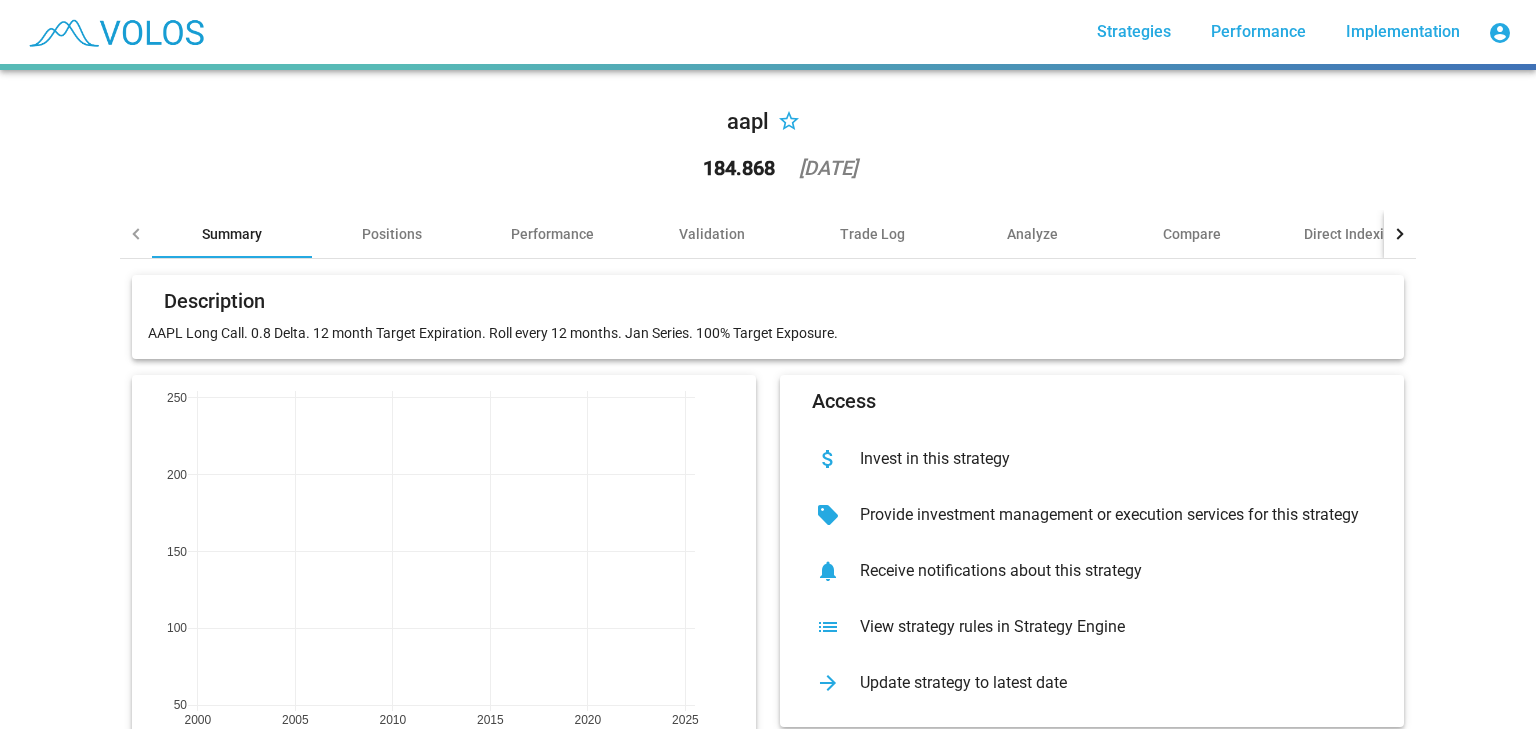scroll, scrollTop: 110, scrollLeft: 0, axis: vertical 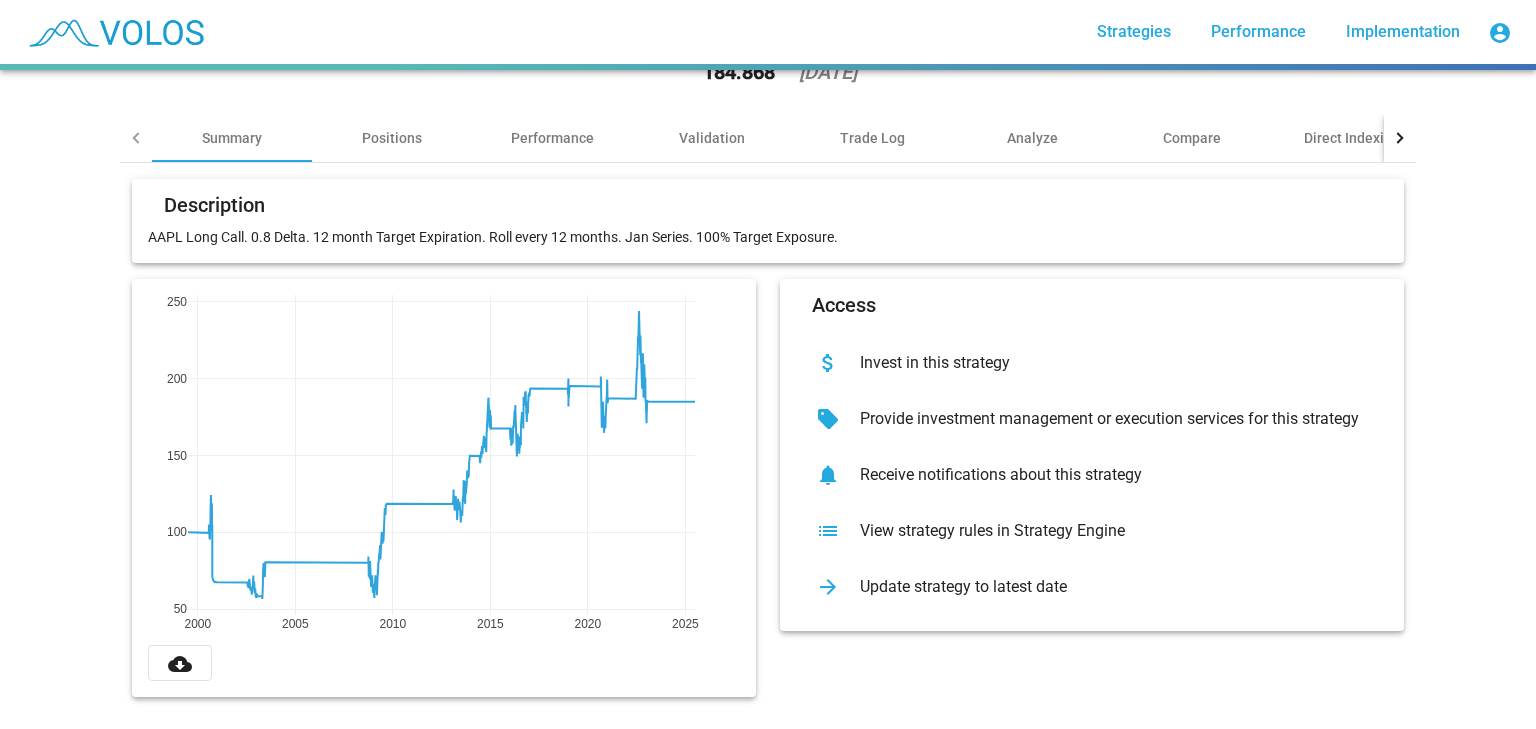 click on "View strategy rules in Strategy Engine" 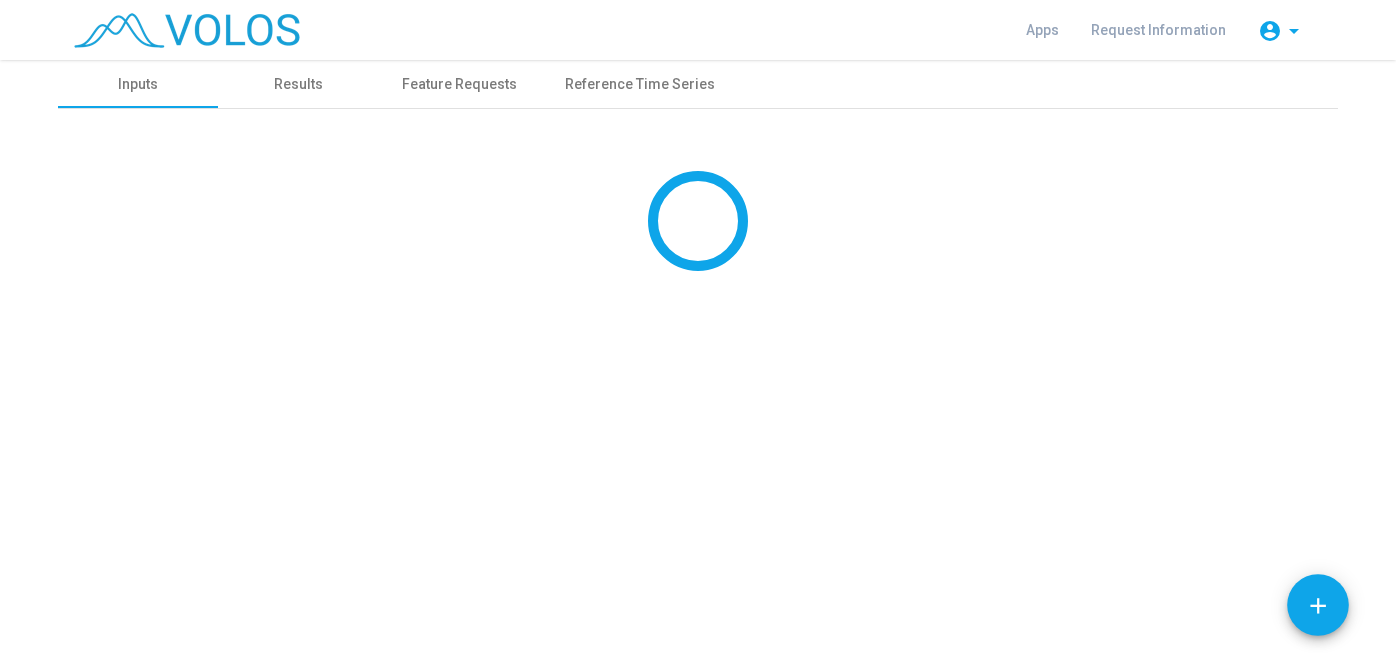 scroll, scrollTop: 0, scrollLeft: 0, axis: both 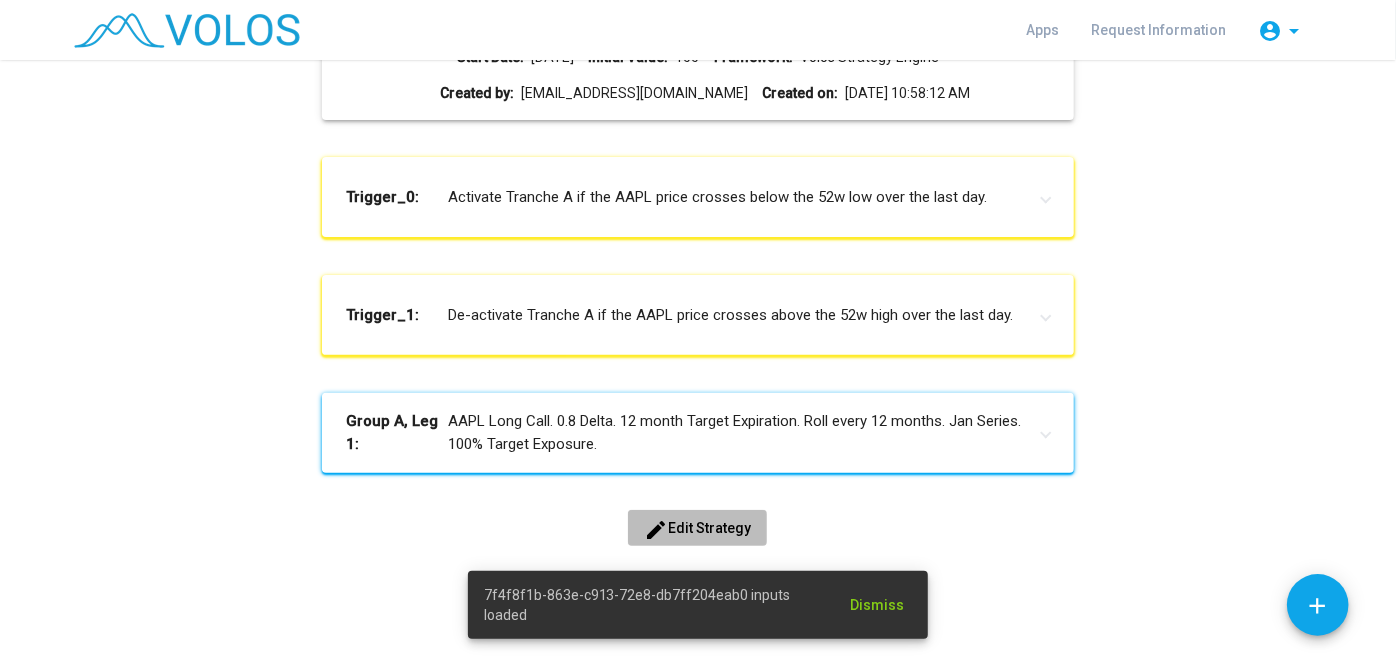 click on "edit  Edit Strategy" at bounding box center [697, 528] 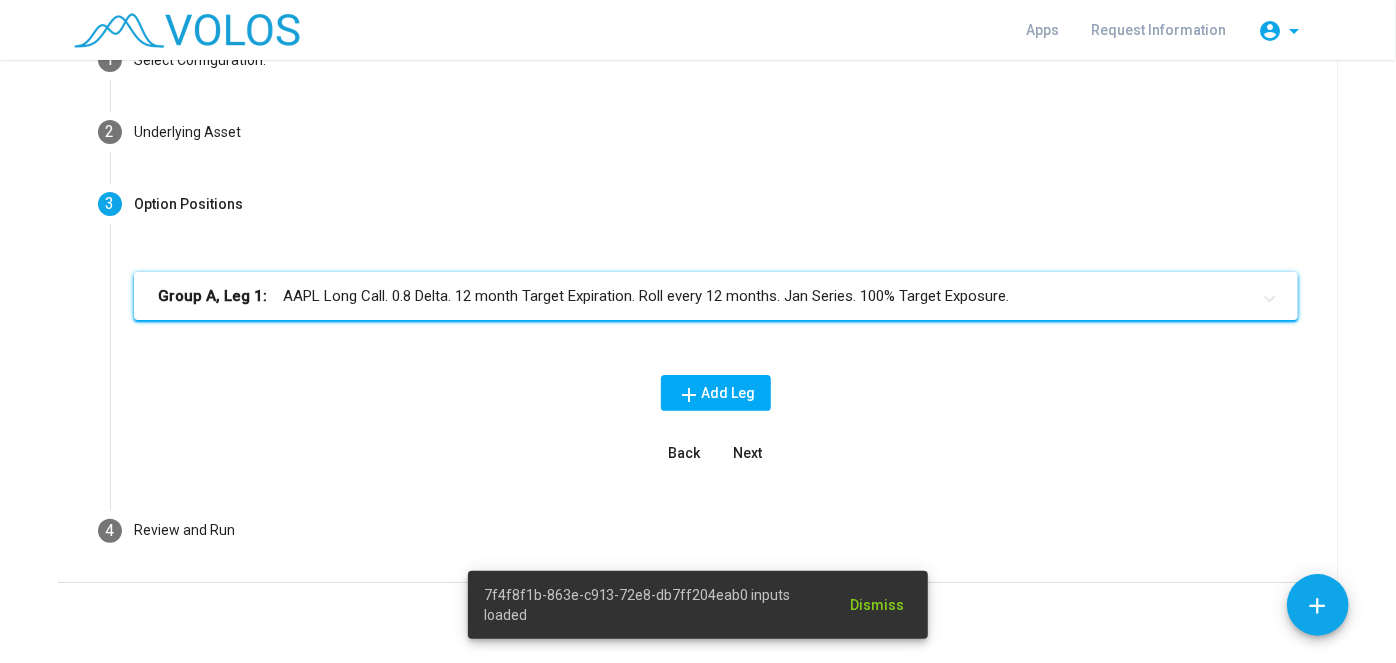 scroll, scrollTop: 130, scrollLeft: 0, axis: vertical 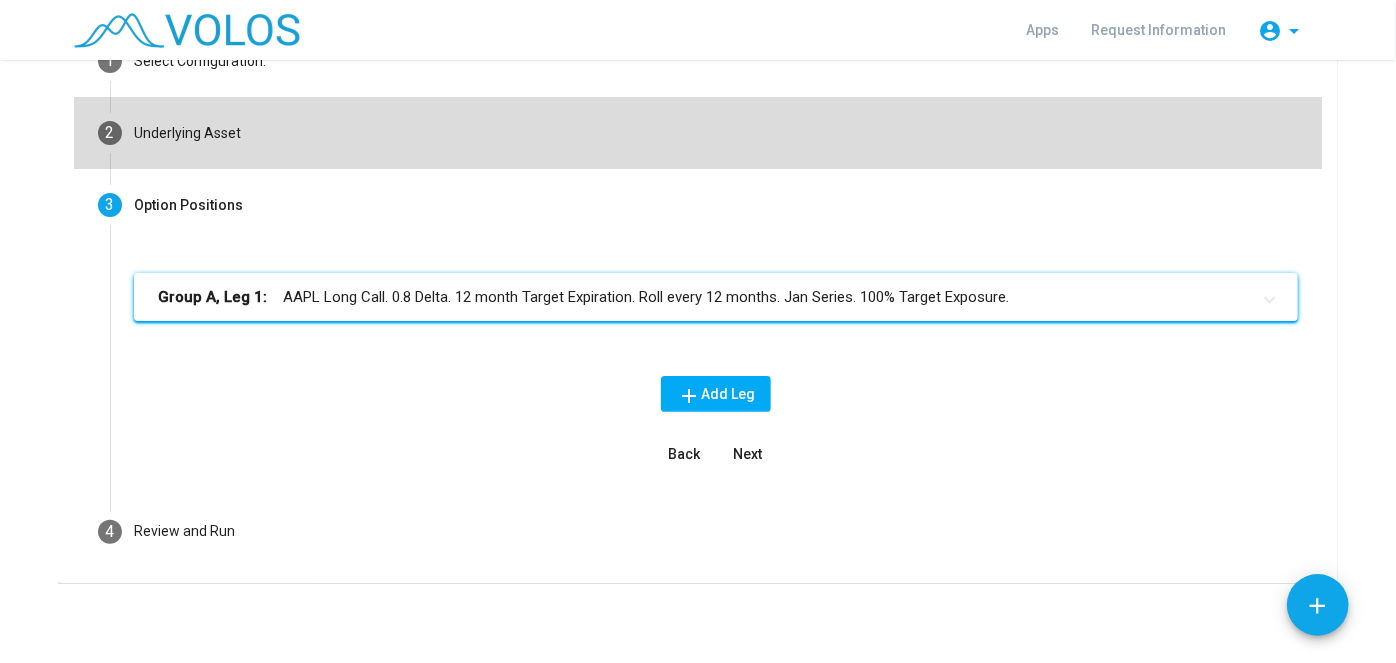 click on "2 Underlying Asset" at bounding box center (698, 133) 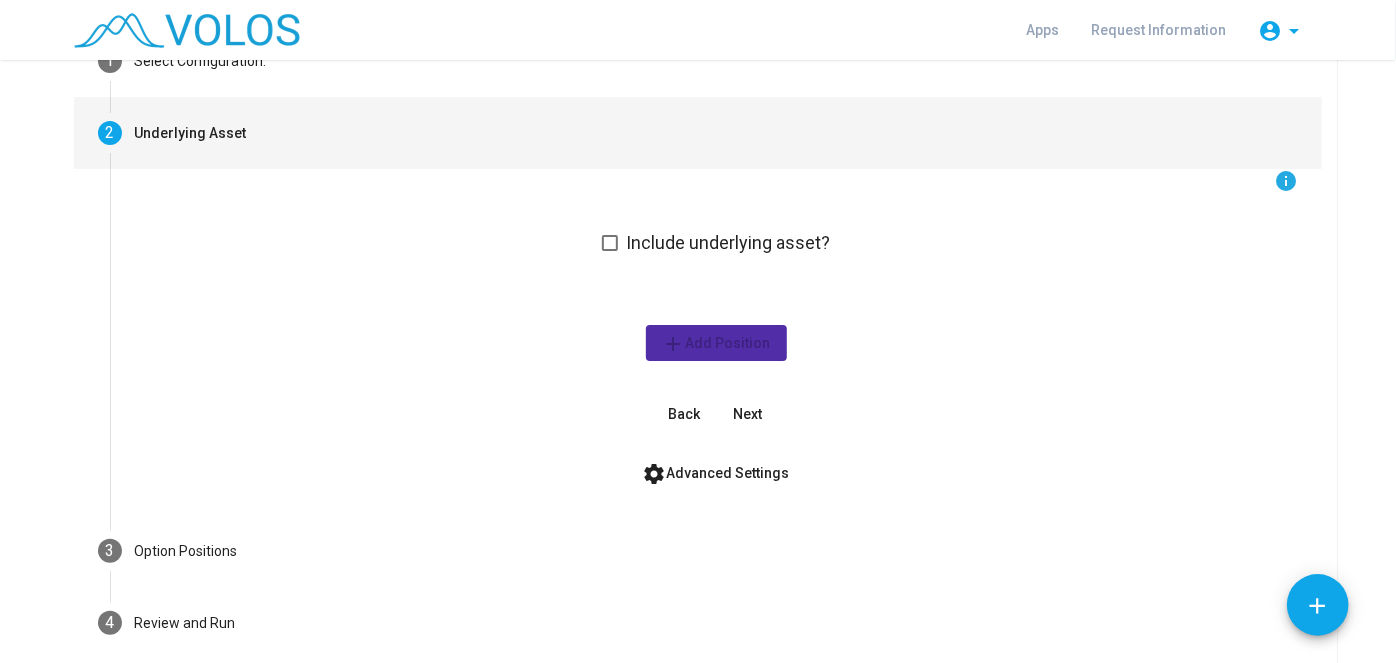 click on "settings  Advanced Settings" at bounding box center [716, 473] 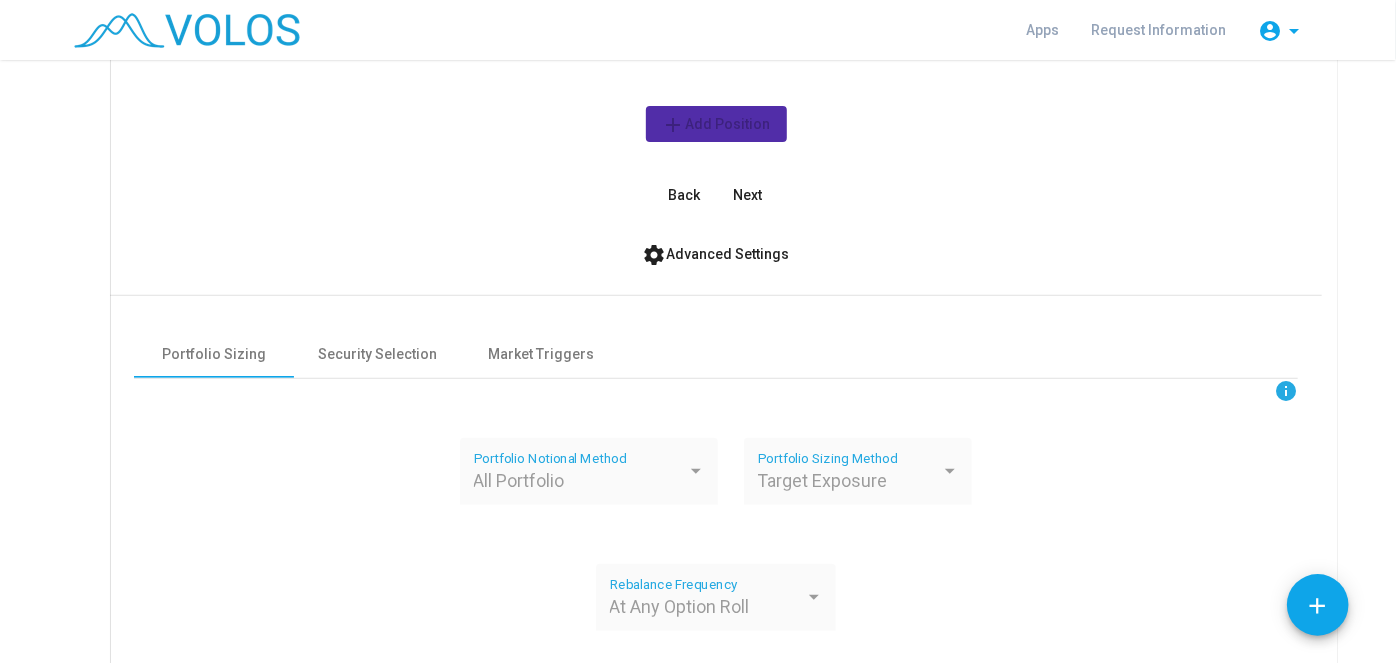 scroll, scrollTop: 350, scrollLeft: 0, axis: vertical 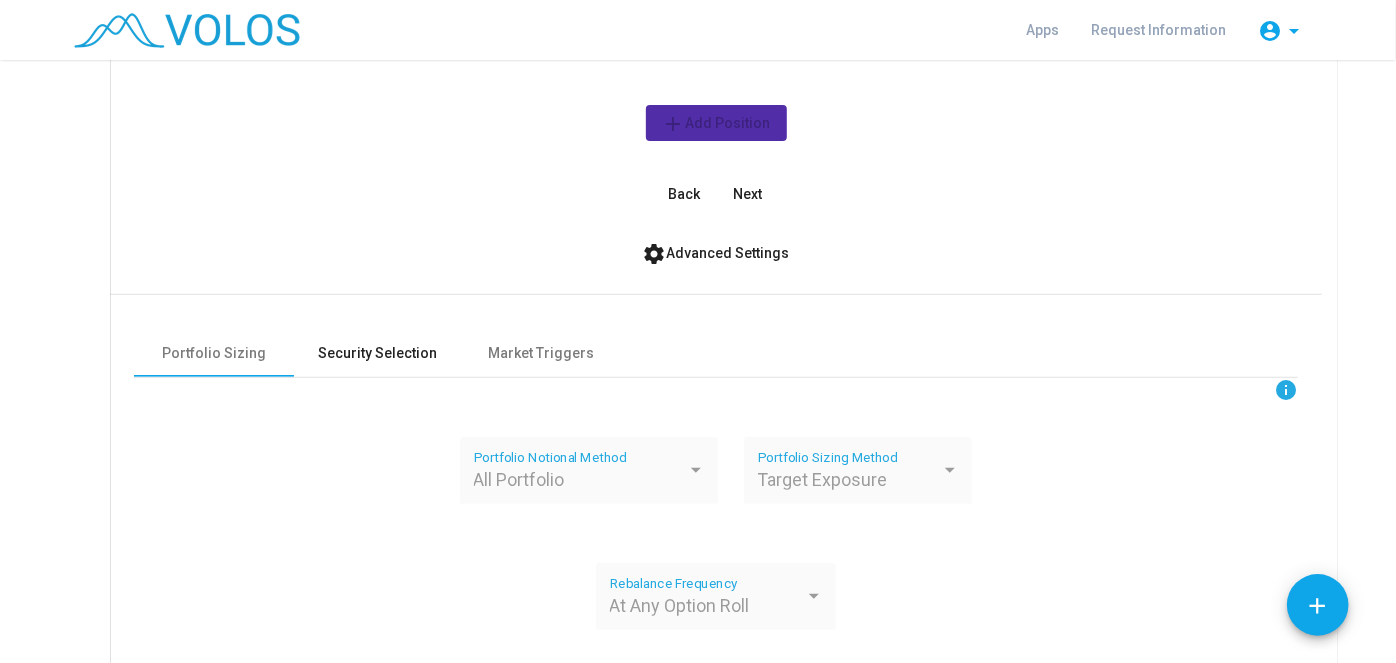 click on "Security Selection" at bounding box center [377, 353] 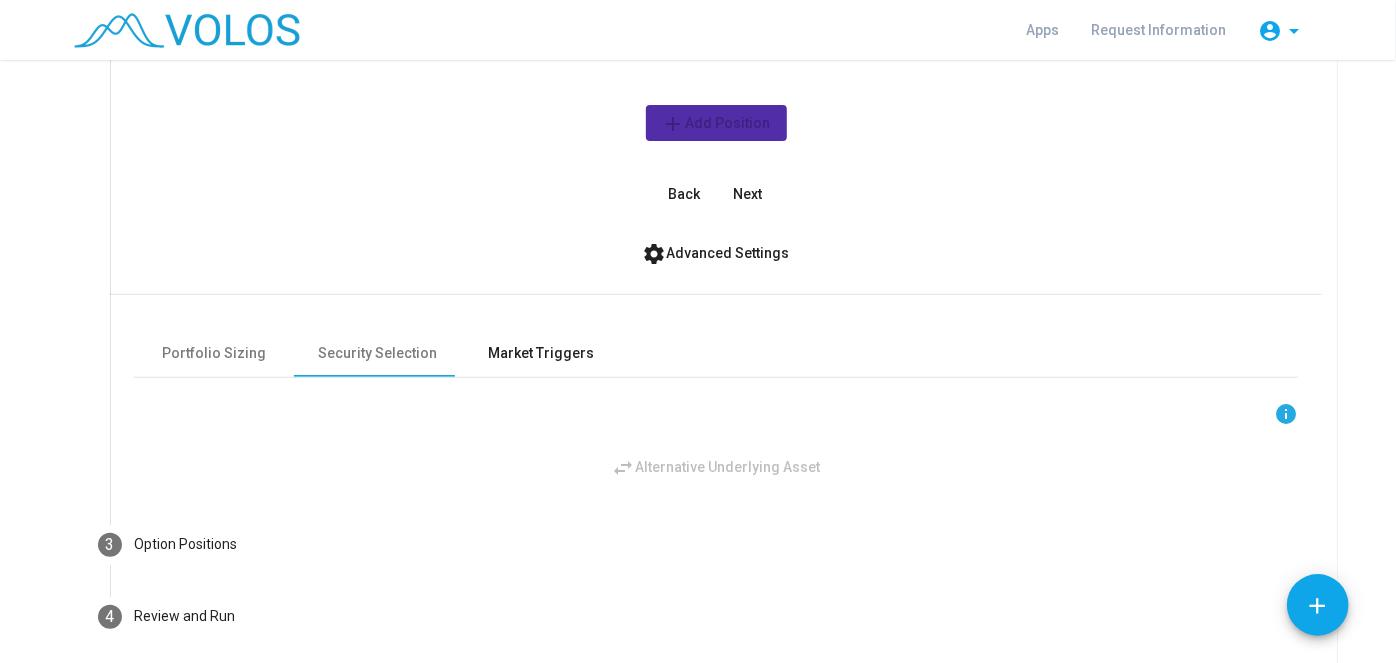 click on "Market Triggers" at bounding box center [541, 353] 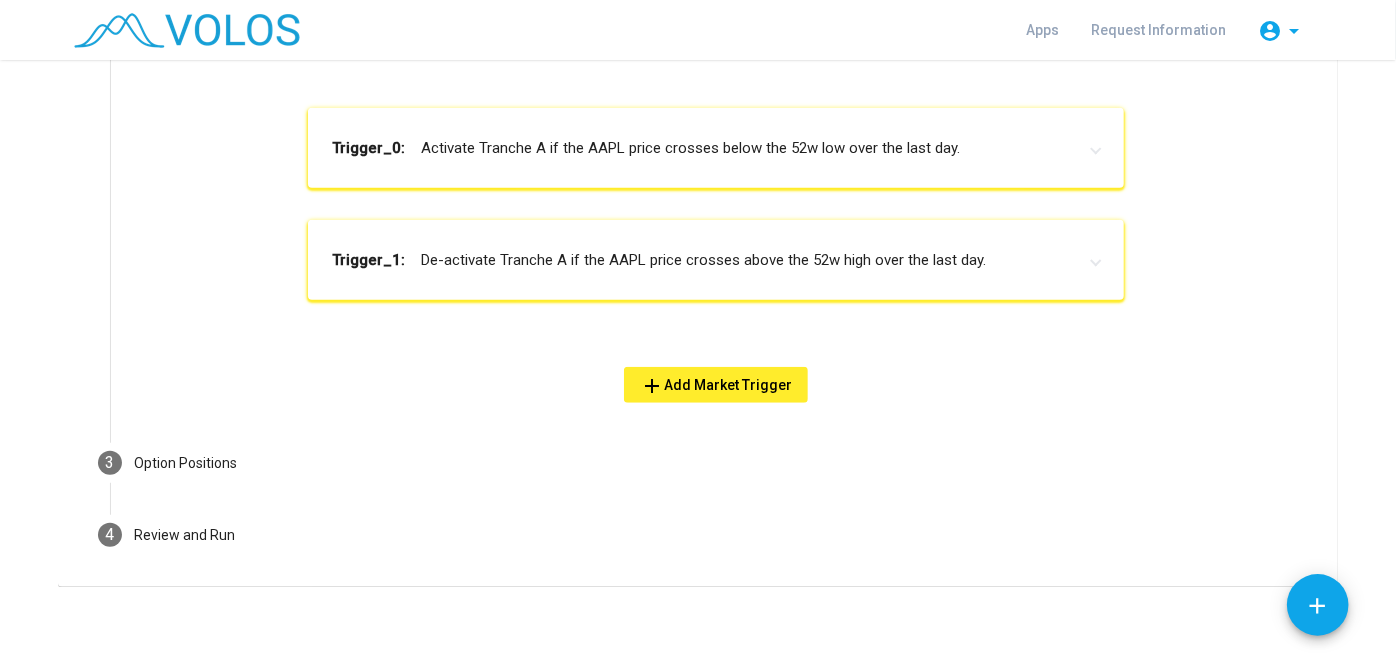 scroll, scrollTop: 712, scrollLeft: 0, axis: vertical 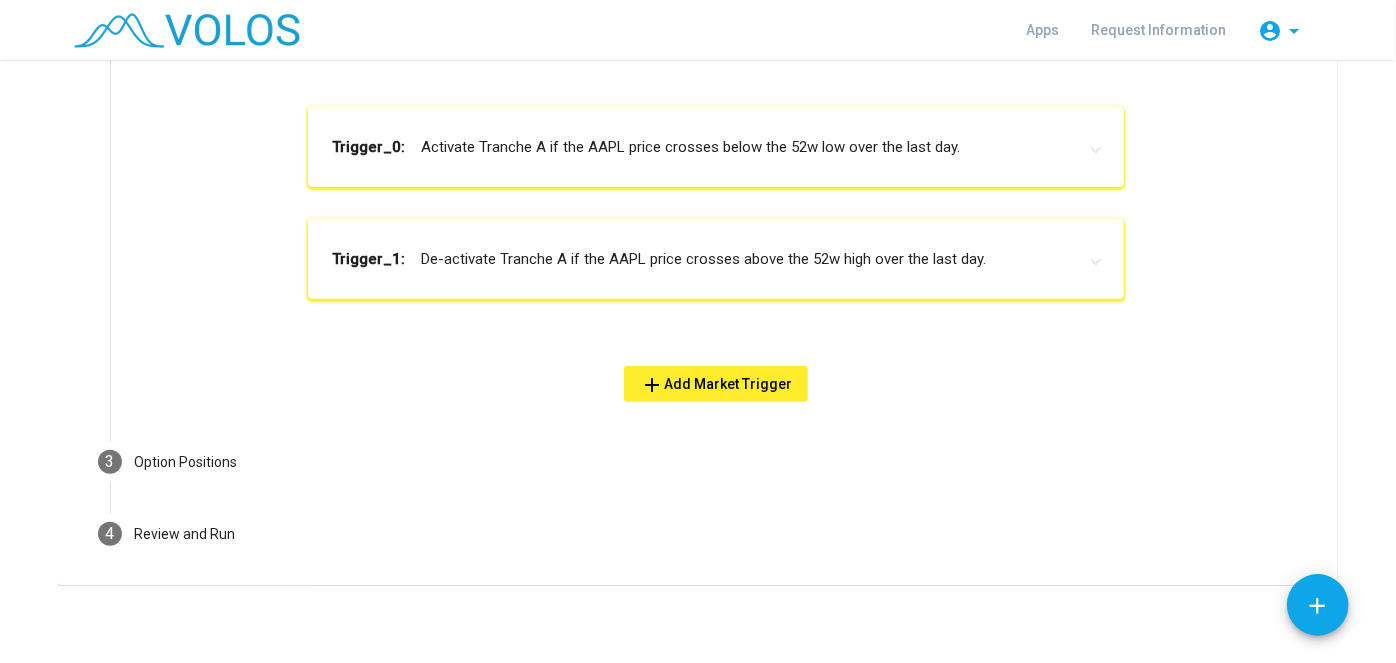 click on "Trigger_0:   Activate Tranche A if the AAPL price crosses below the 52w low over the last day." at bounding box center (716, 147) 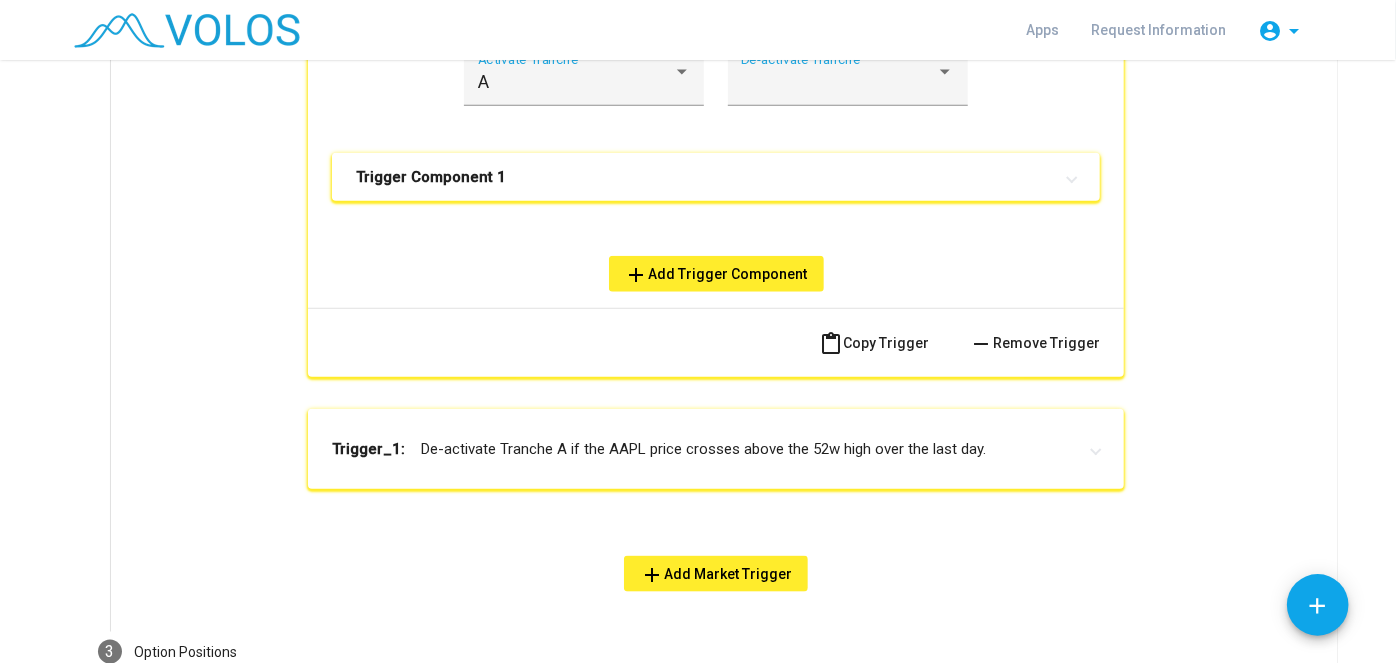 scroll, scrollTop: 977, scrollLeft: 0, axis: vertical 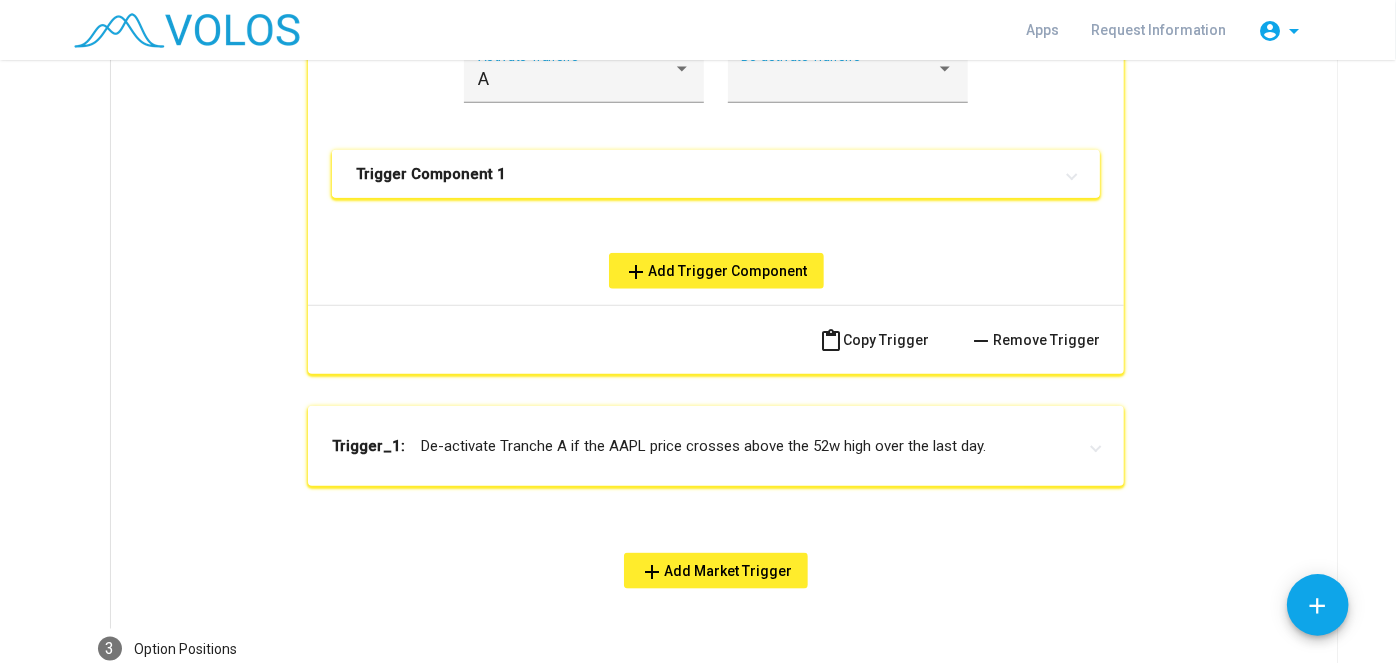 click on "Trigger Component 1" at bounding box center [704, 174] 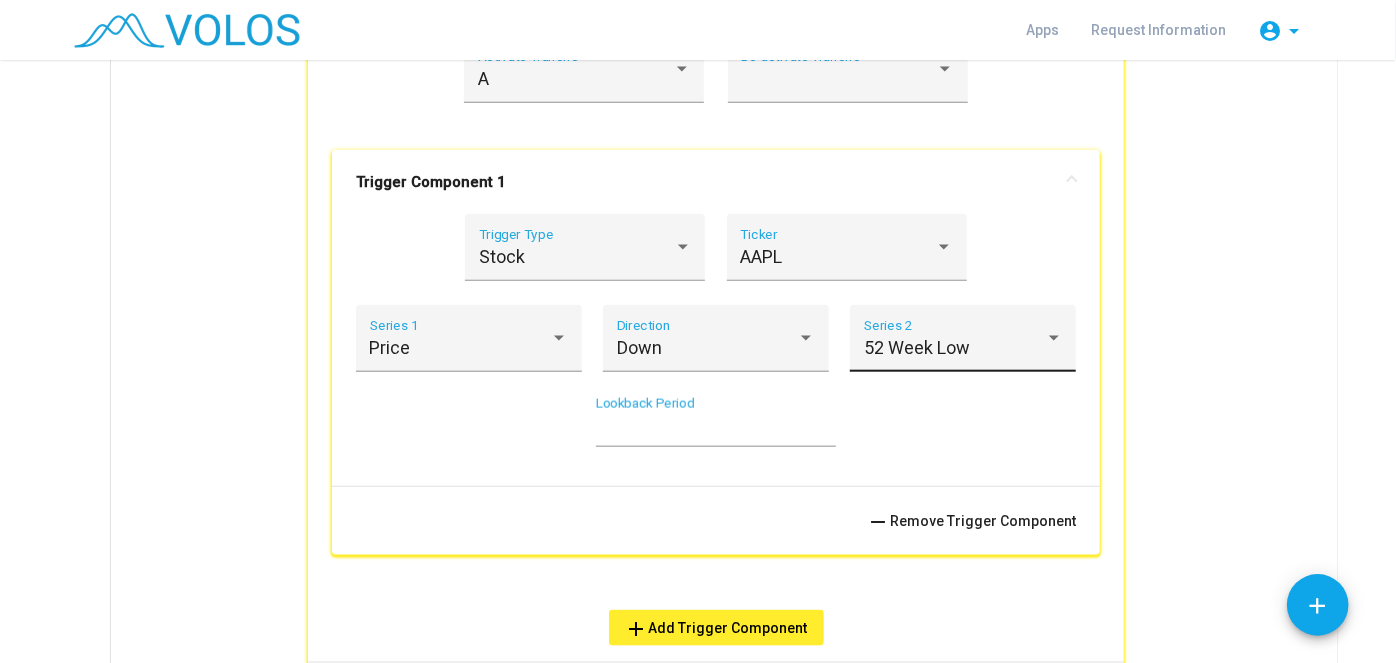 click on "52 Week Low Series 2" at bounding box center (963, 345) 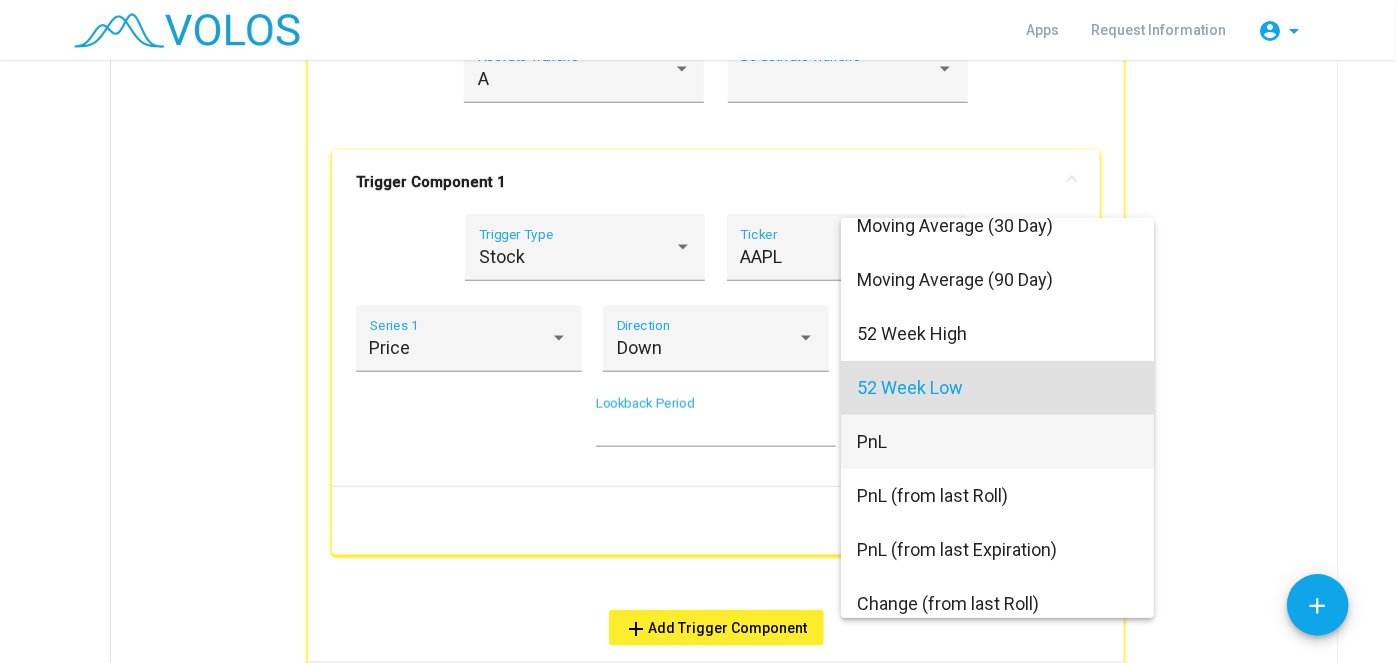 scroll, scrollTop: 504, scrollLeft: 0, axis: vertical 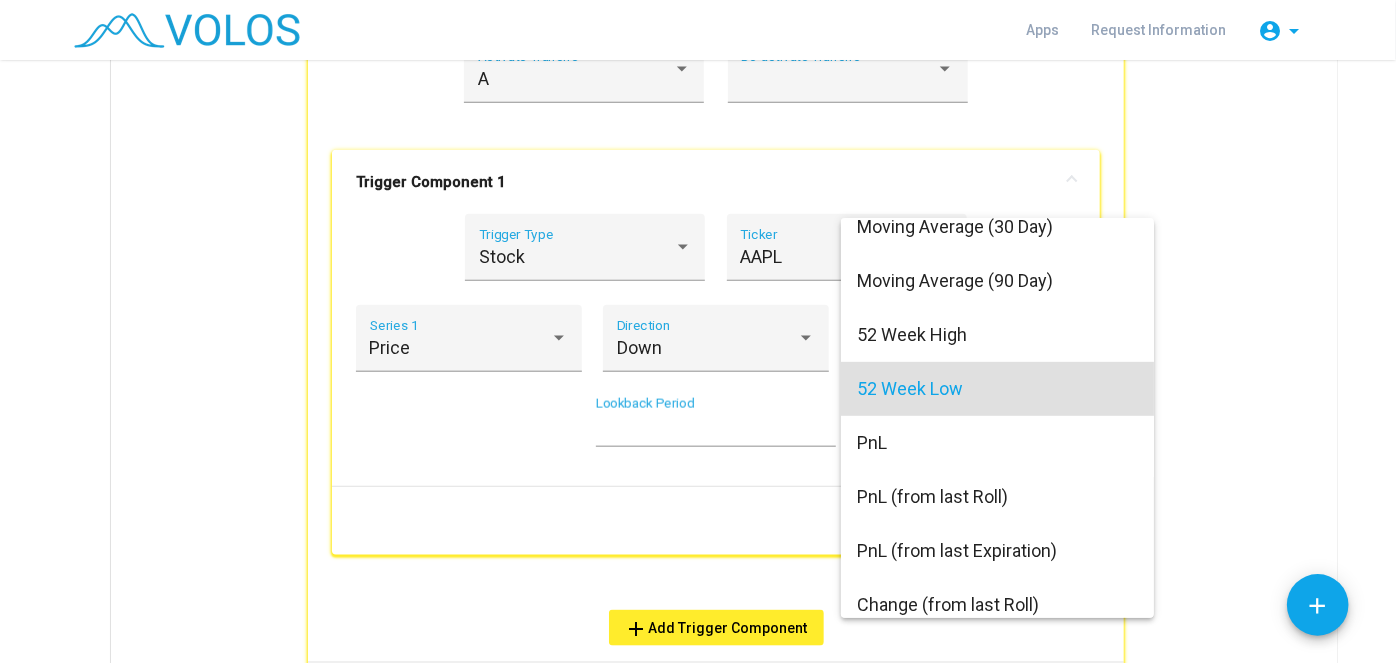 click at bounding box center [698, 331] 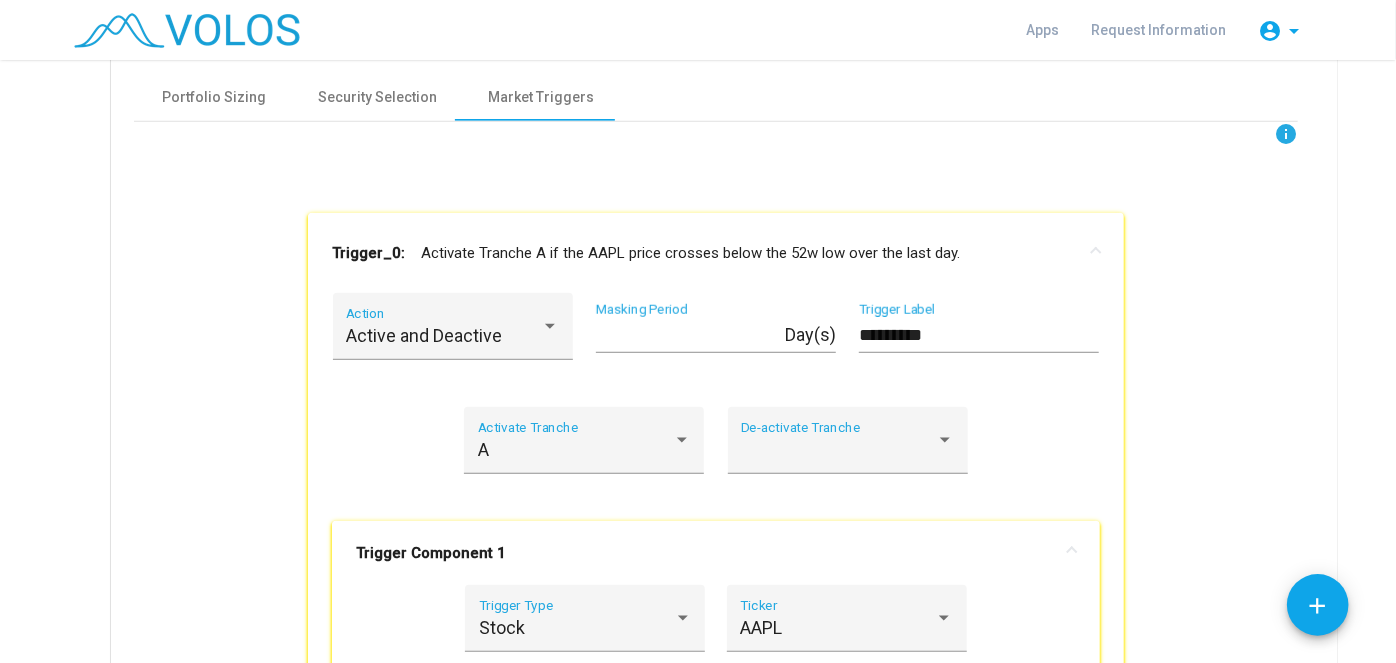 scroll, scrollTop: 605, scrollLeft: 0, axis: vertical 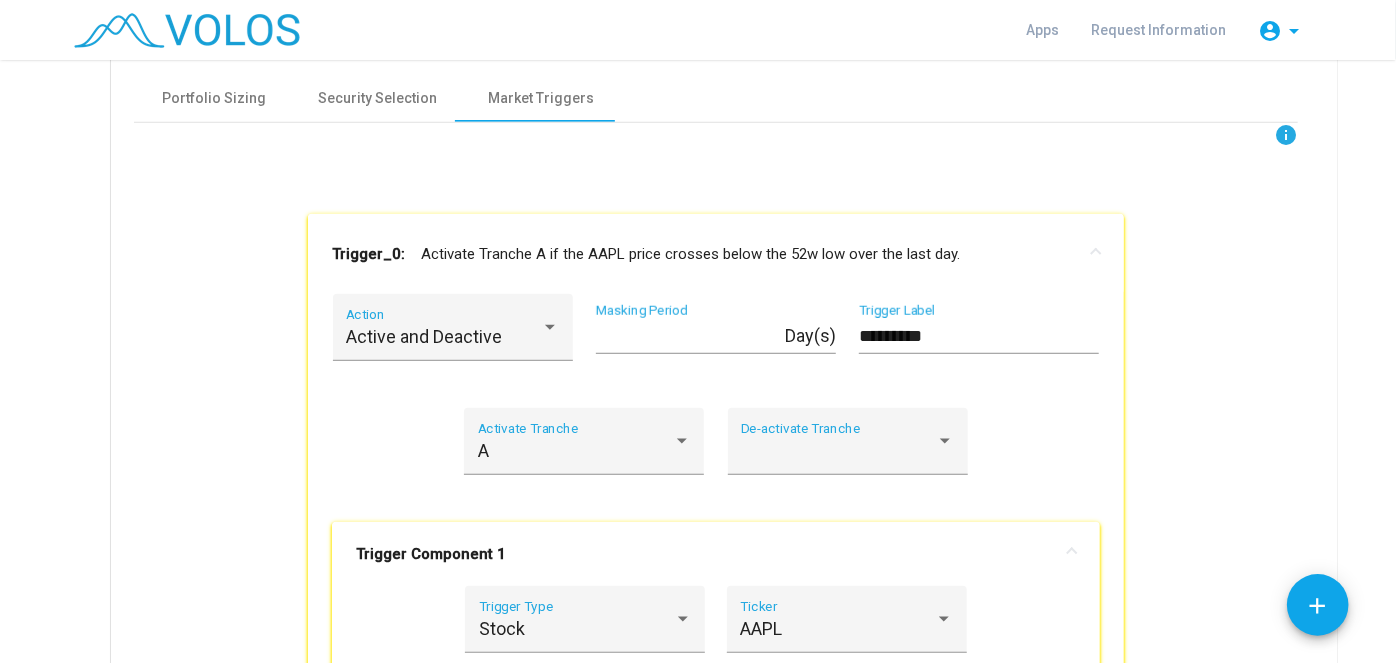 click on "Trigger_0:   Activate Tranche A if the AAPL price crosses below the 52w low over the last day." at bounding box center (716, 254) 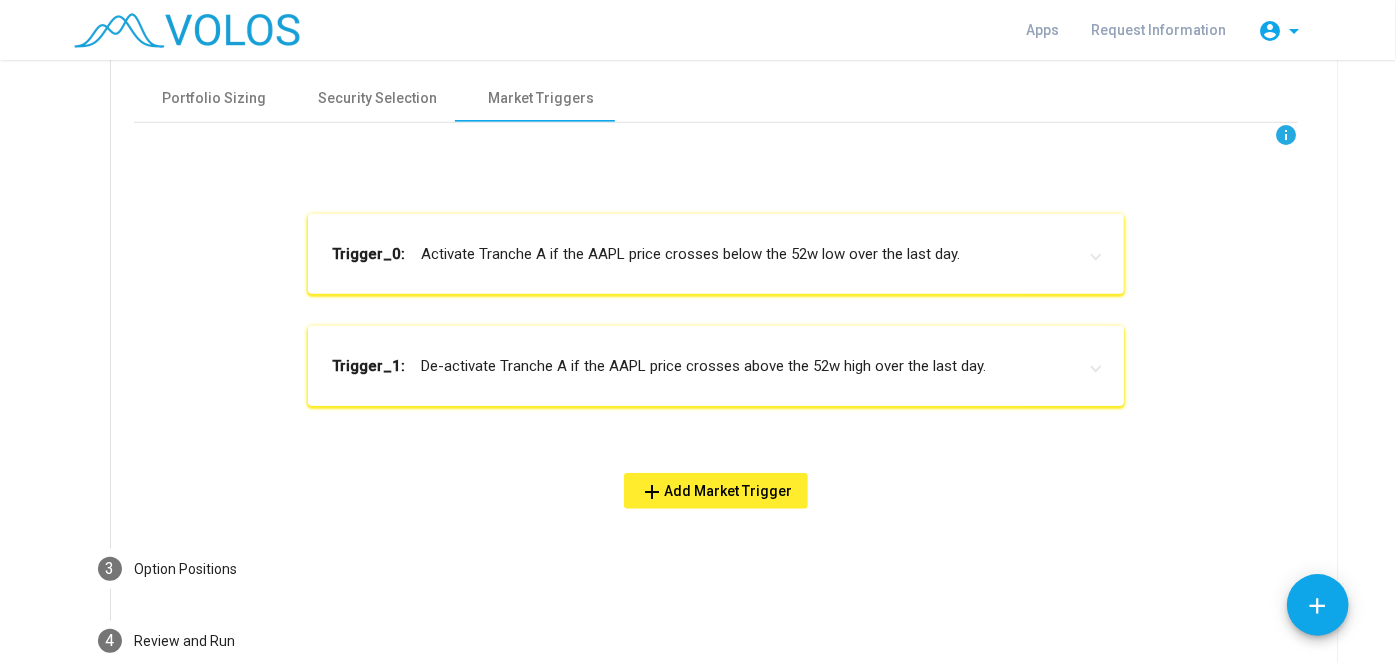 click on "Trigger_1:   De-activate Tranche A if the AAPL price crosses above the 52w high over the last day." at bounding box center [716, 366] 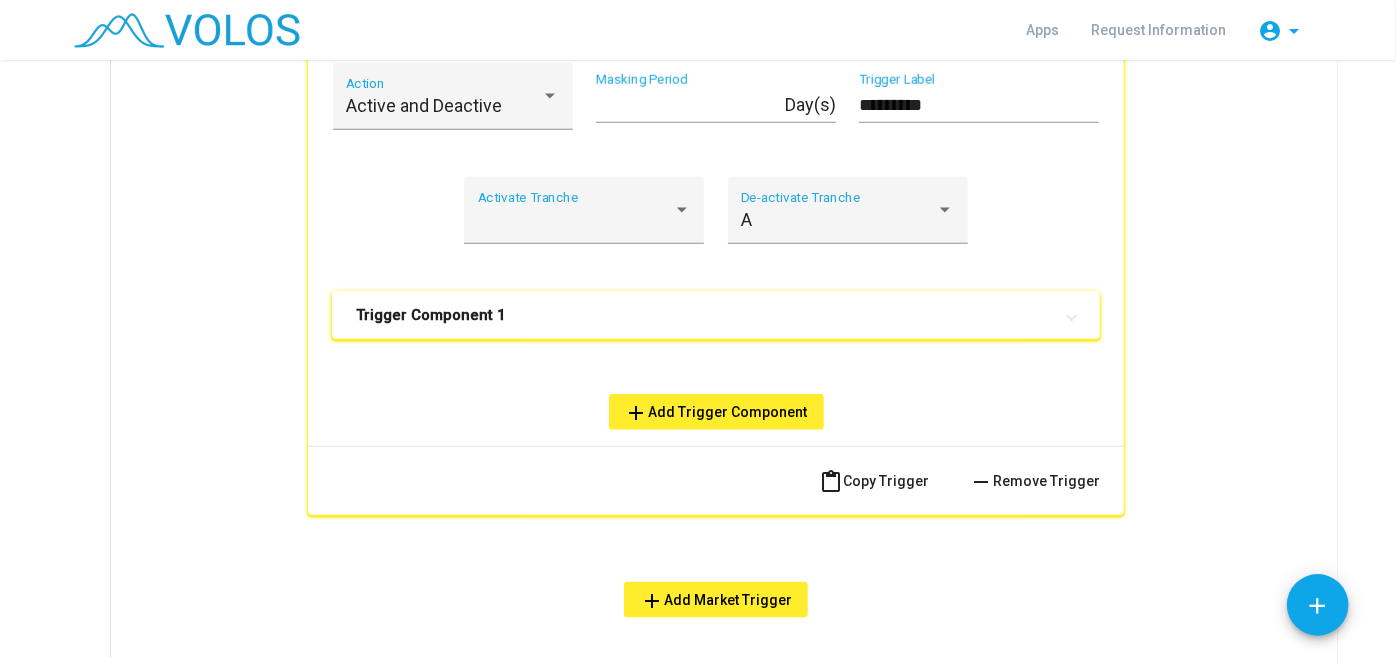 scroll, scrollTop: 948, scrollLeft: 0, axis: vertical 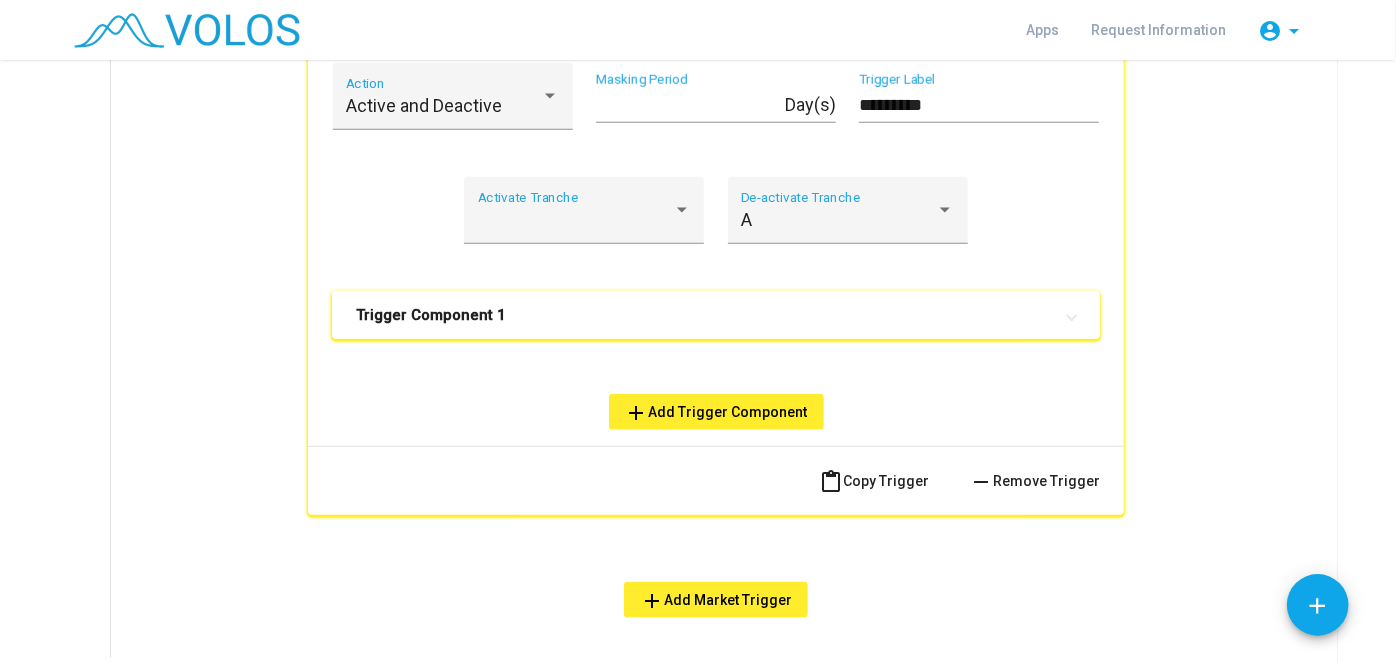 click on "Trigger Component 1" at bounding box center [704, 315] 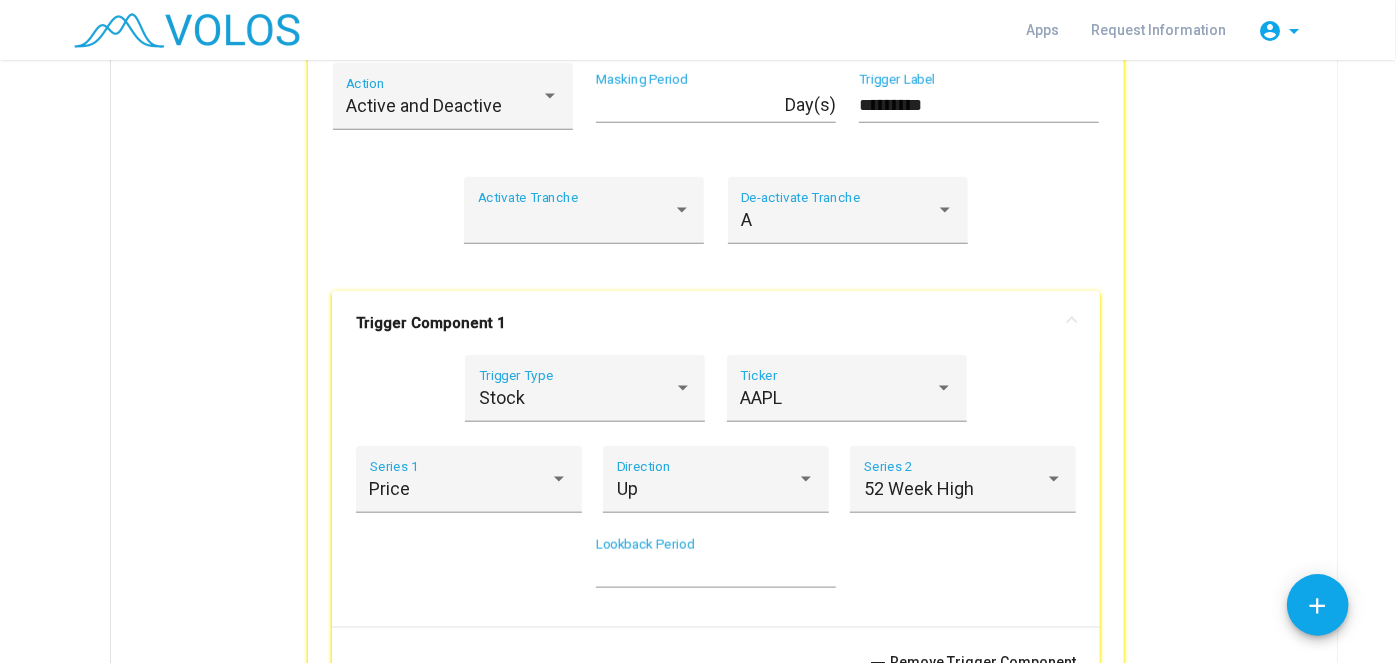 scroll, scrollTop: 1117, scrollLeft: 0, axis: vertical 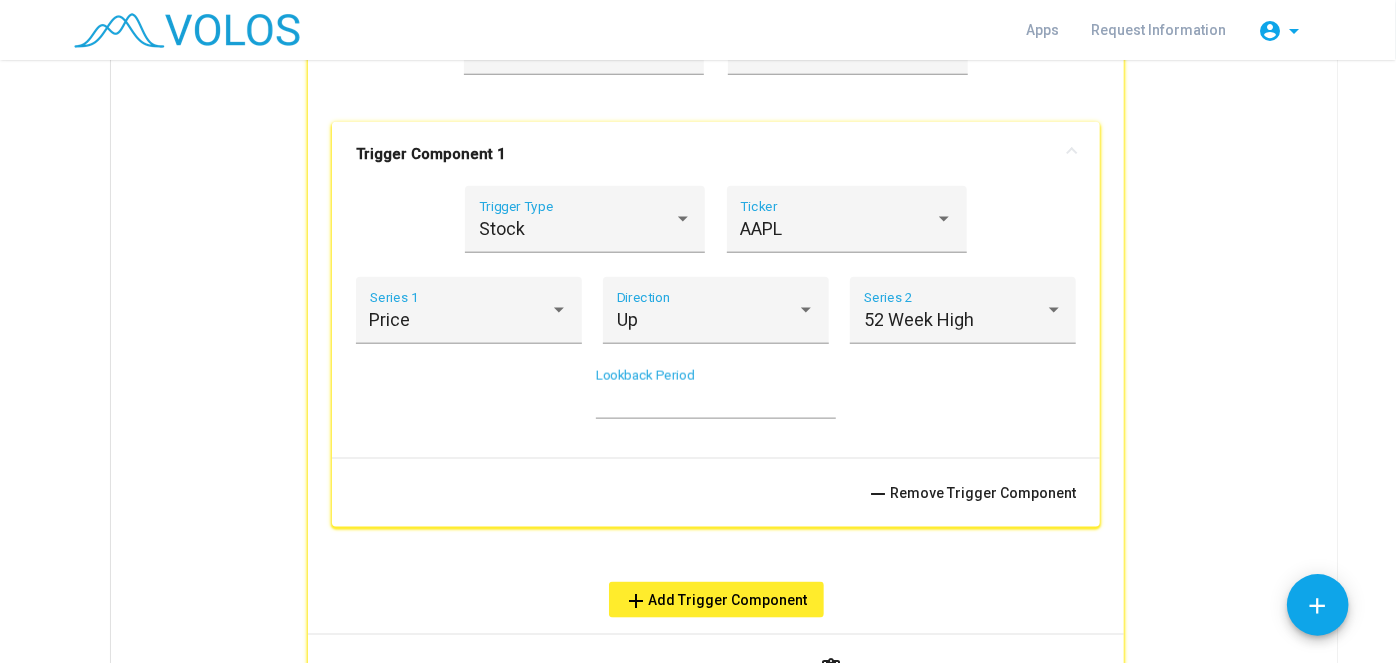 click on "Stock Trigger Type" at bounding box center [585, 231] 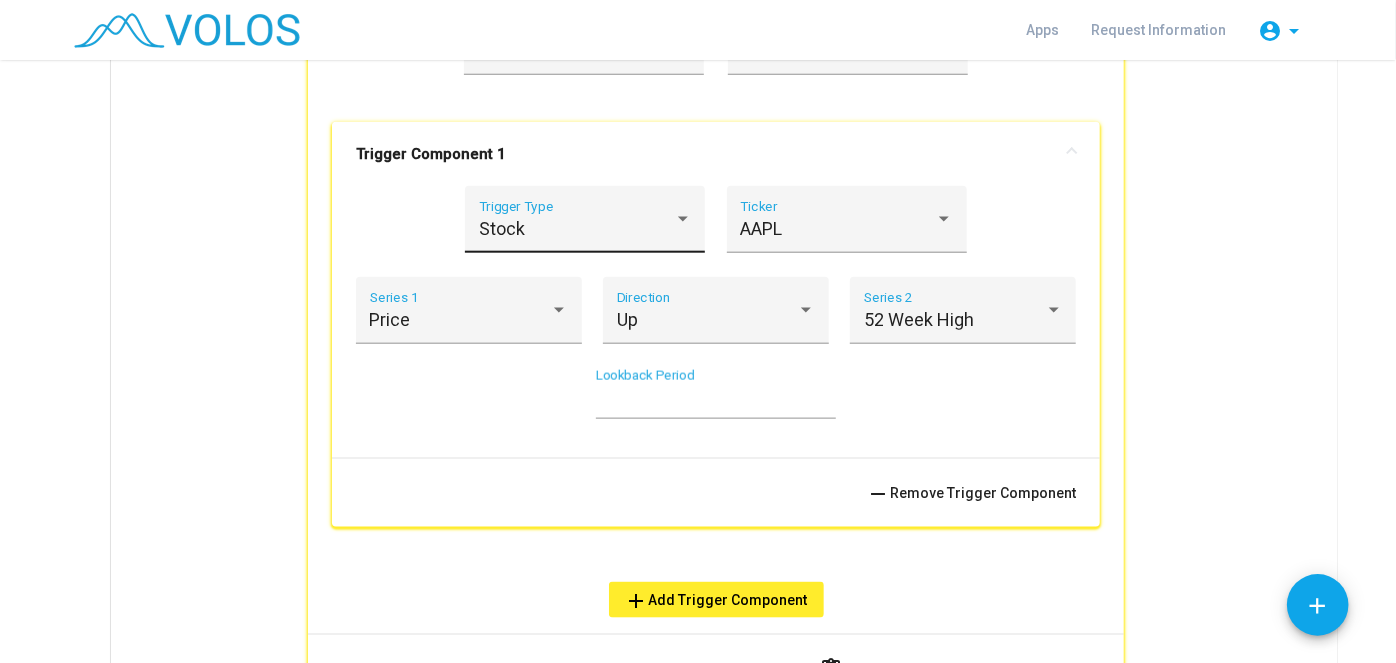 click on "Stock Trigger Type" at bounding box center [585, 226] 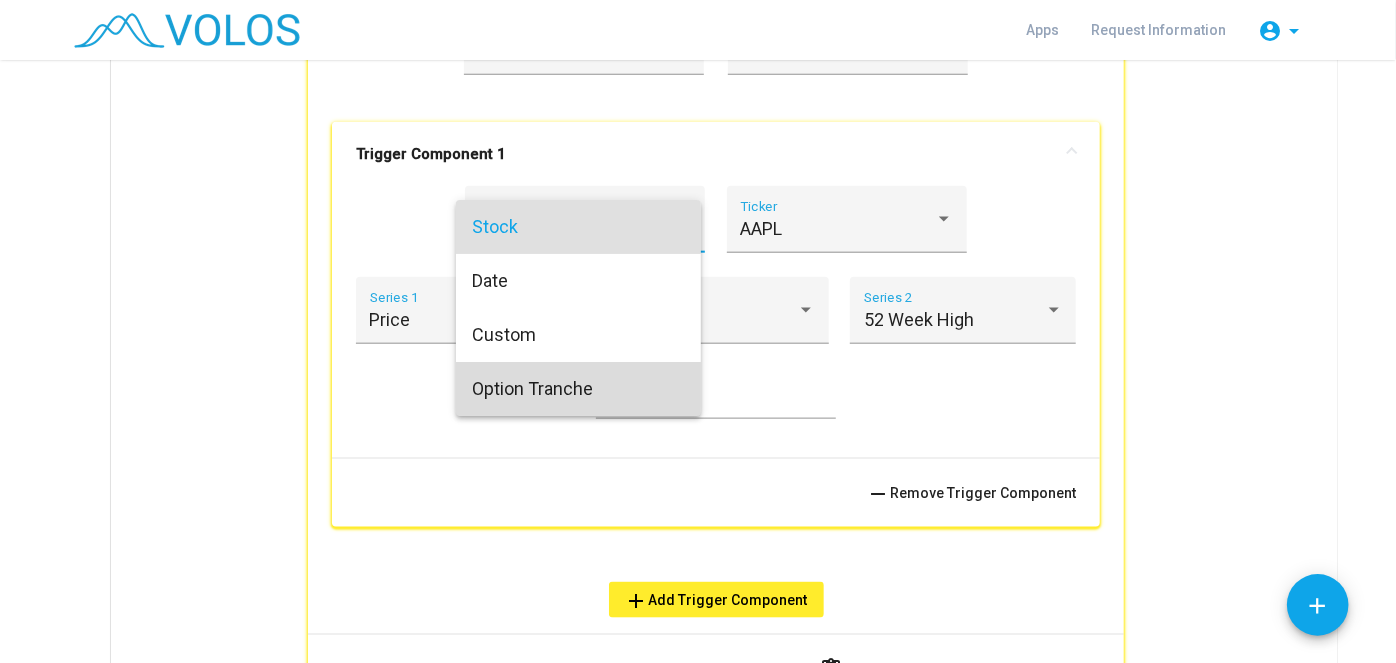click on "Option Tranche" at bounding box center (578, 389) 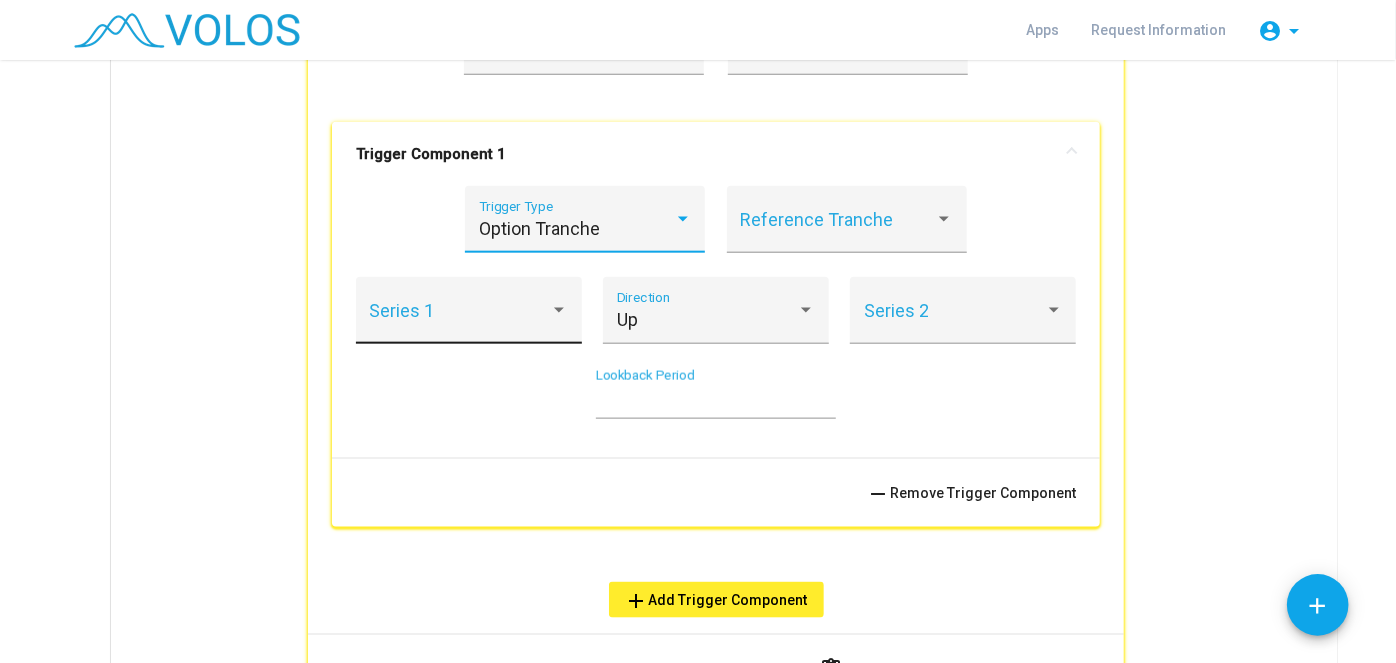 click at bounding box center [559, 310] 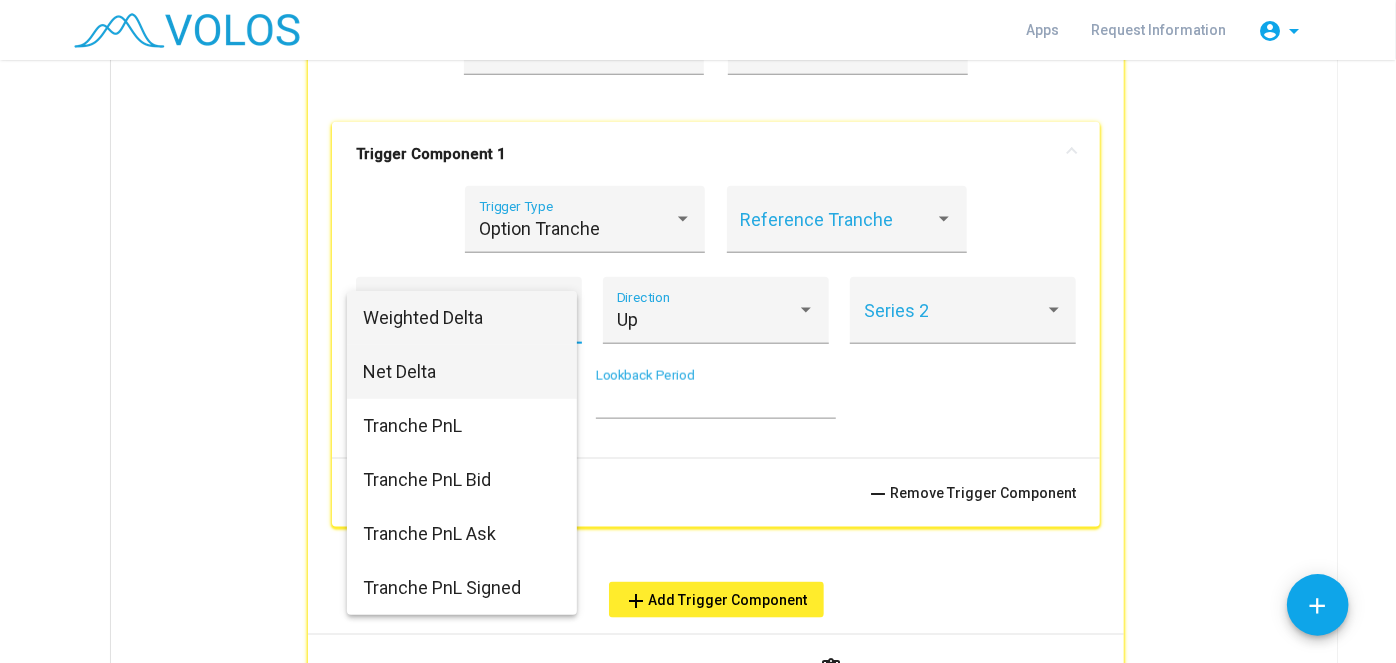 click on "Net Delta" at bounding box center [462, 372] 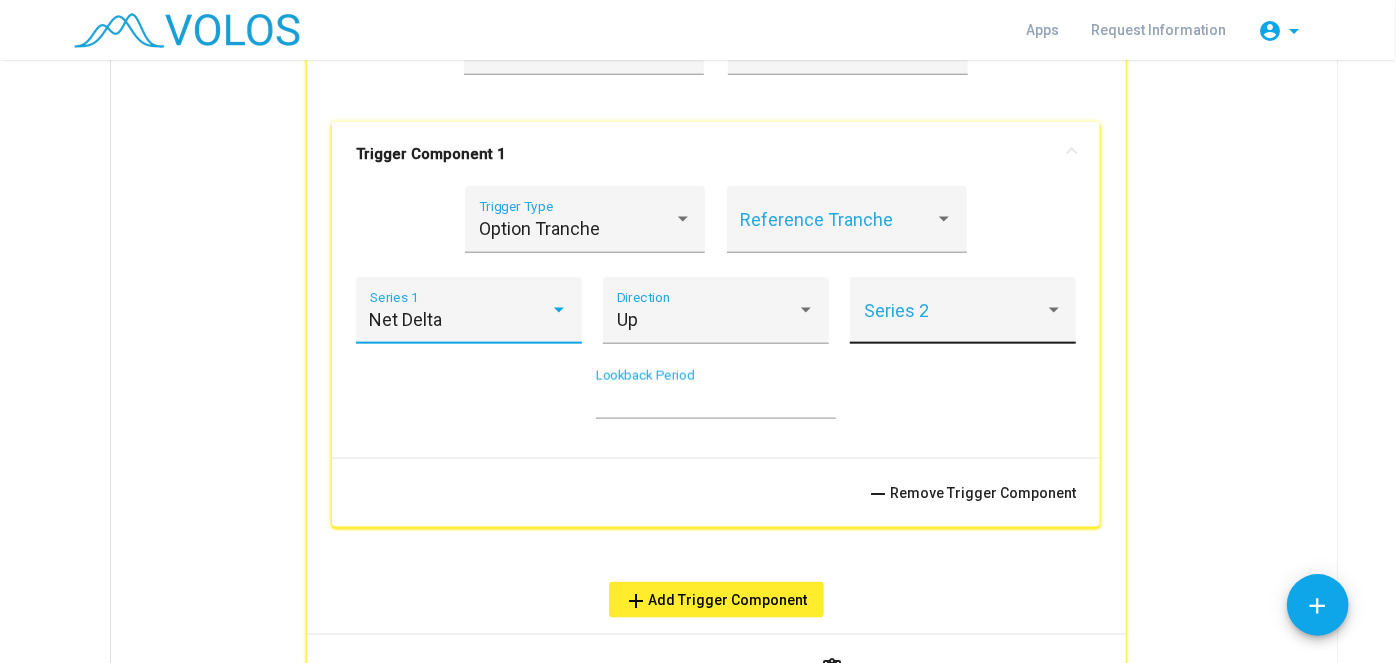 click at bounding box center (954, 320) 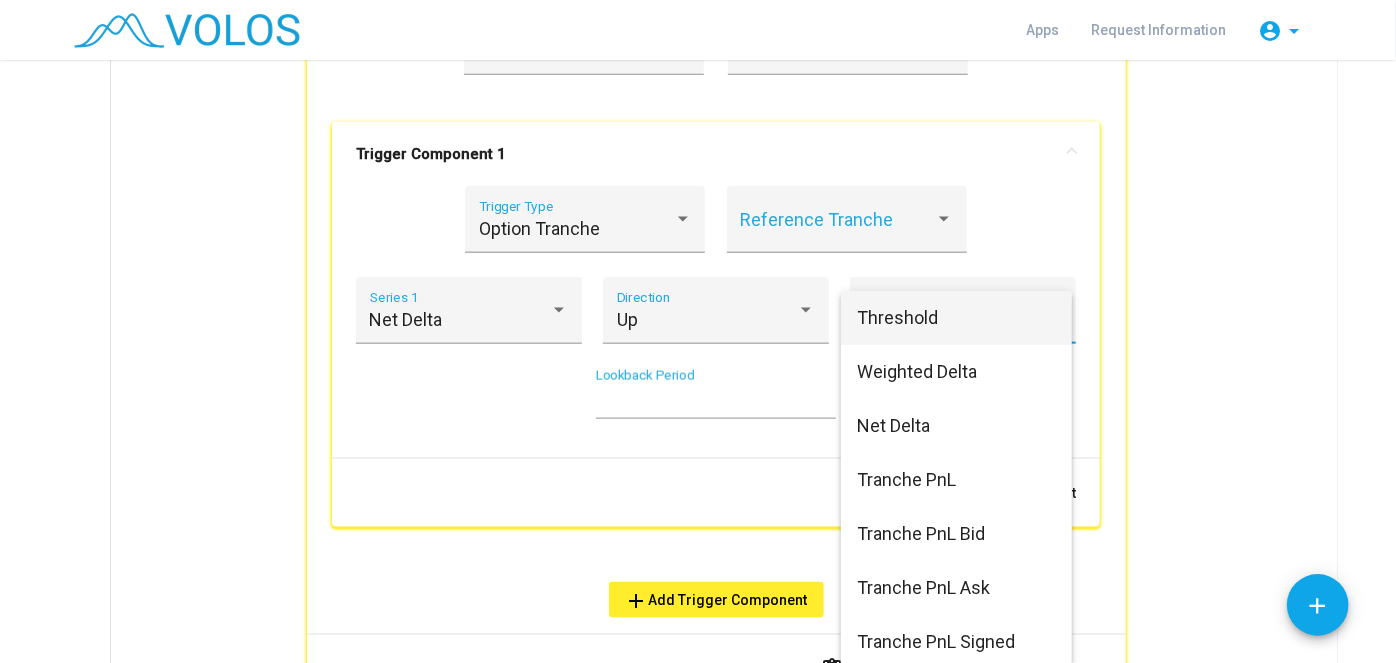 click on "Threshold" at bounding box center [956, 318] 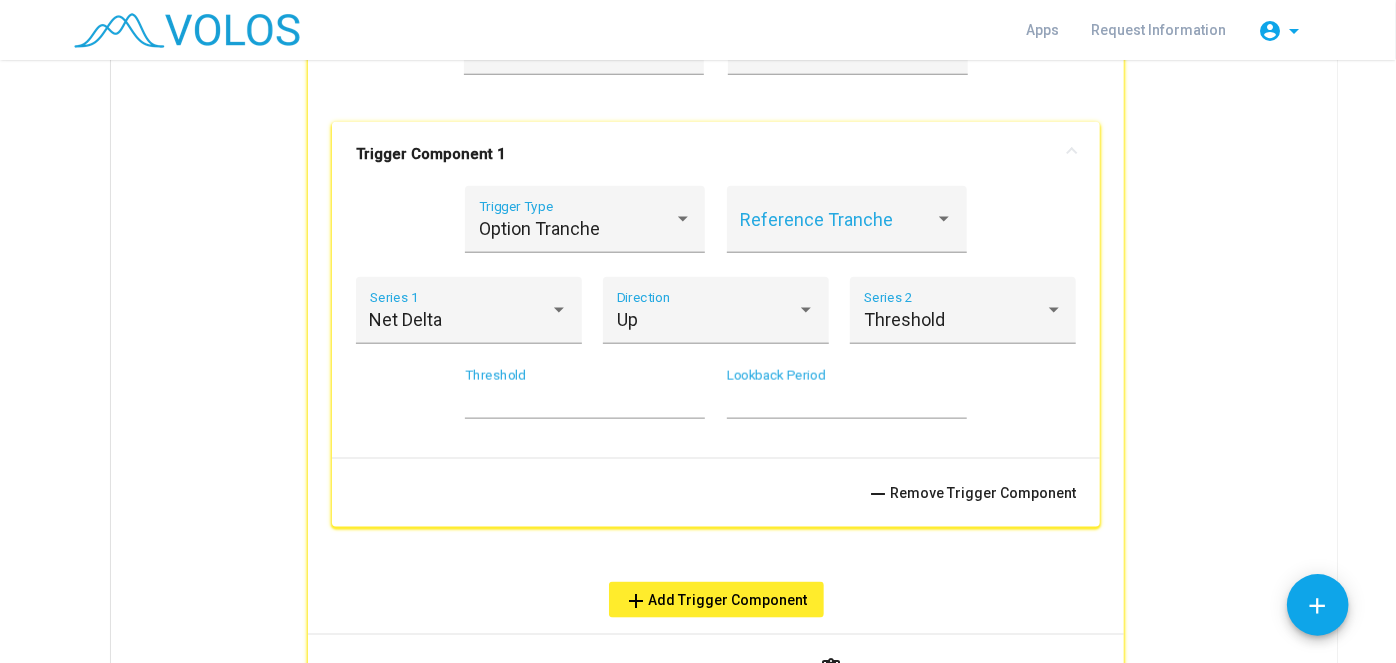 click on "* Threshold" at bounding box center (585, 393) 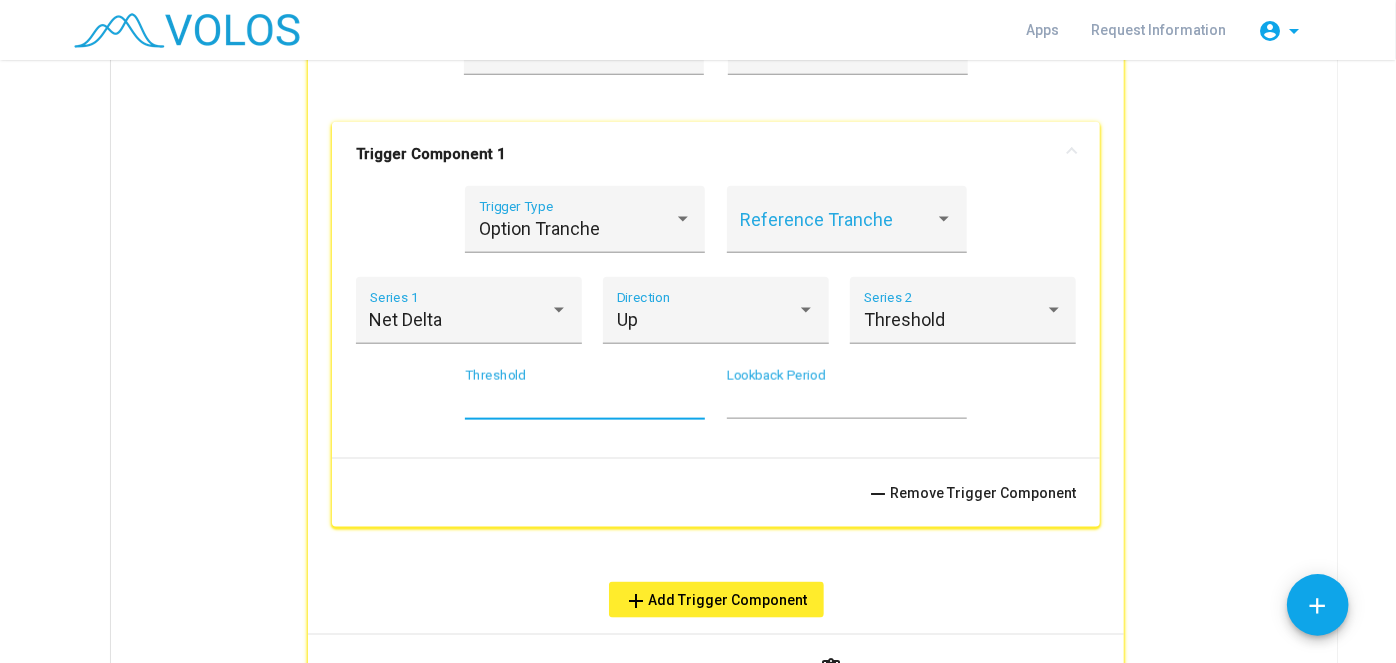 type on "*" 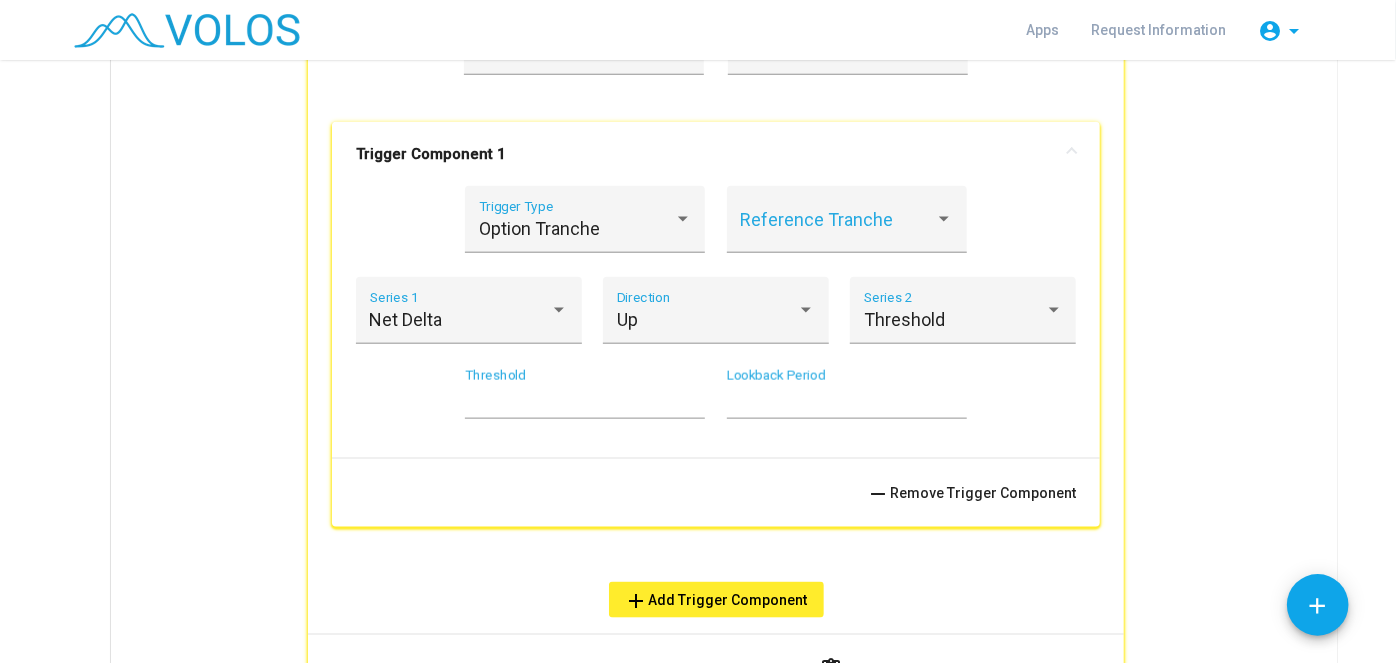 click on "Active and Deactive Action * Masking Period Day(s) ********* Trigger Label  Activate Tranche  A  De-activate Tranche   Trigger Component 1  Option Tranche Trigger Type Reference Tranche Net Delta Series 1 Up Direction Threshold Series 2 *** Threshold * Lookback Period remove  Remove Trigger Component add  Add Trigger Component" at bounding box center [716, 255] 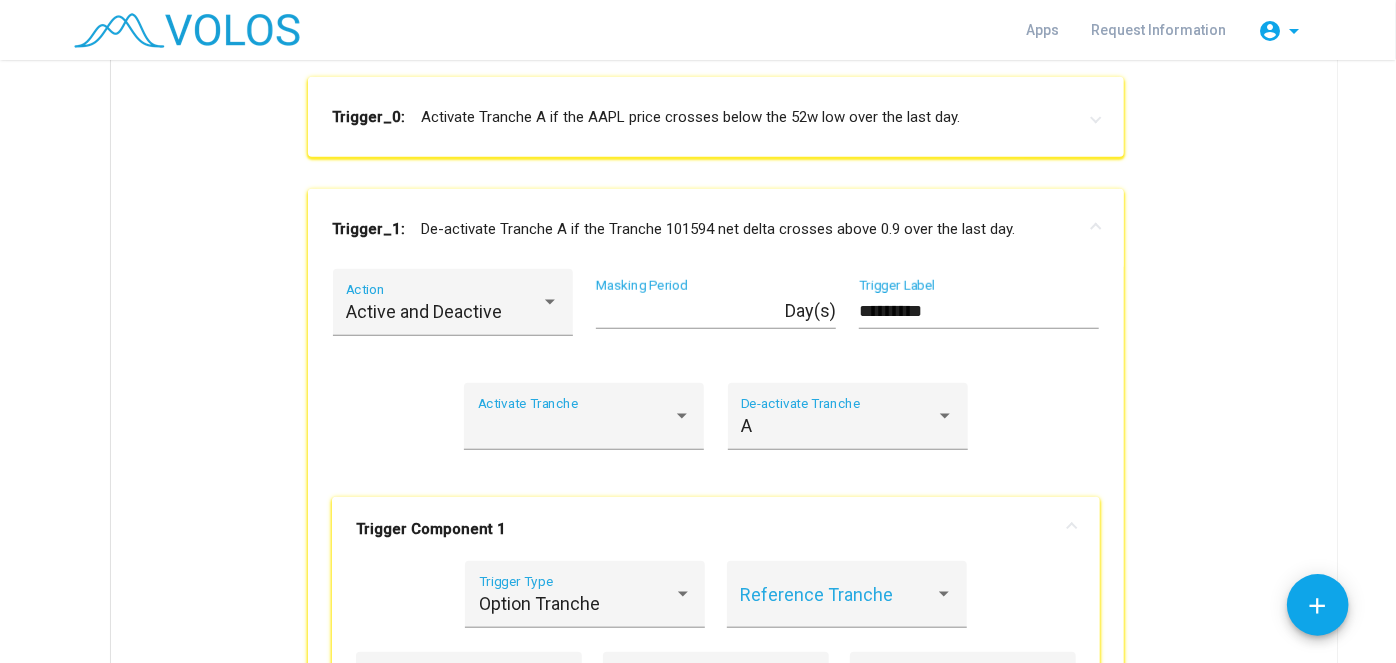 click on "Trigger_1:   De-activate Tranche A if the Tranche 101594 net delta crosses above 0.9 over the last day." at bounding box center [716, 229] 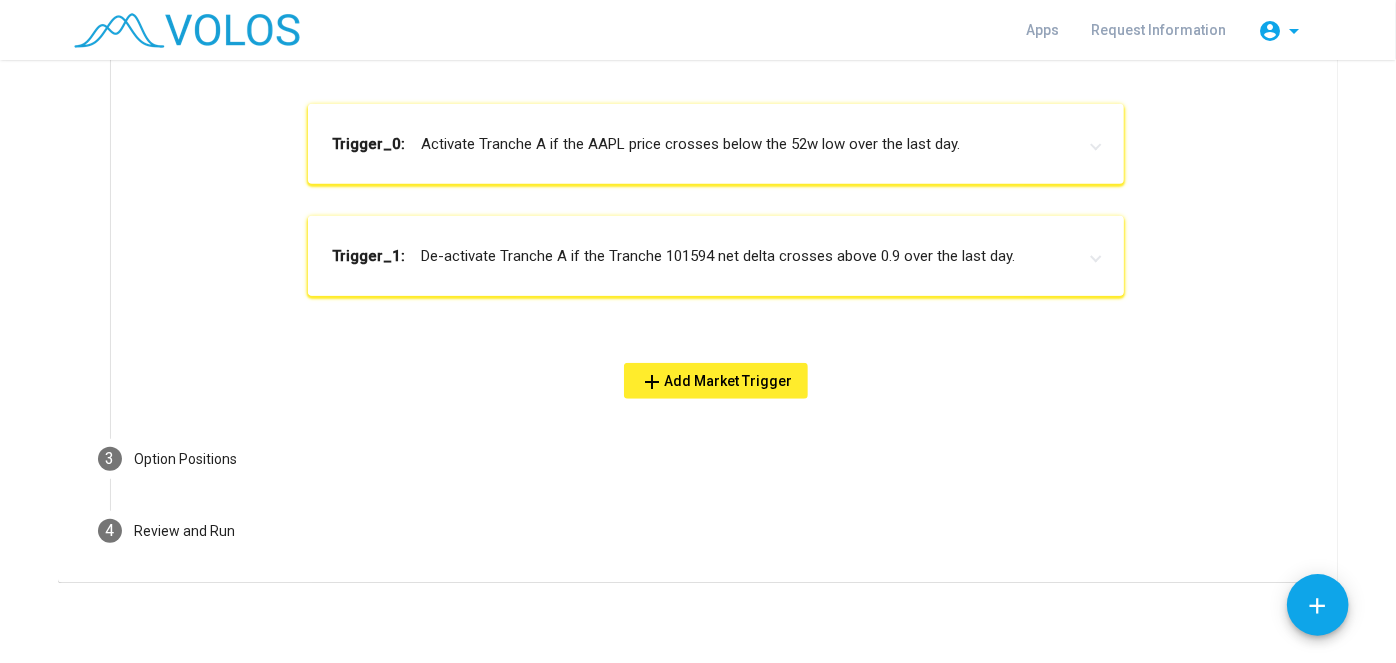 scroll, scrollTop: 714, scrollLeft: 0, axis: vertical 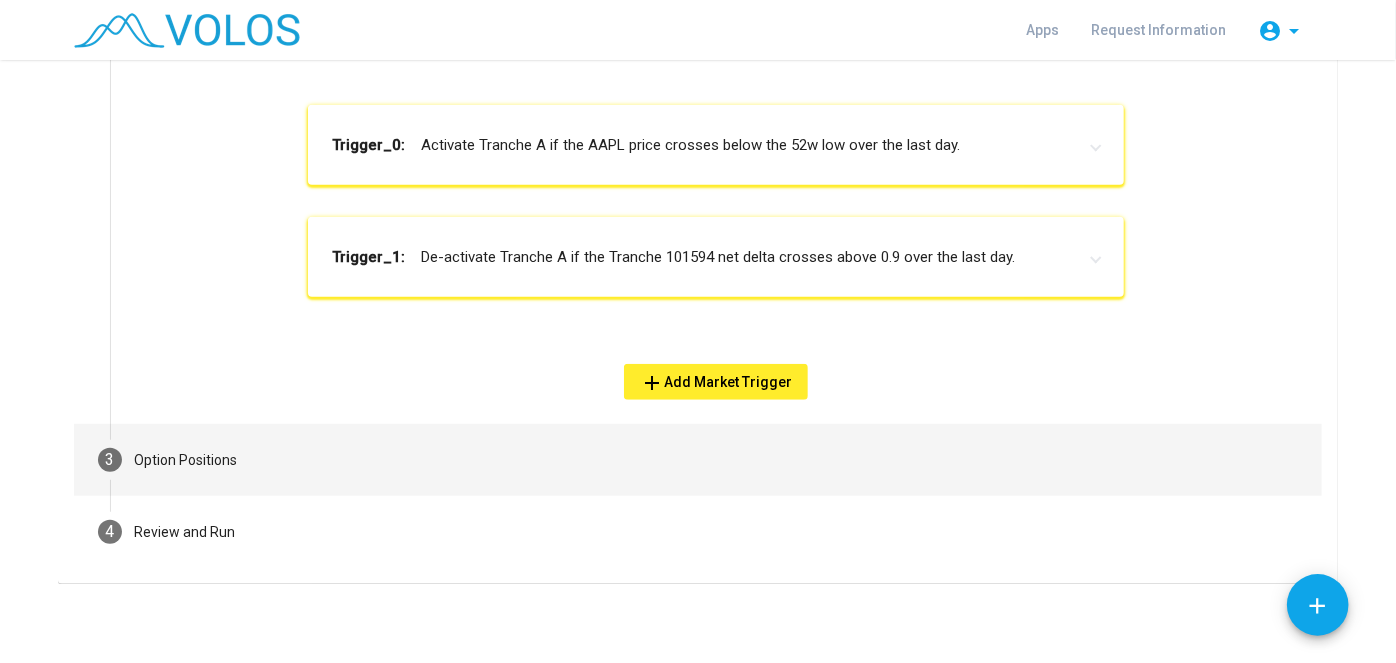 click on "3 Option Positions" at bounding box center [698, 460] 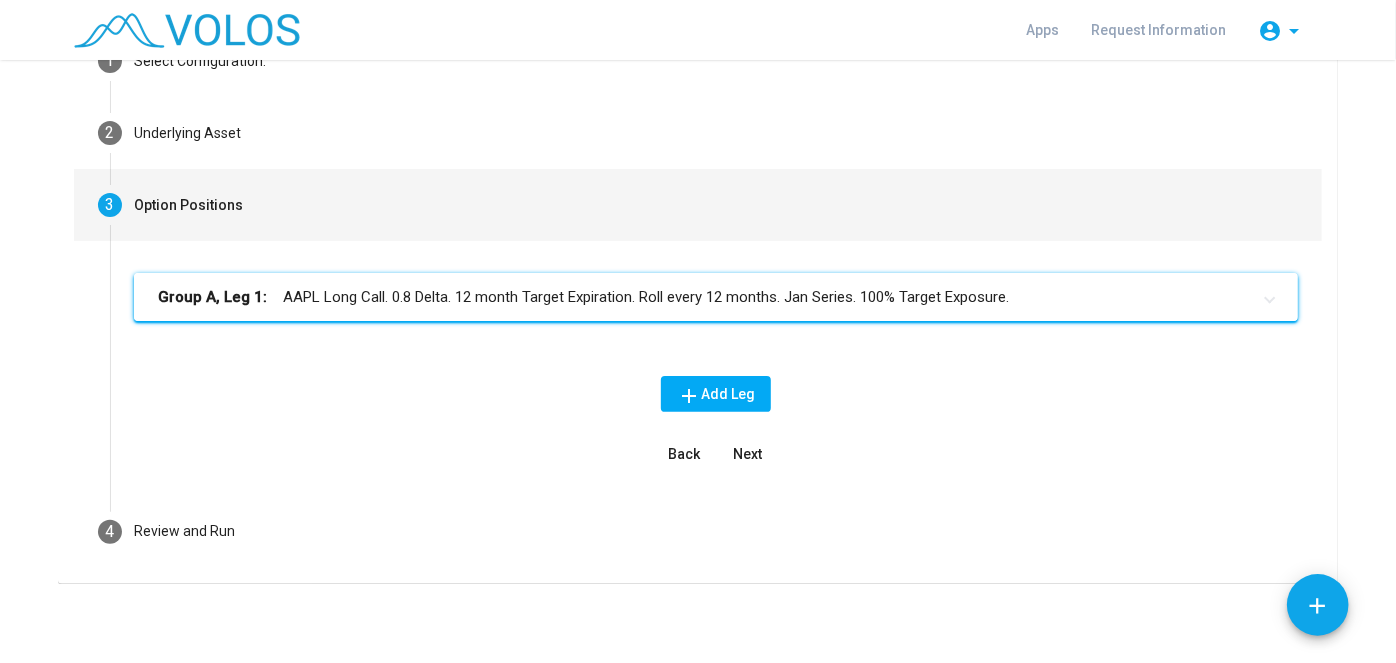 click on "Group A, Leg 1:   AAPL Long Call. 0.8 Delta. 12 month Target Expiration. Roll every 12 months. Jan Series. 100% Target Exposure." at bounding box center [704, 297] 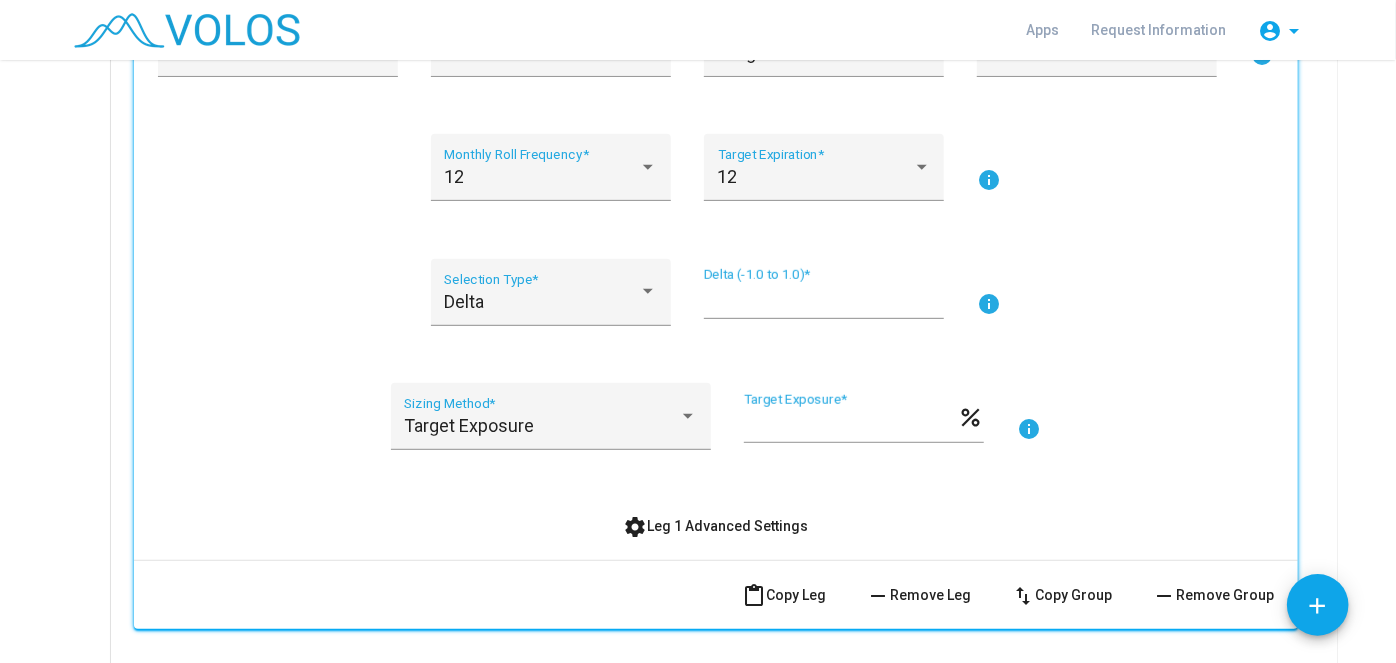 scroll, scrollTop: 457, scrollLeft: 0, axis: vertical 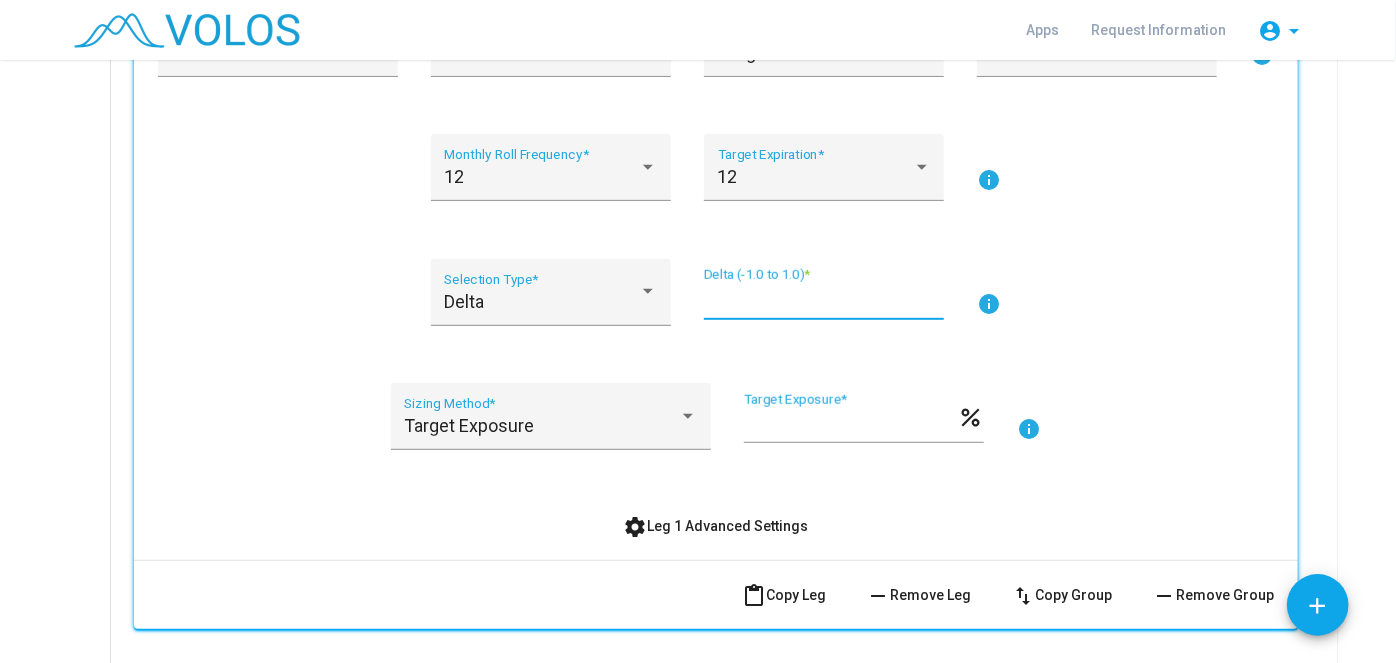 click on "***" at bounding box center [824, 300] 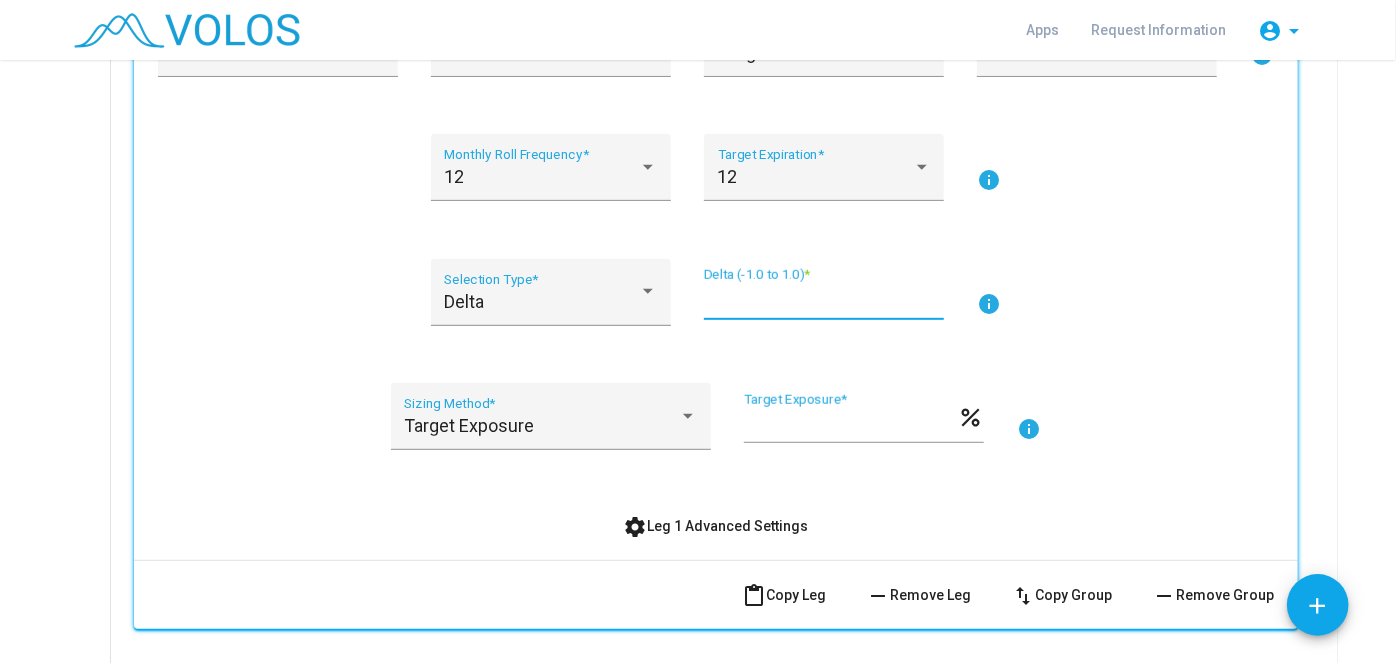 type on "***" 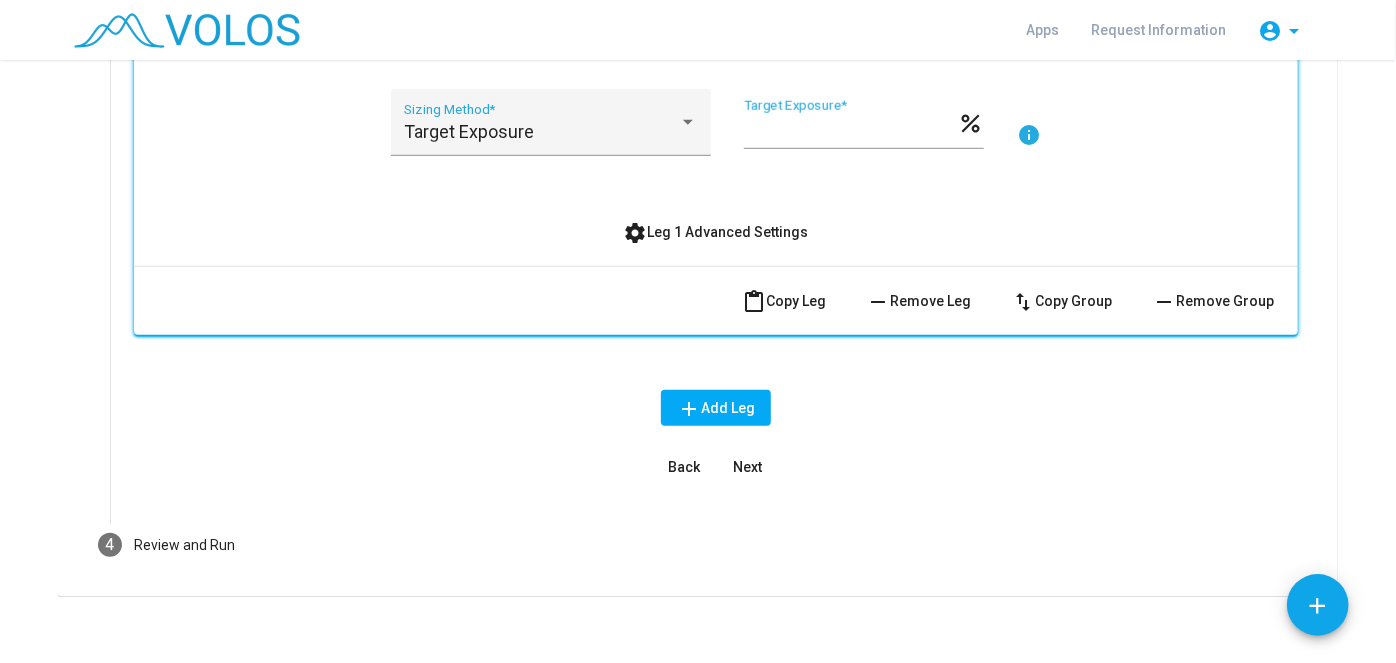 scroll, scrollTop: 754, scrollLeft: 0, axis: vertical 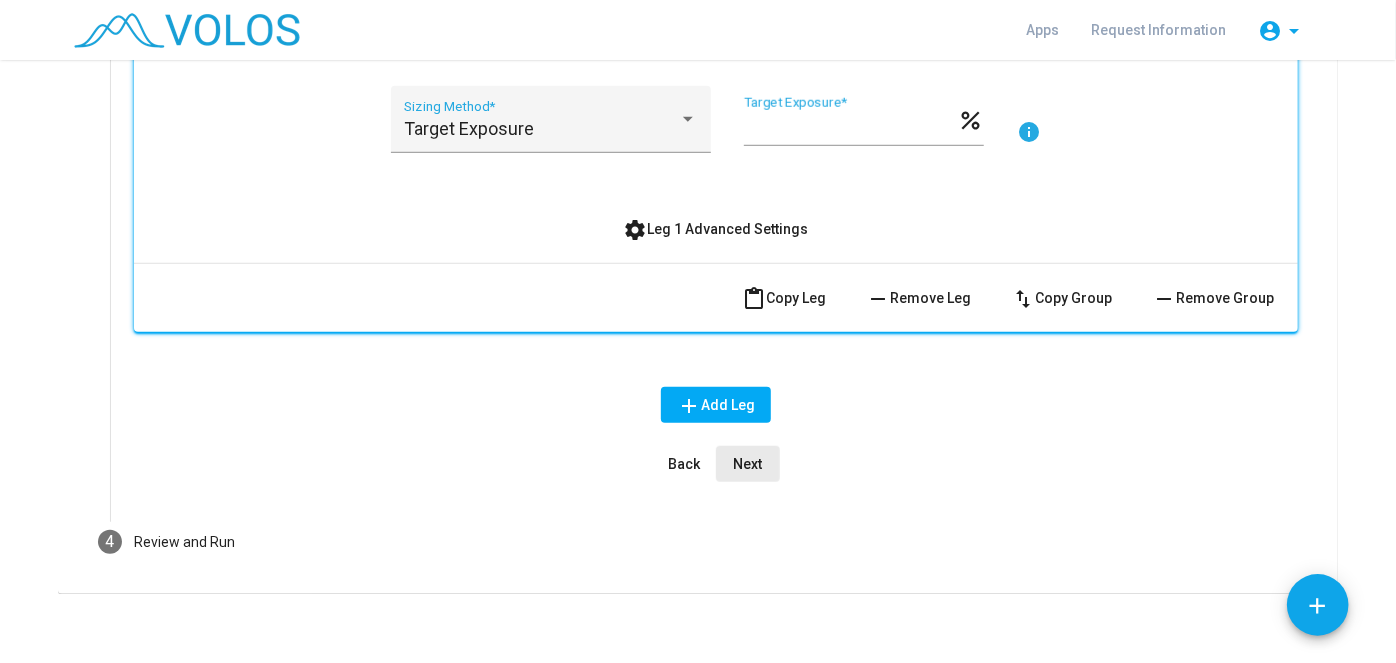 click on "Next" at bounding box center [748, 464] 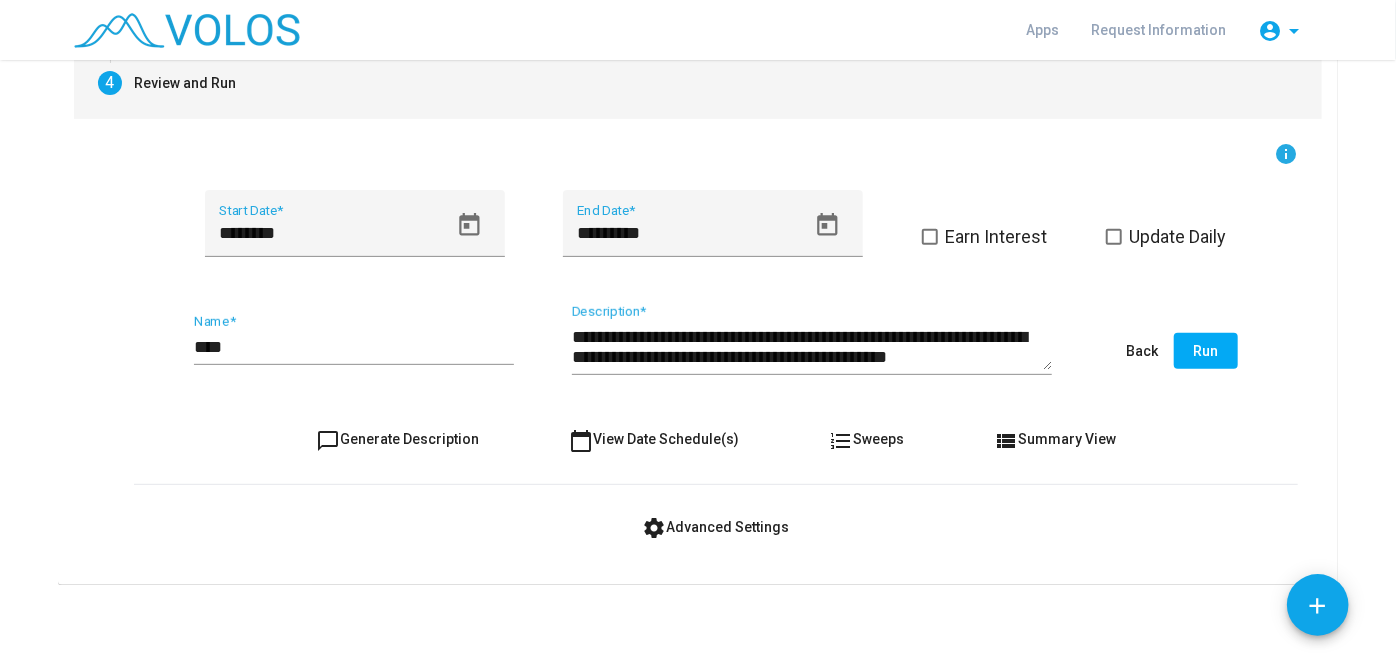 click on "Run" at bounding box center (1206, 351) 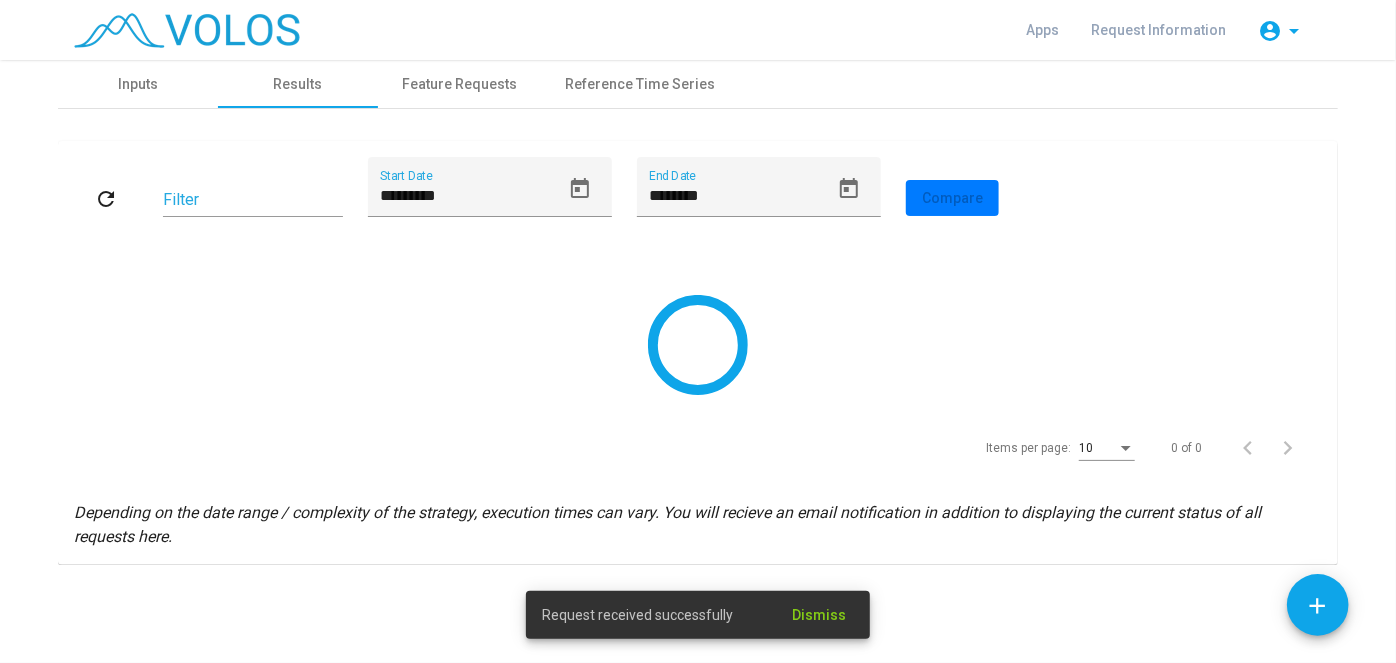 scroll, scrollTop: 0, scrollLeft: 0, axis: both 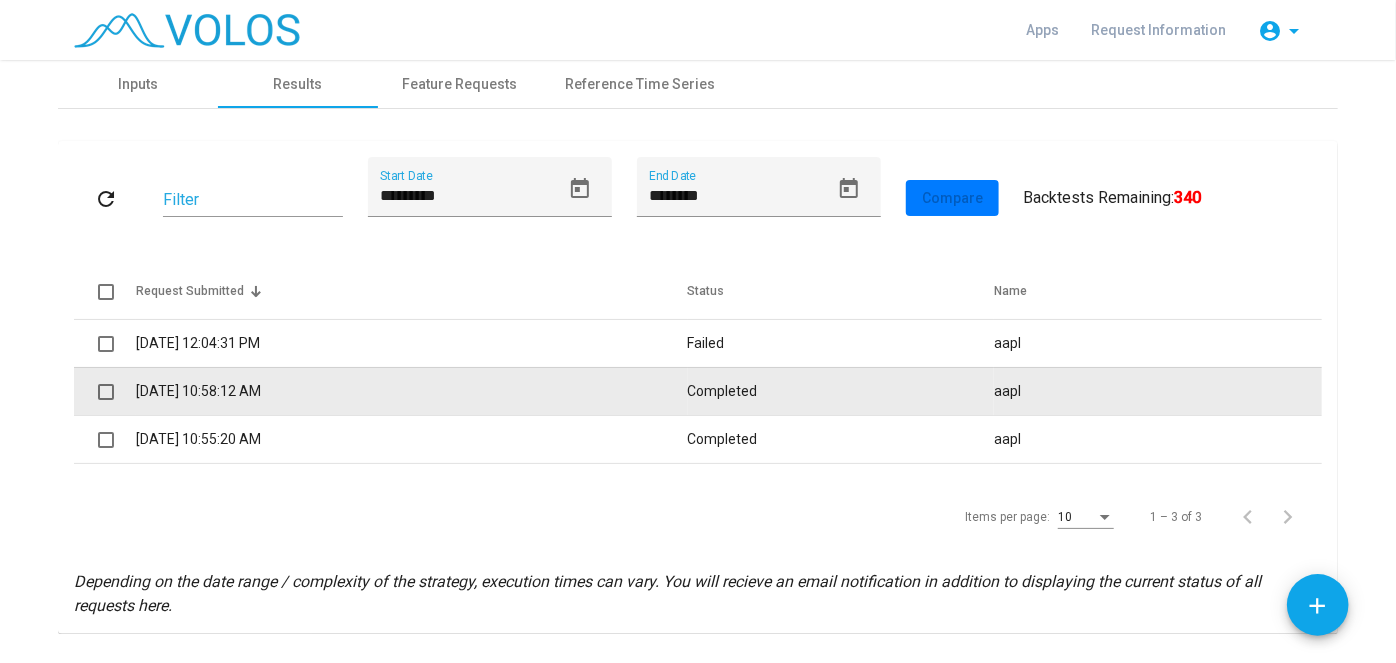 click on "[DATE] 10:58:12 AM" at bounding box center (411, 391) 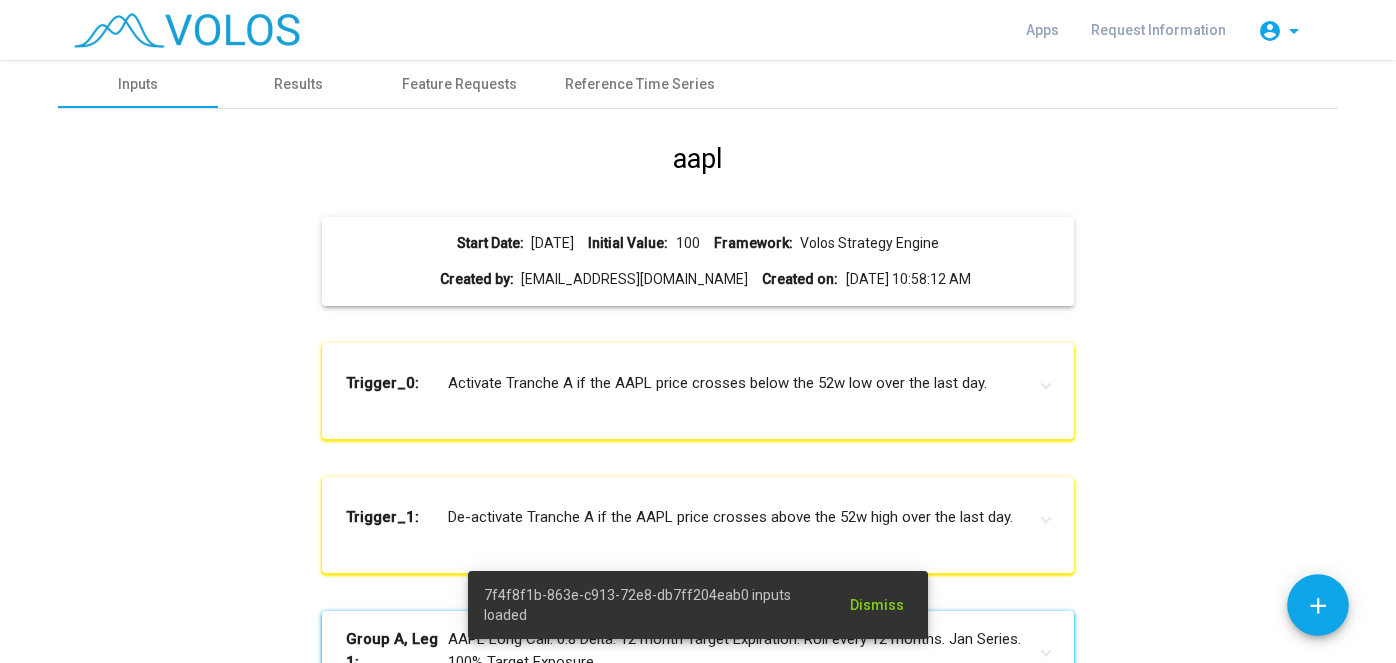 scroll, scrollTop: 0, scrollLeft: 0, axis: both 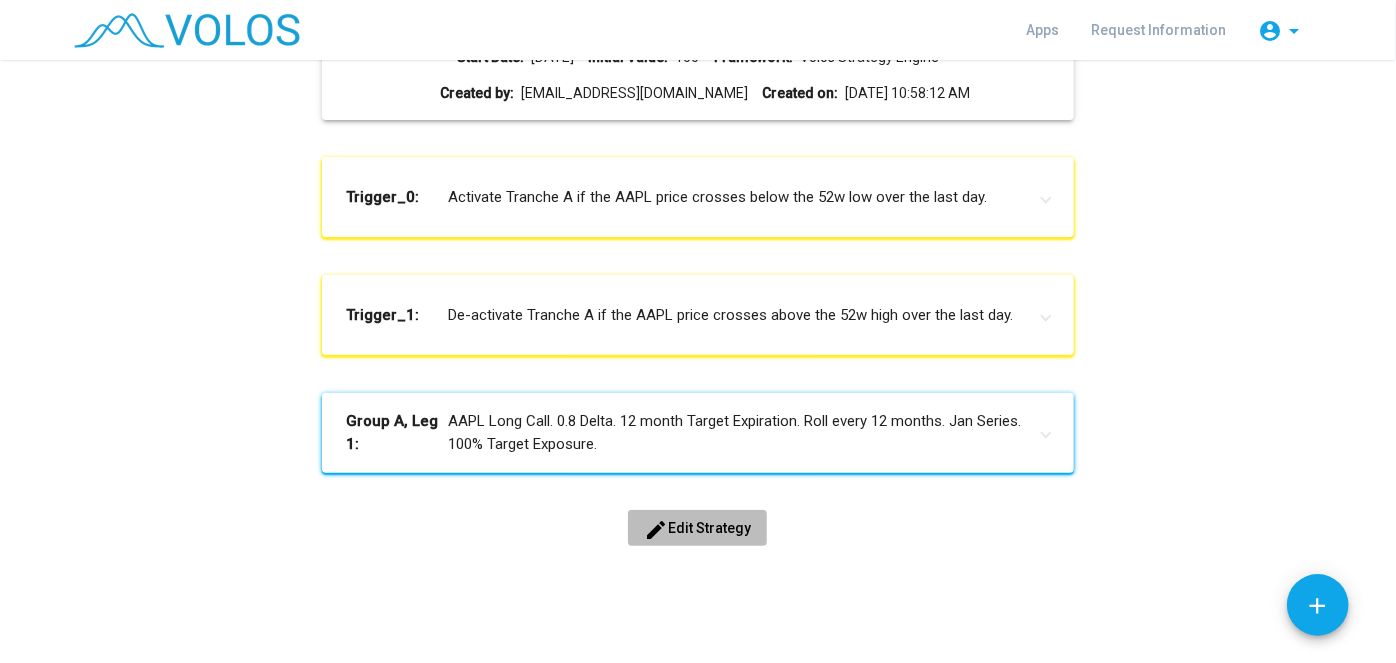 click on "edit  Edit Strategy" at bounding box center [697, 528] 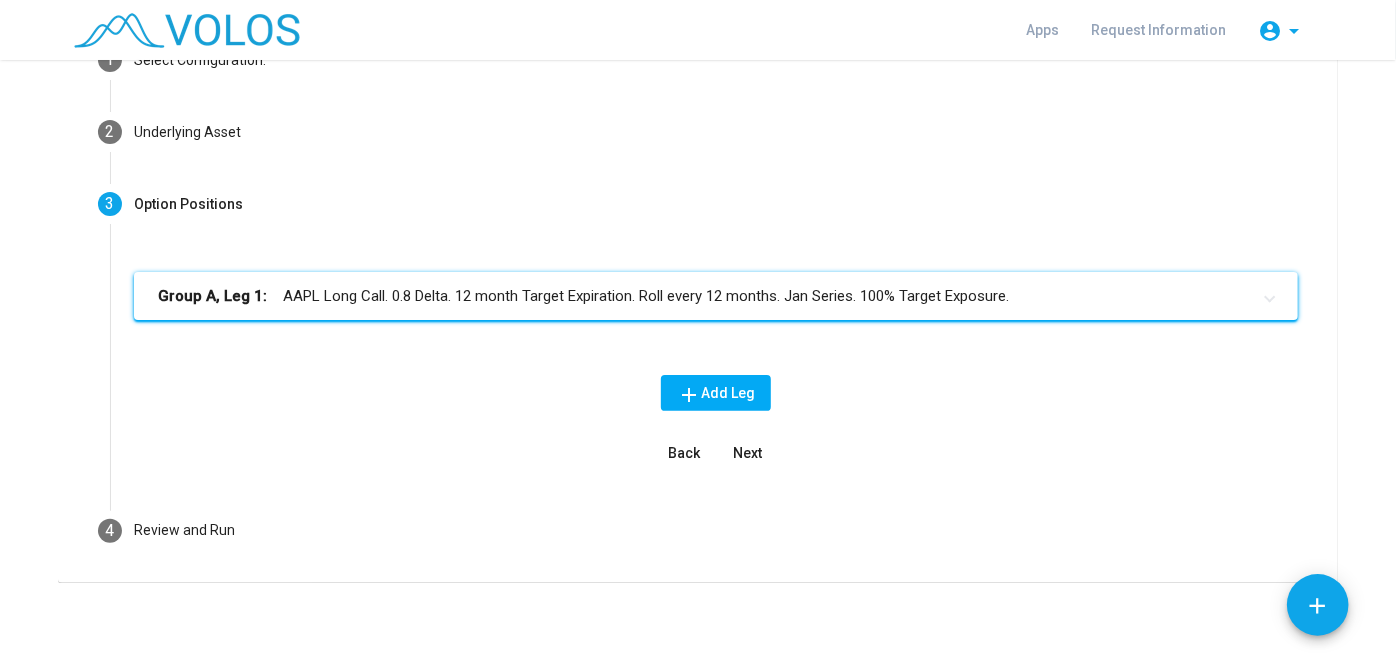 scroll, scrollTop: 130, scrollLeft: 0, axis: vertical 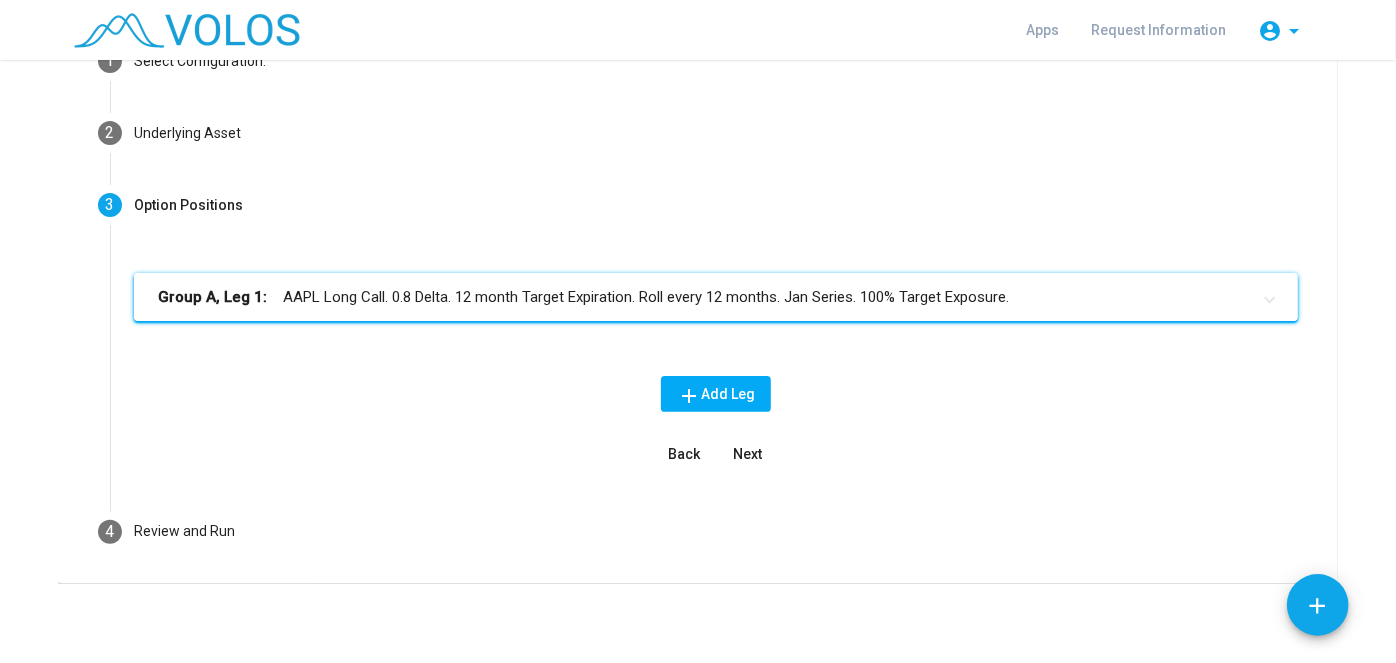 click on "Group A, Leg 1:   AAPL Long Call. 0.8 Delta. 12 month Target Expiration. Roll every 12 months. Jan Series. 100% Target Exposure." at bounding box center (704, 297) 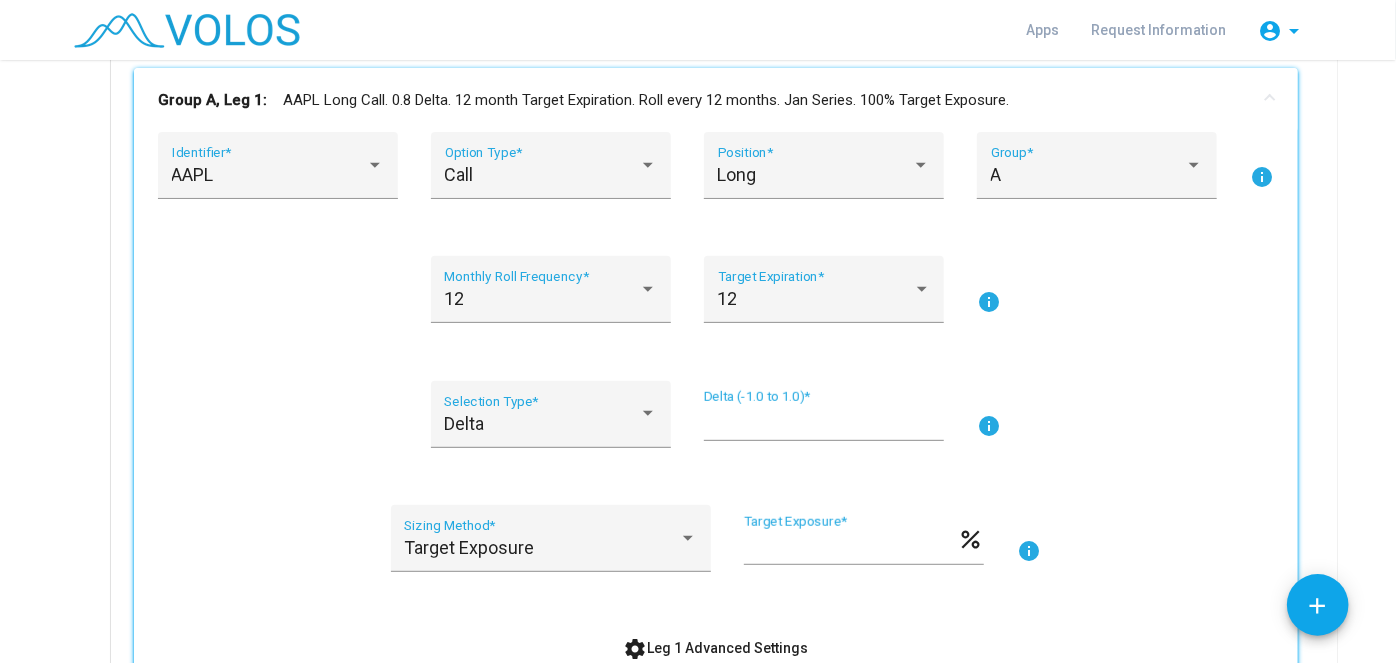 scroll, scrollTop: 348, scrollLeft: 0, axis: vertical 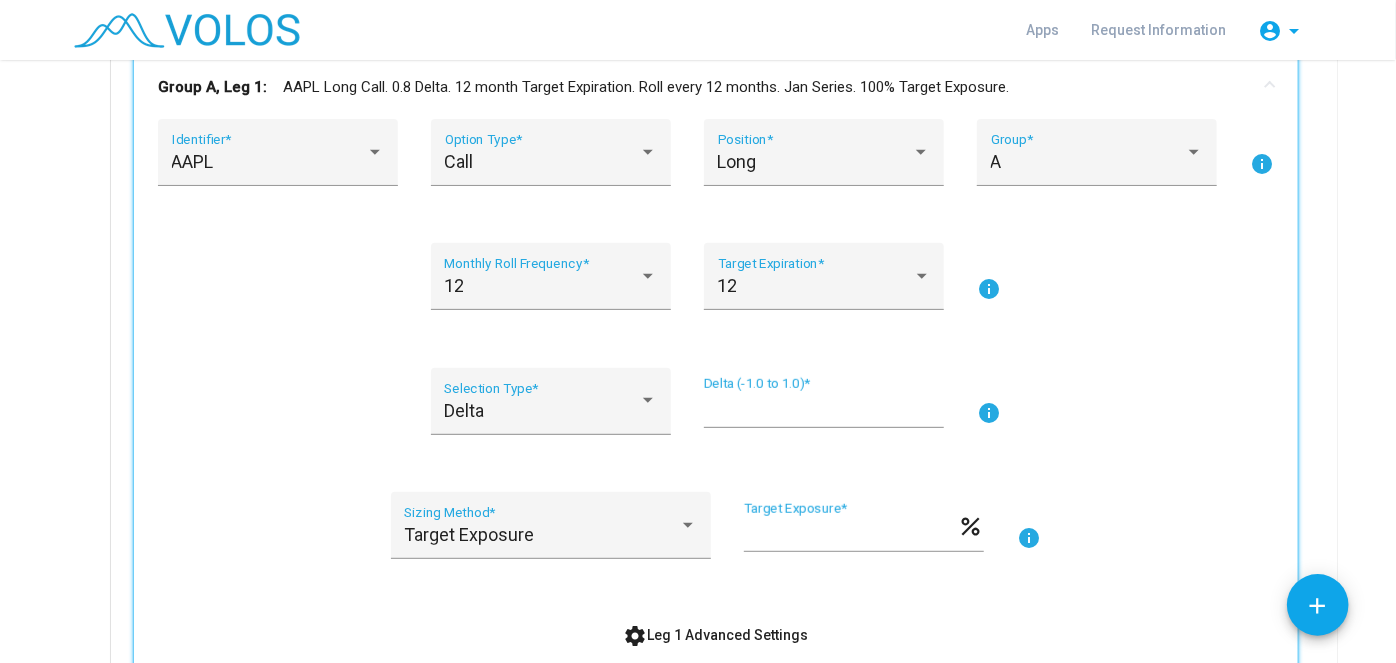 click on "***" at bounding box center [824, 409] 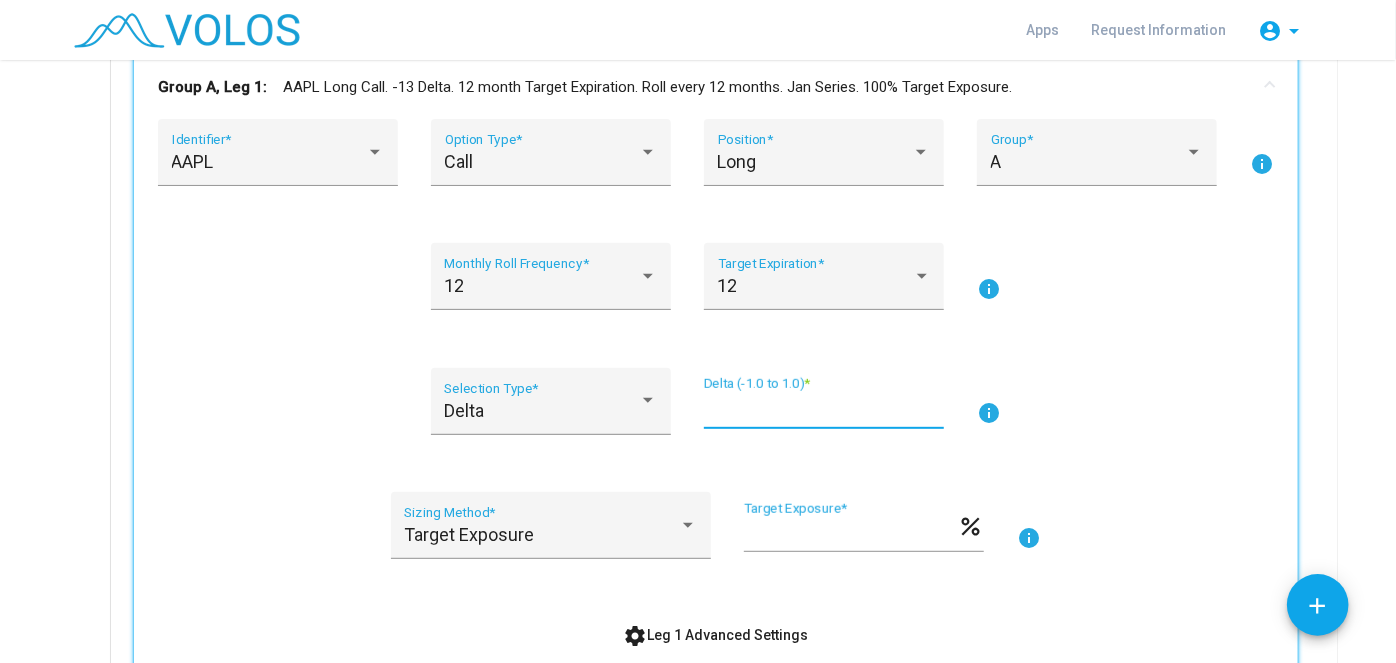 scroll, scrollTop: 0, scrollLeft: 0, axis: both 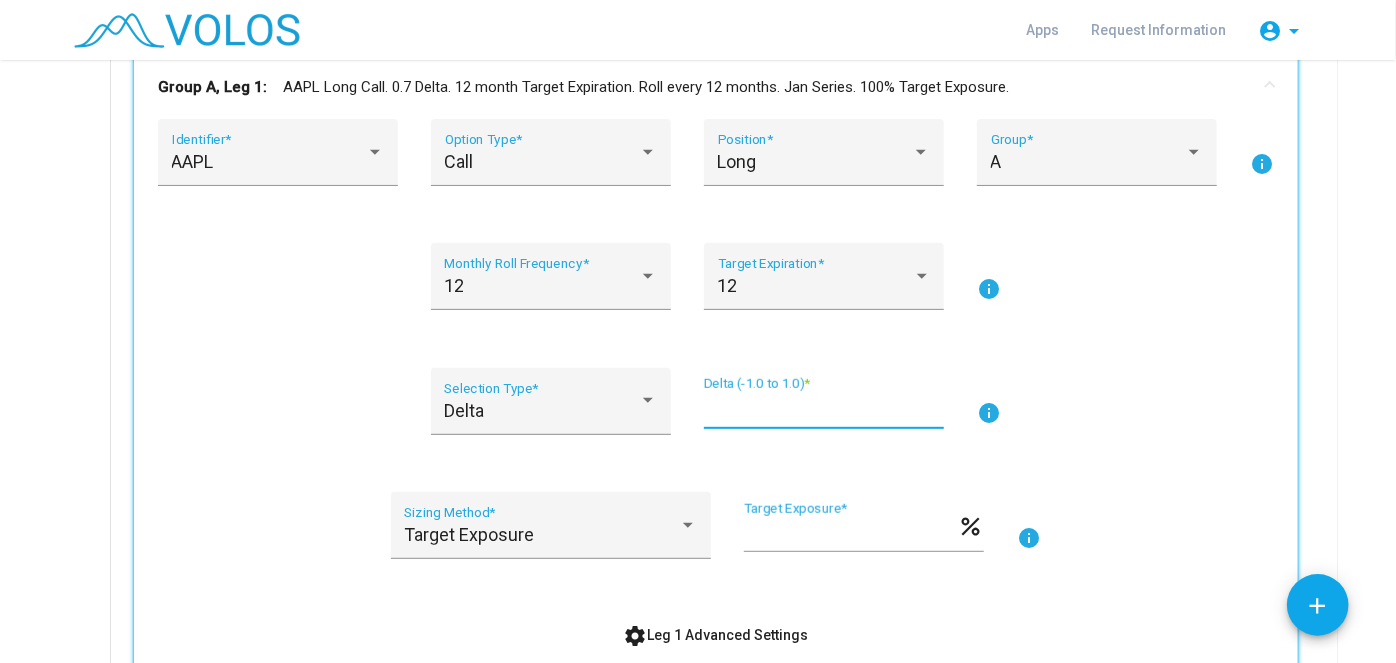type on "***" 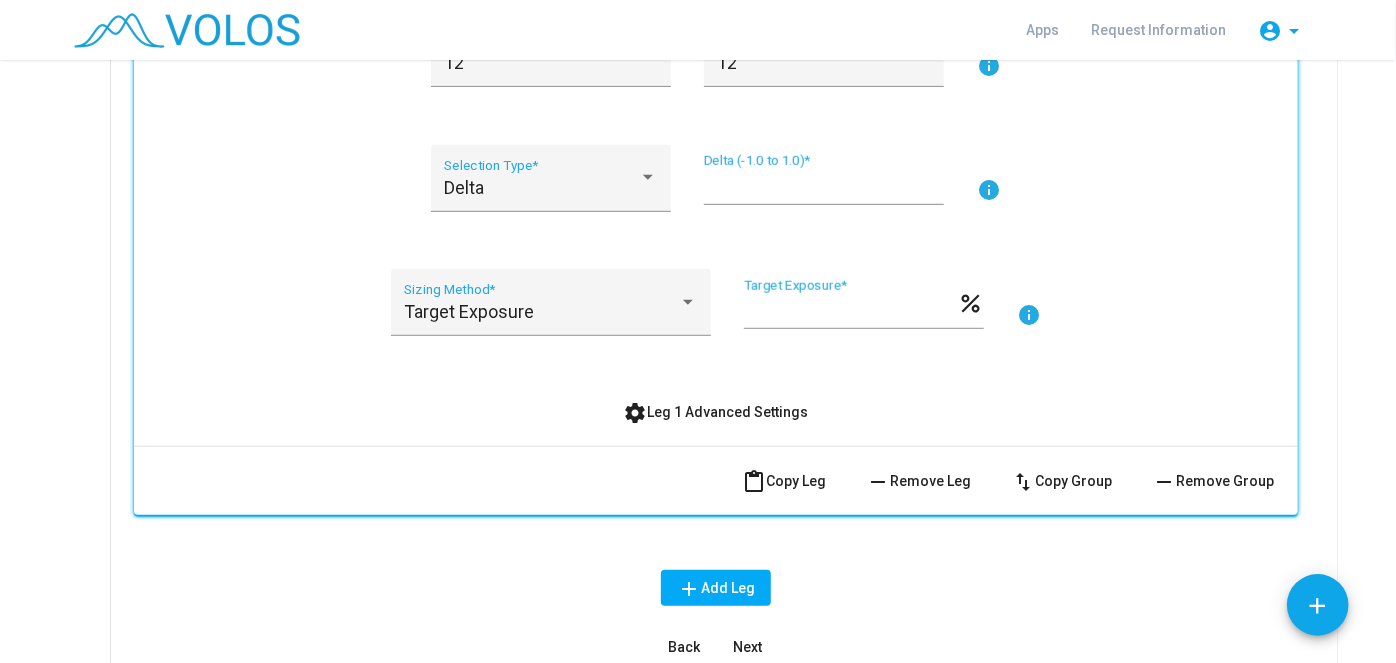 scroll, scrollTop: 618, scrollLeft: 0, axis: vertical 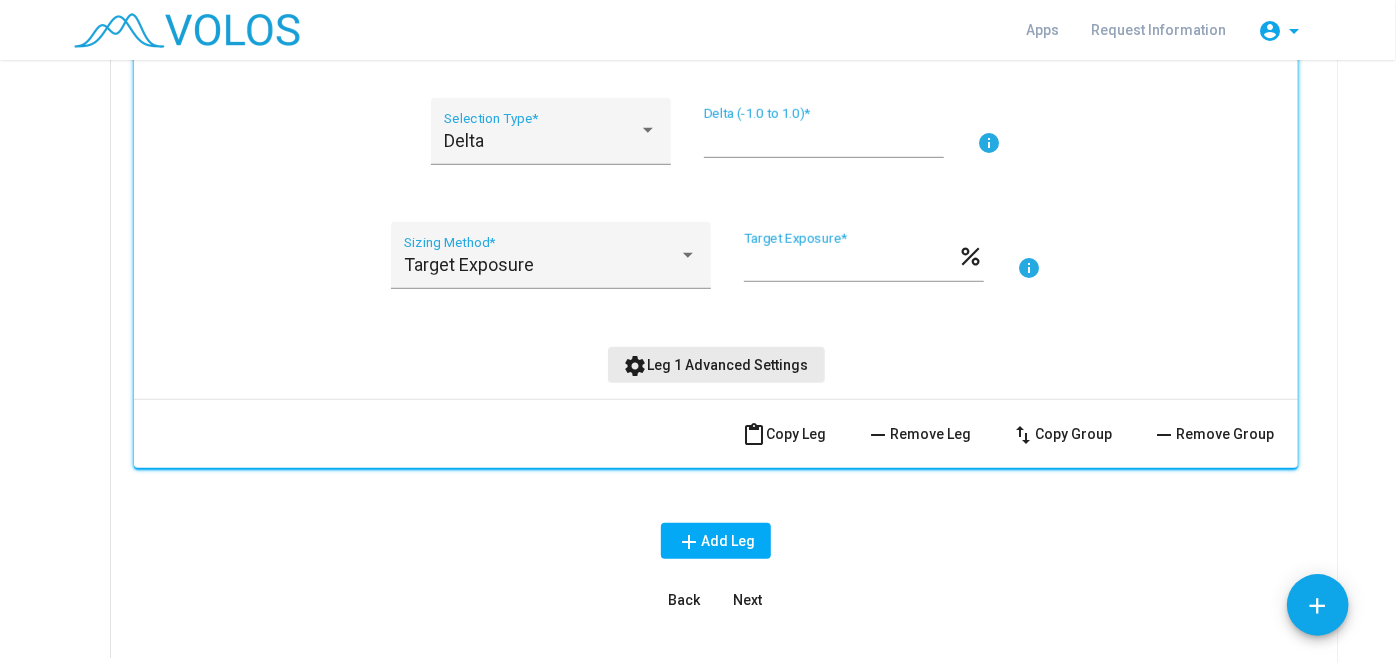 click on "settings  Leg 1 Advanced Settings" at bounding box center (716, 365) 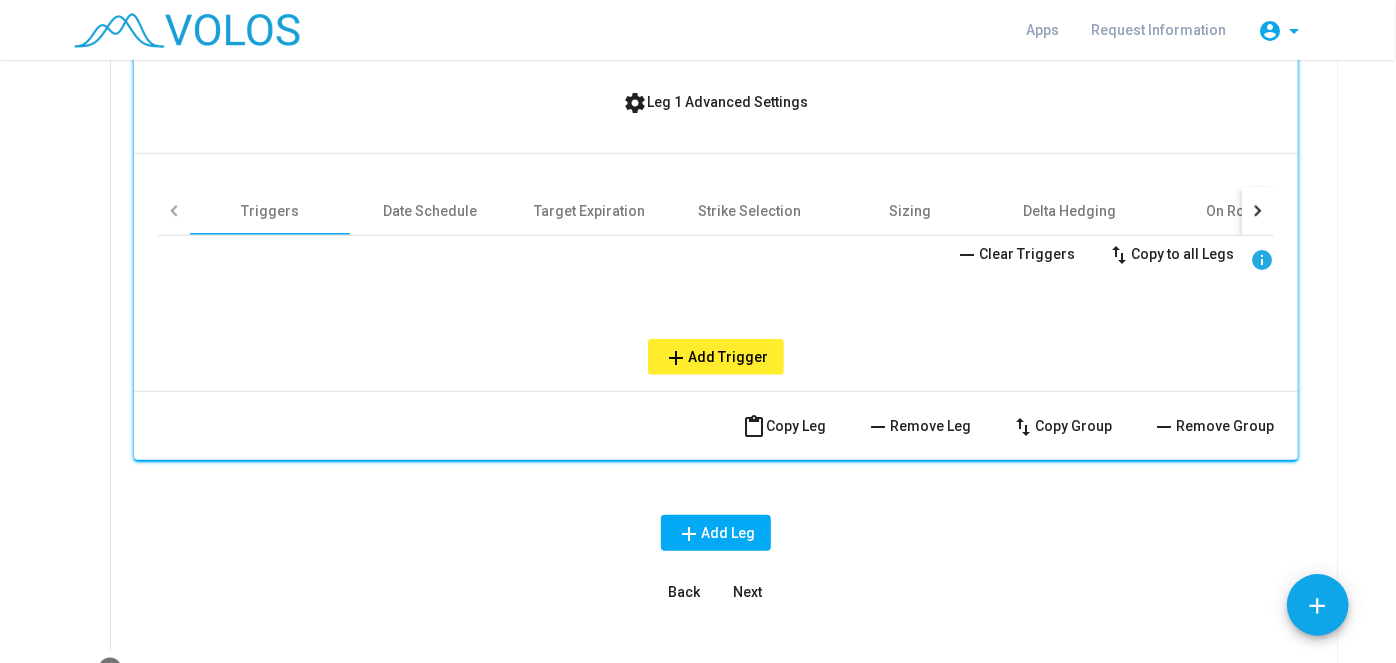 scroll, scrollTop: 882, scrollLeft: 0, axis: vertical 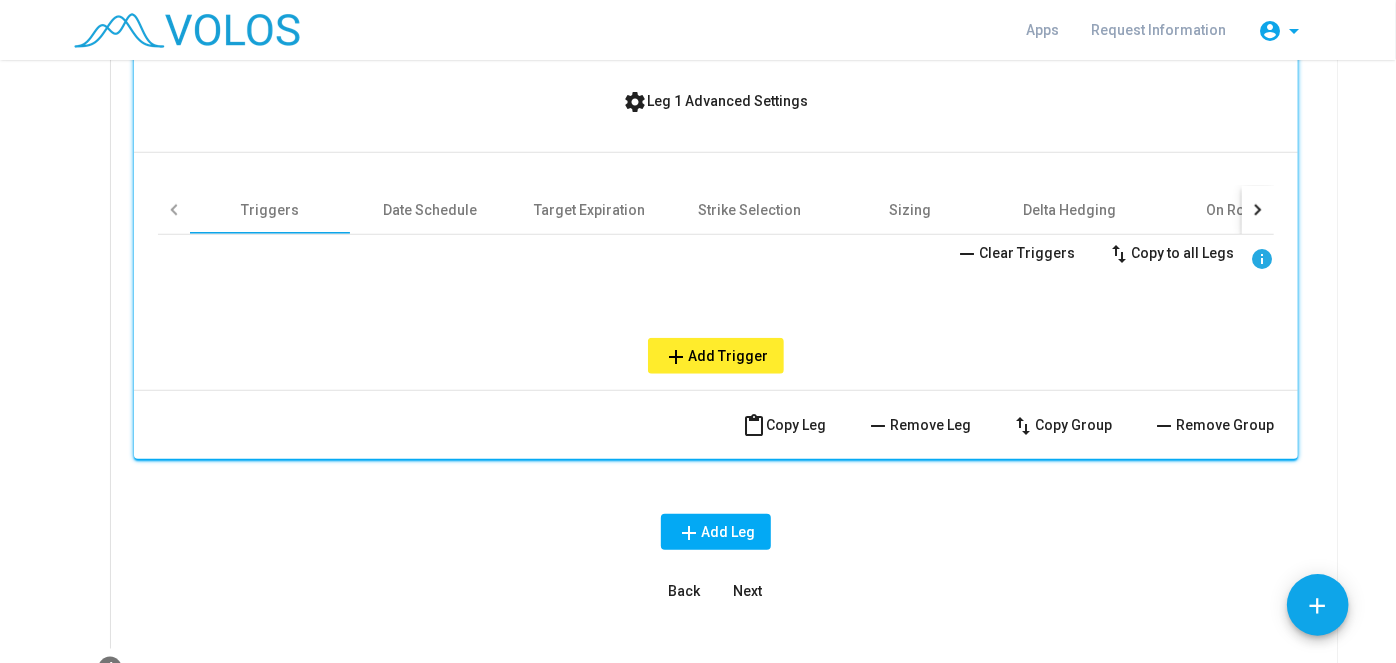 click on "add  Add Trigger" at bounding box center [716, 356] 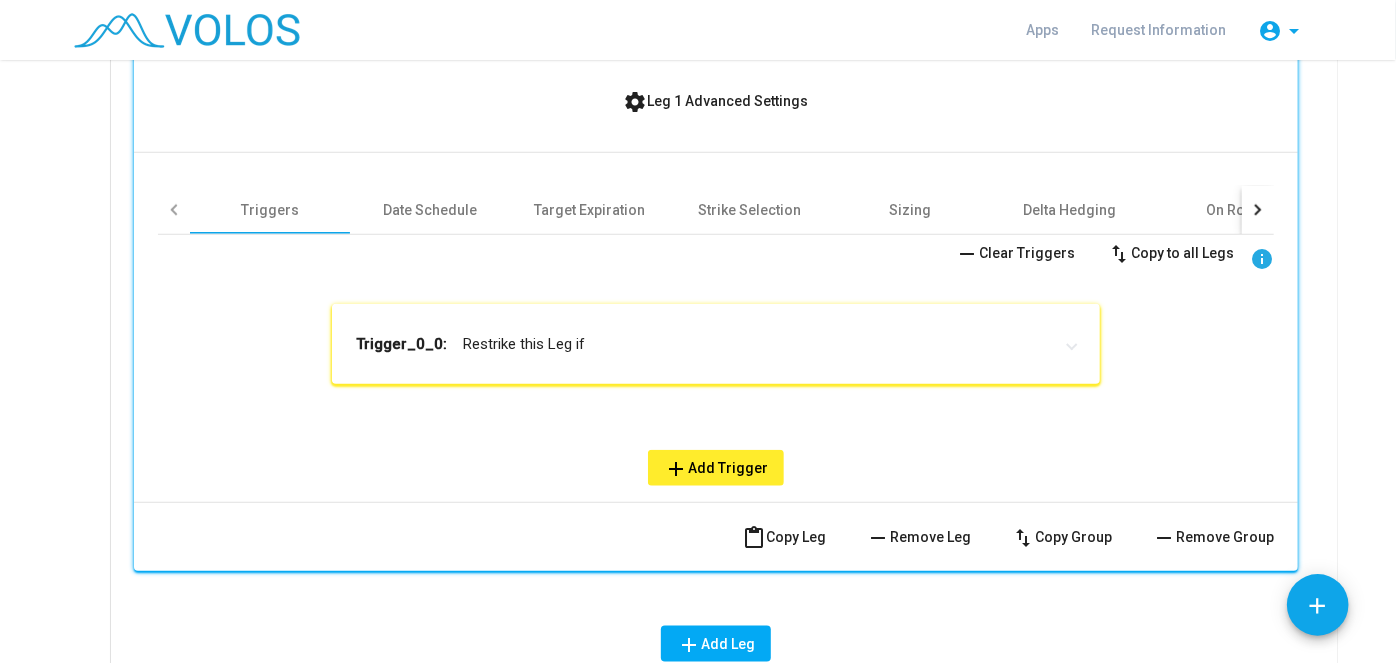 click on "Trigger_0_0:   Restrike this Leg if" at bounding box center (704, 344) 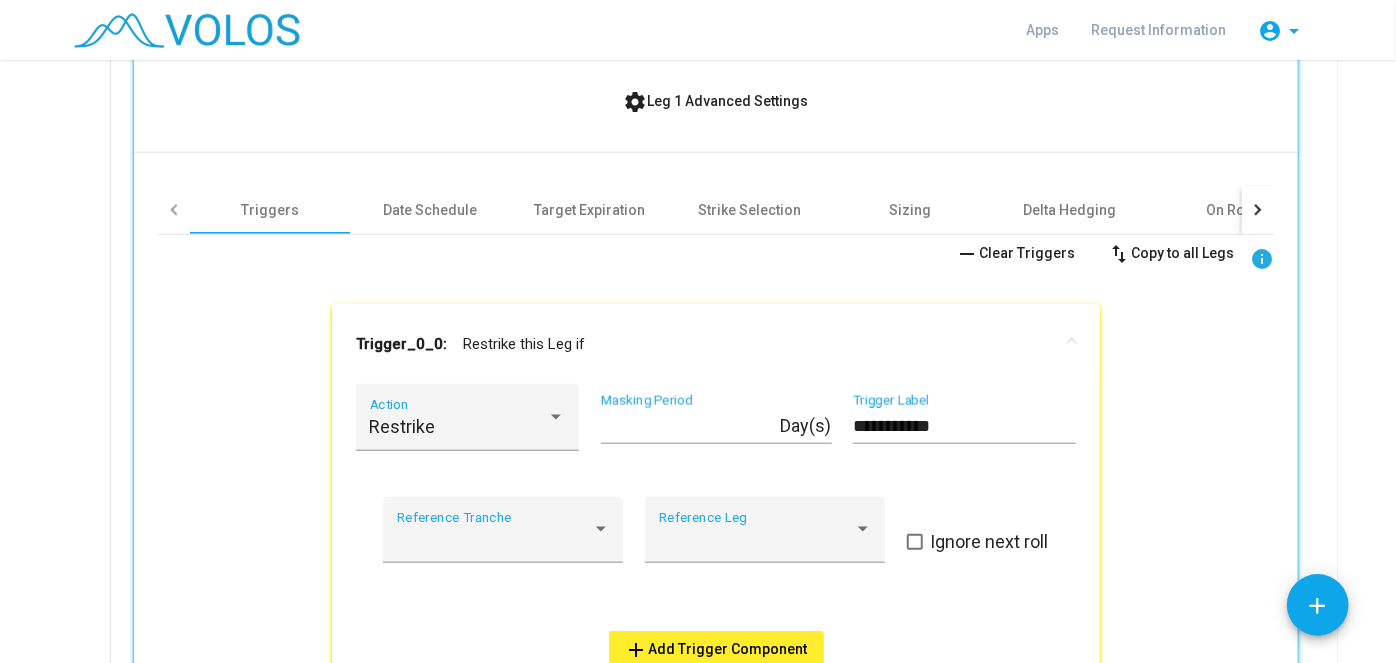 scroll, scrollTop: 948, scrollLeft: 0, axis: vertical 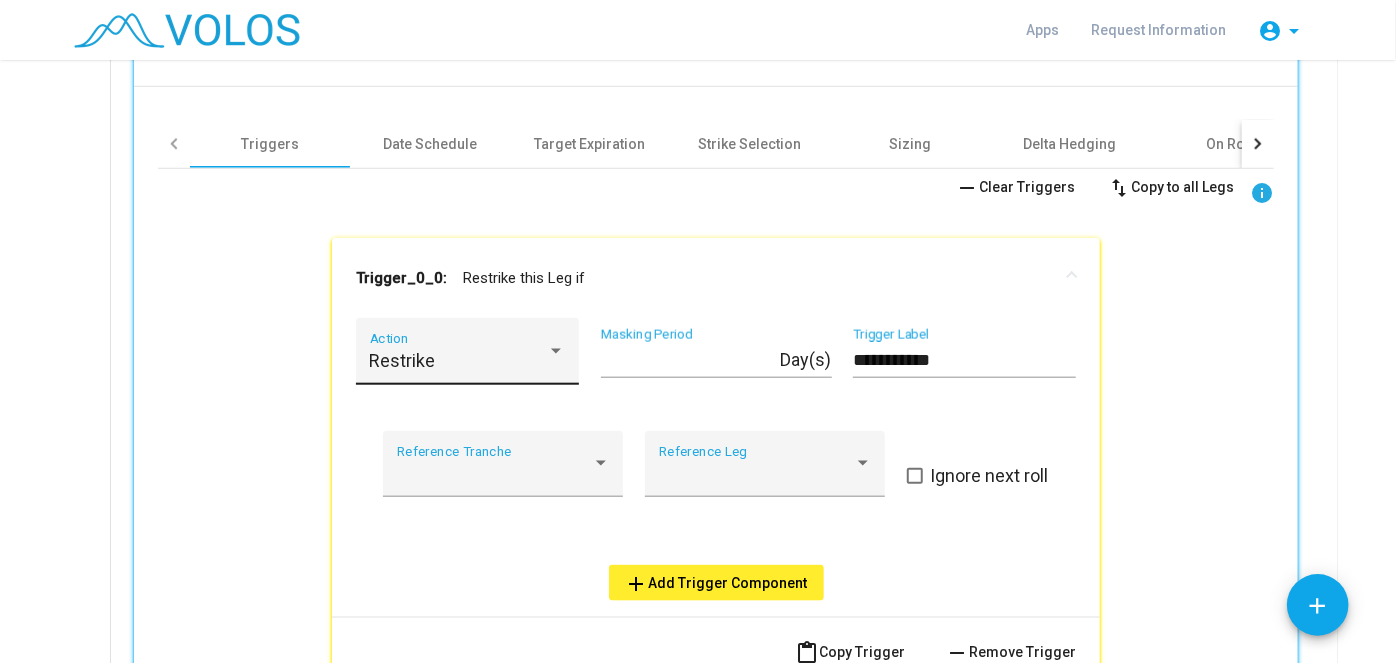 click on "Restrike Action" at bounding box center (468, 358) 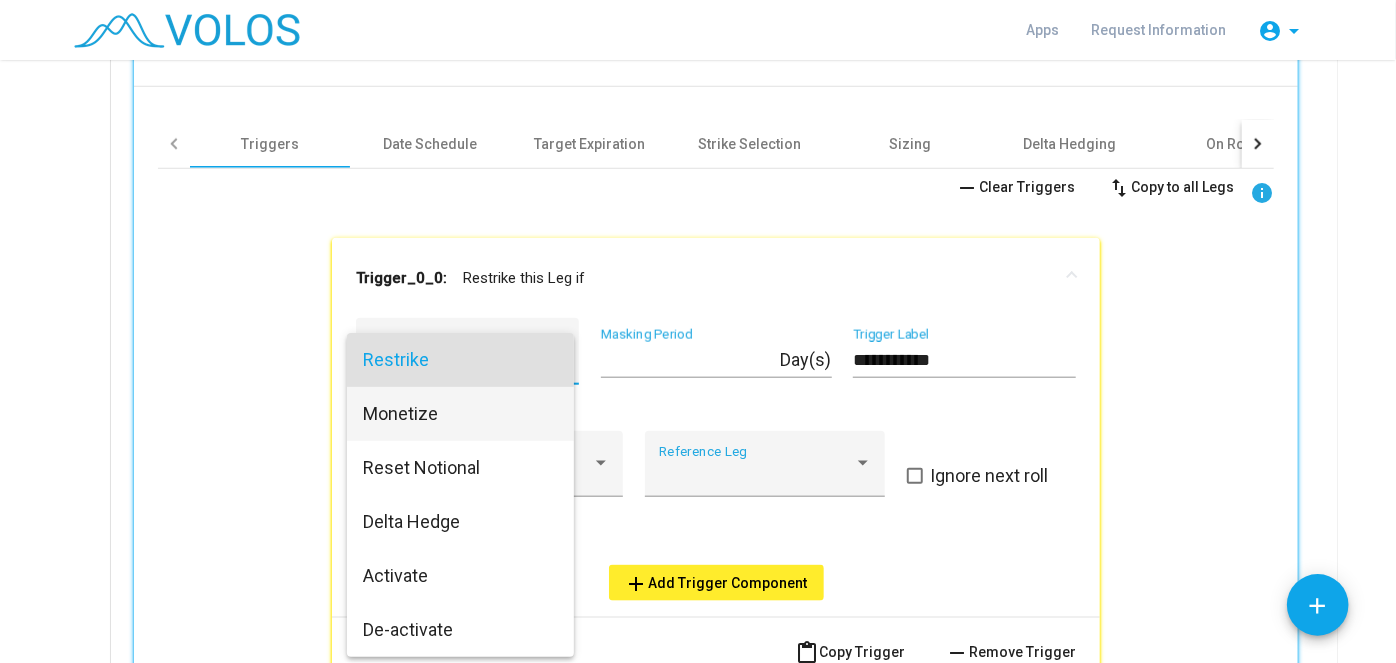 click on "Monetize" at bounding box center (461, 414) 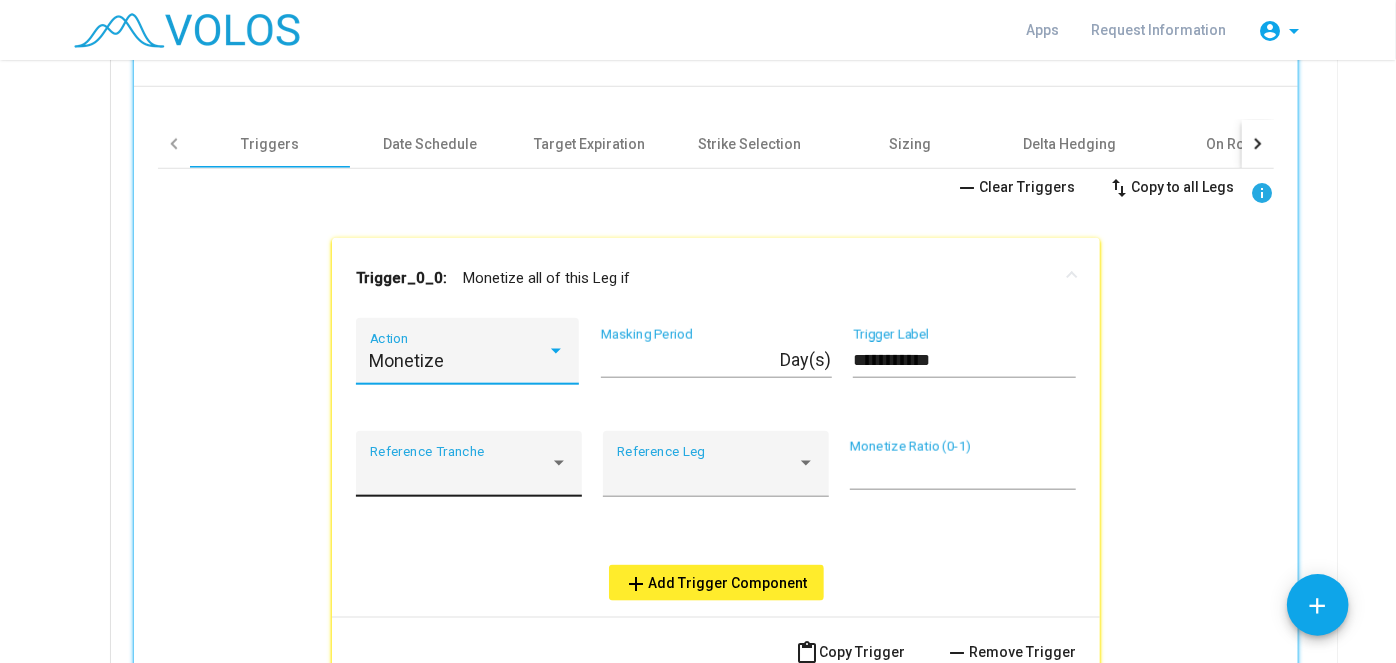 click at bounding box center [460, 474] 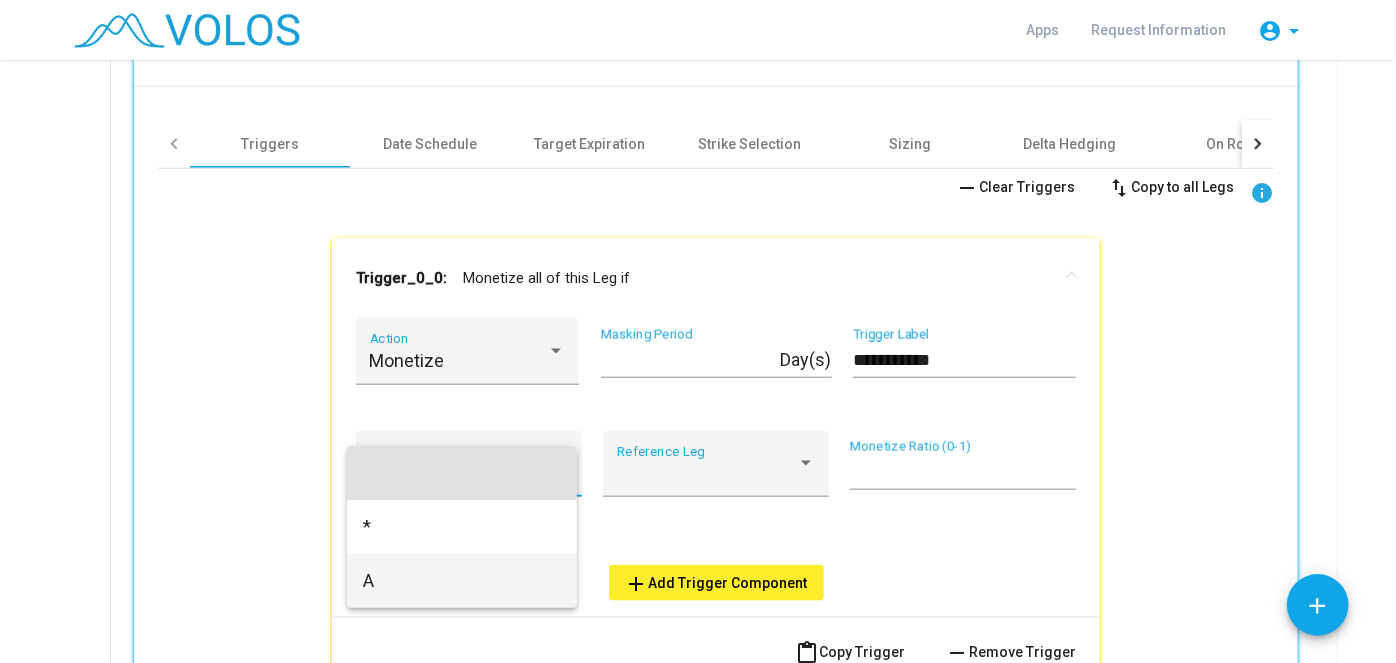 click on "A" at bounding box center [462, 581] 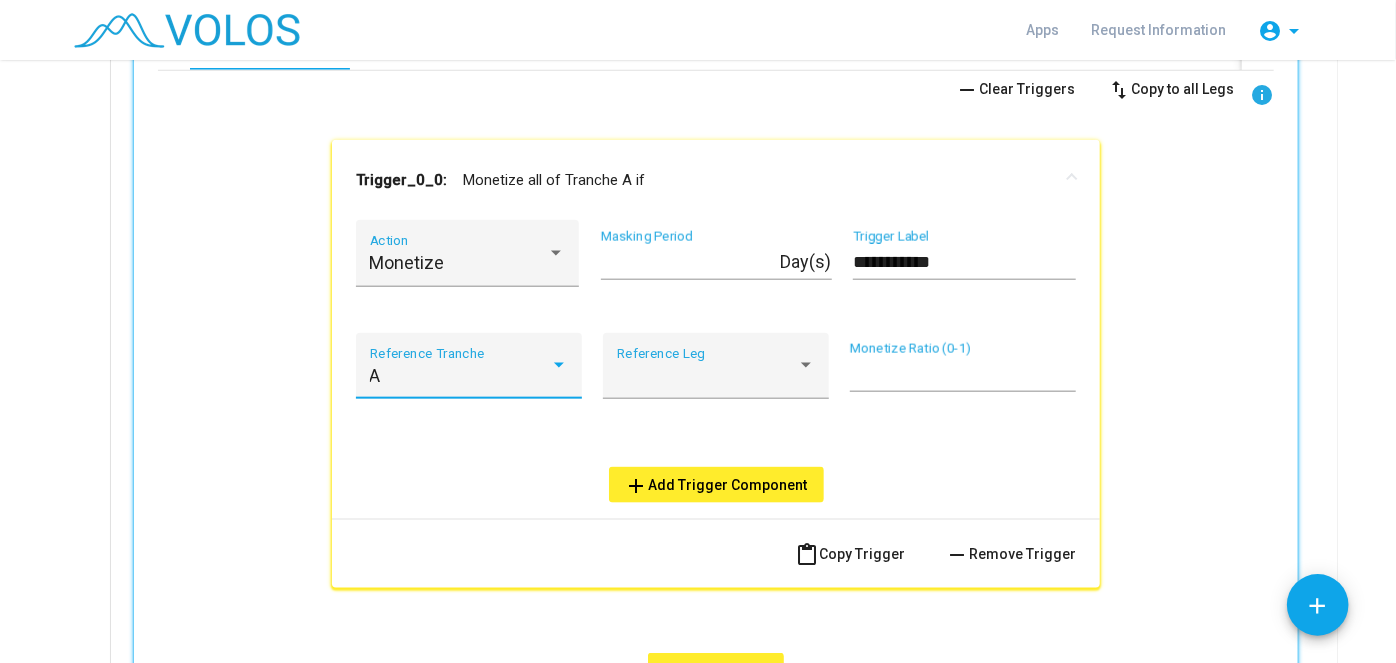 scroll, scrollTop: 1046, scrollLeft: 0, axis: vertical 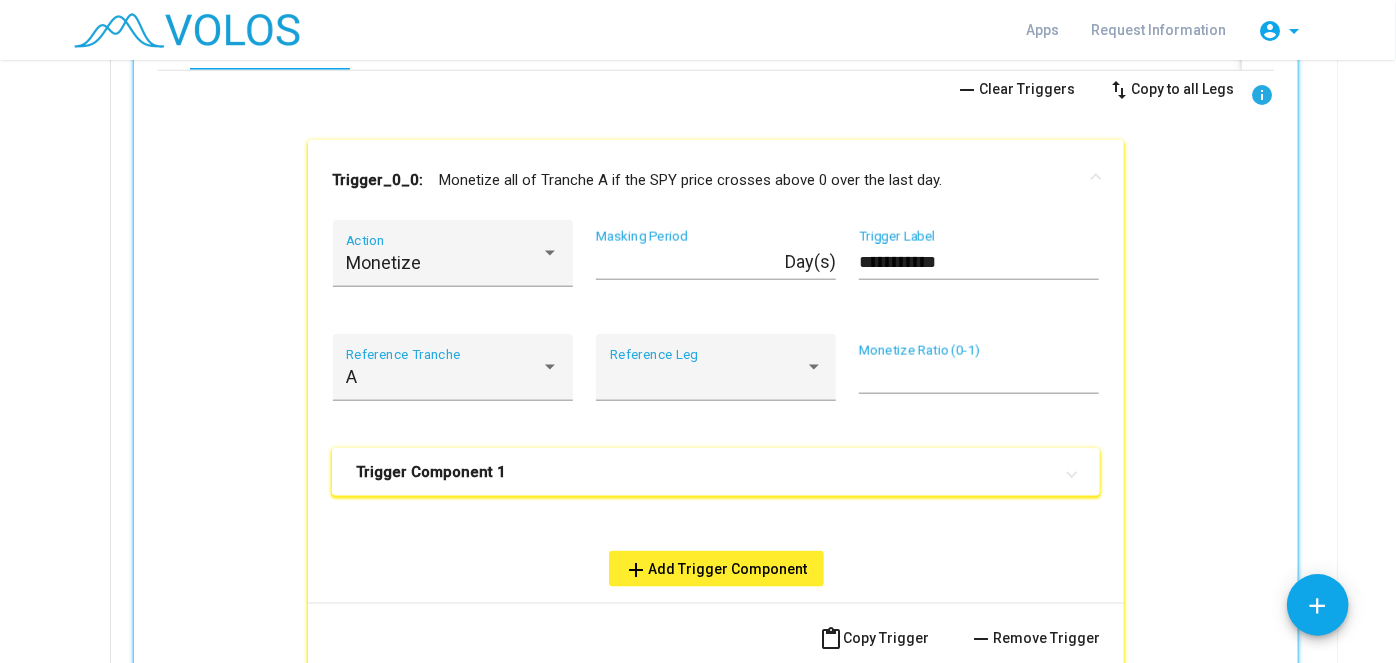 click on "Trigger Component 1" at bounding box center (704, 472) 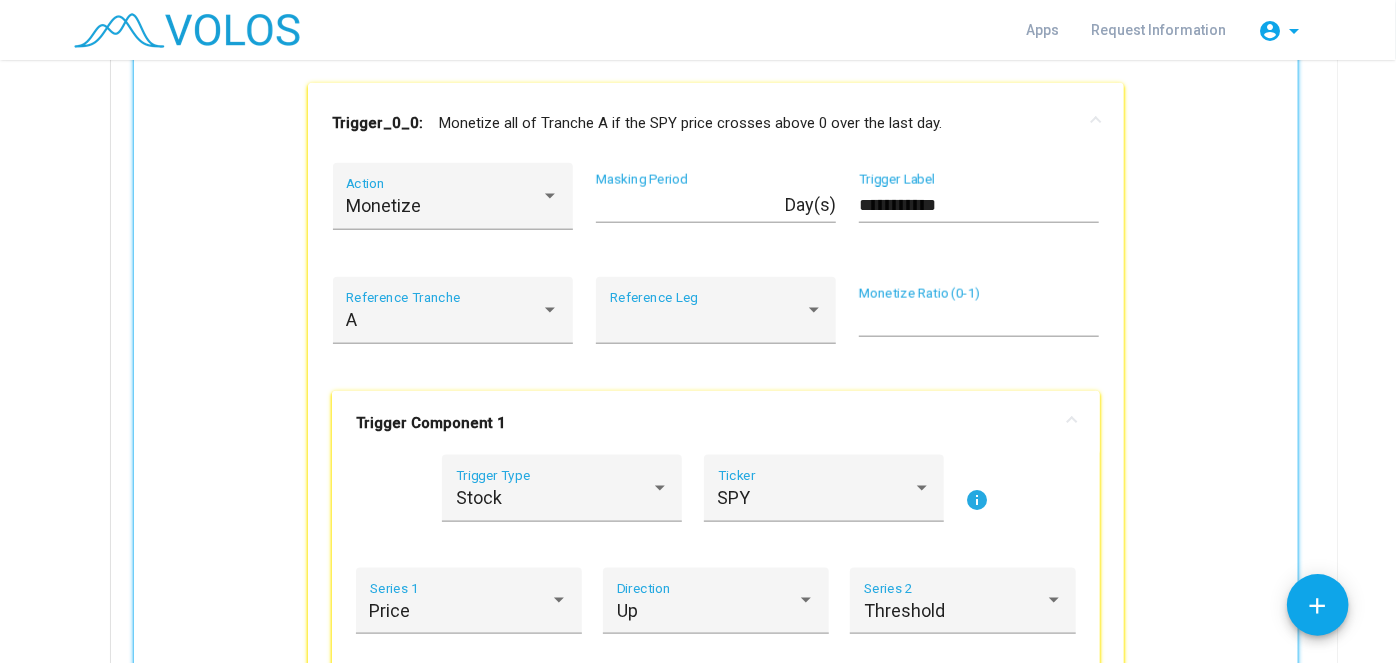 scroll, scrollTop: 1104, scrollLeft: 0, axis: vertical 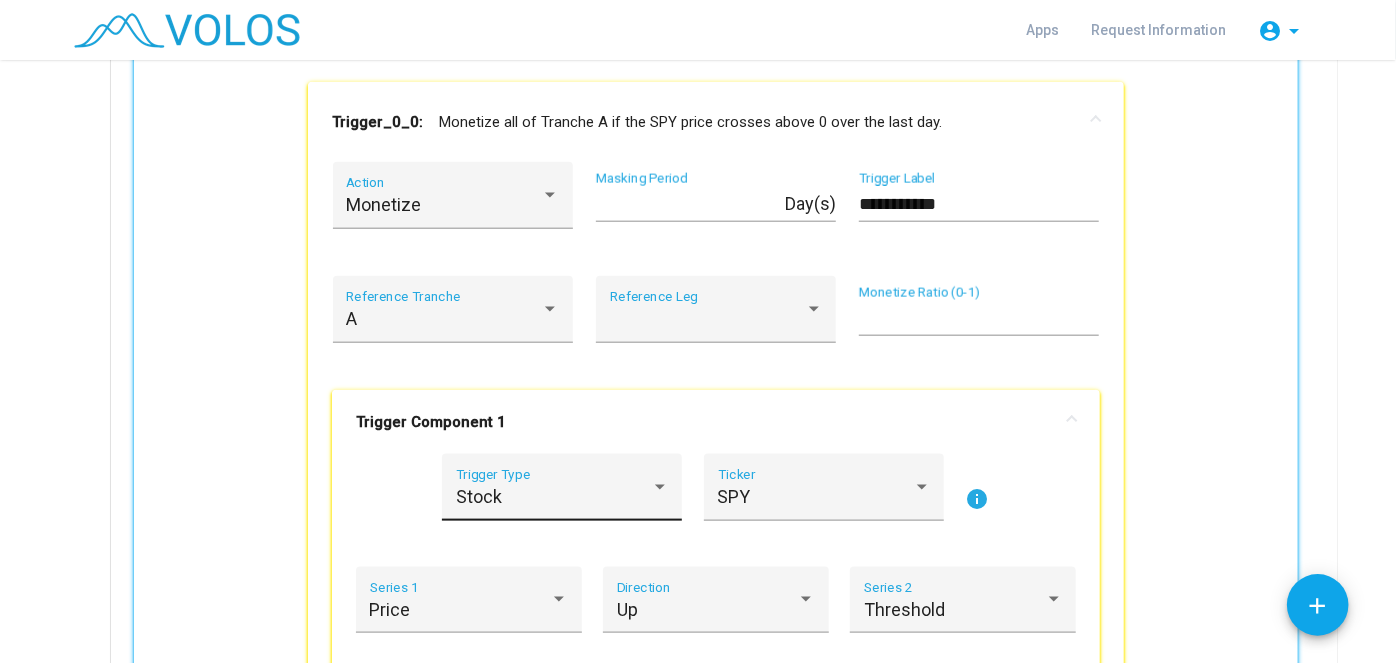 click on "Stock Trigger Type" at bounding box center (562, 493) 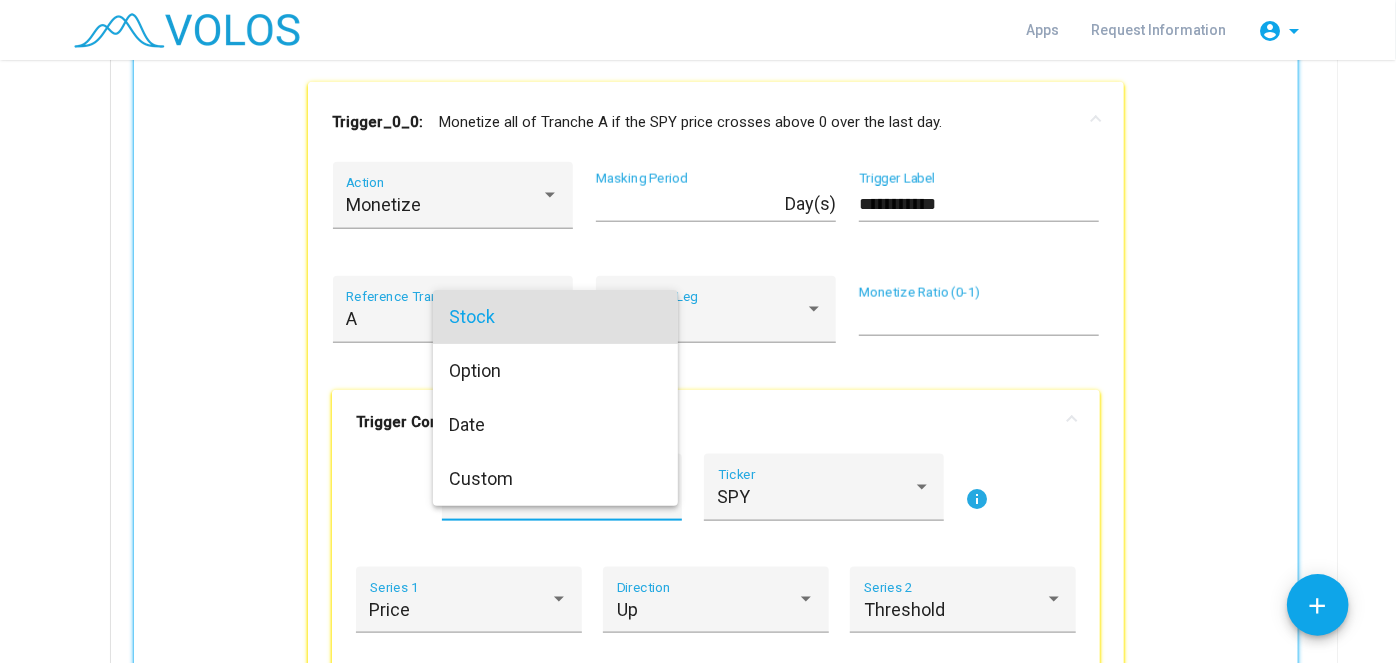 click at bounding box center [698, 331] 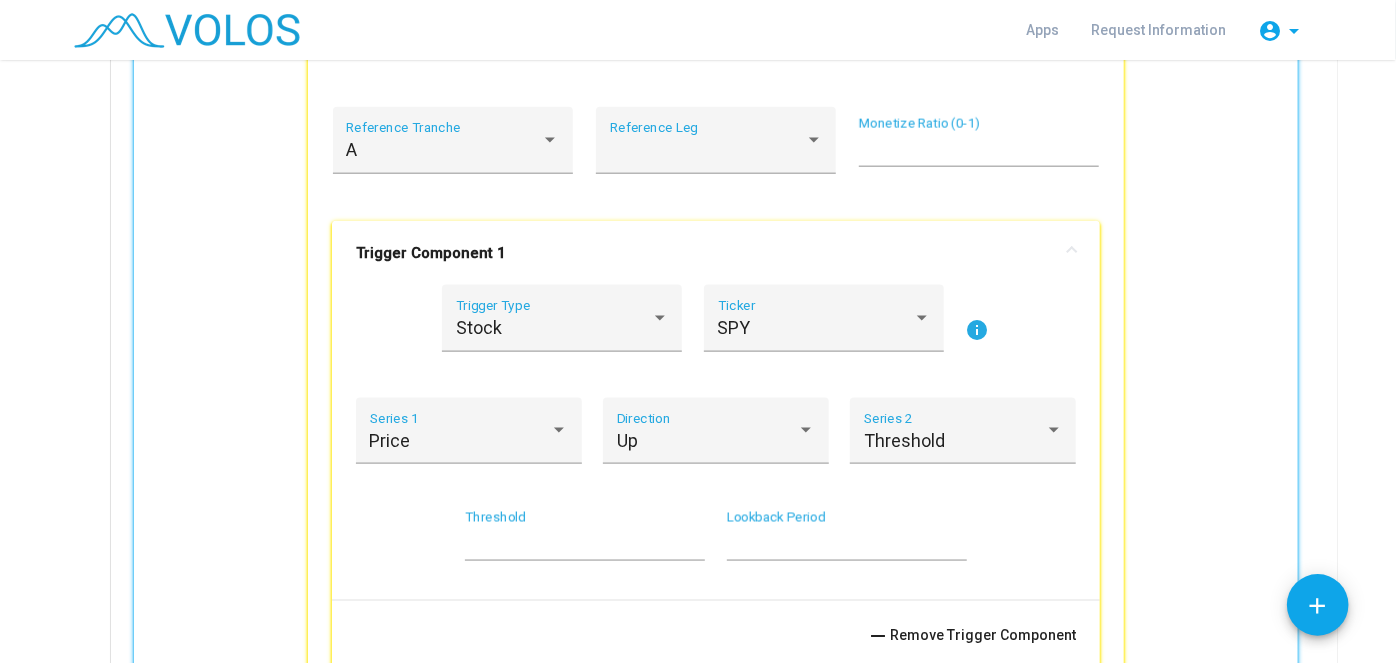 scroll, scrollTop: 1486, scrollLeft: 0, axis: vertical 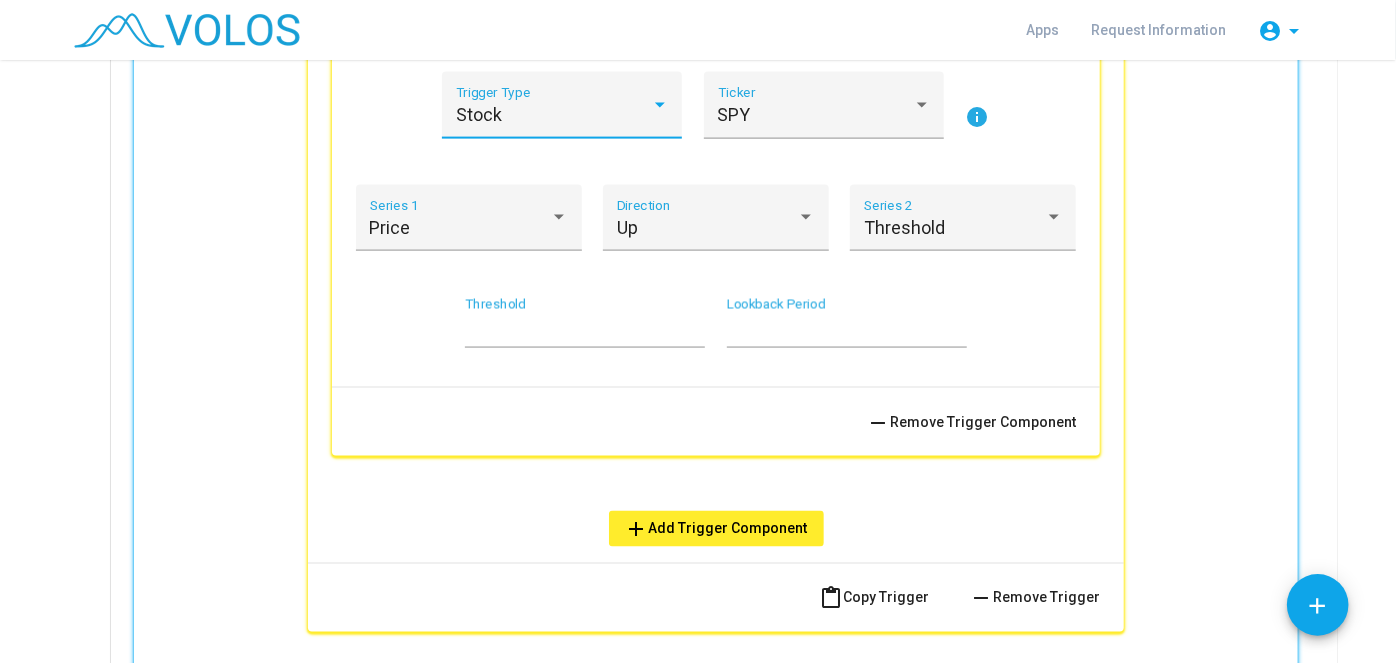 click on "Stock" at bounding box center [553, 115] 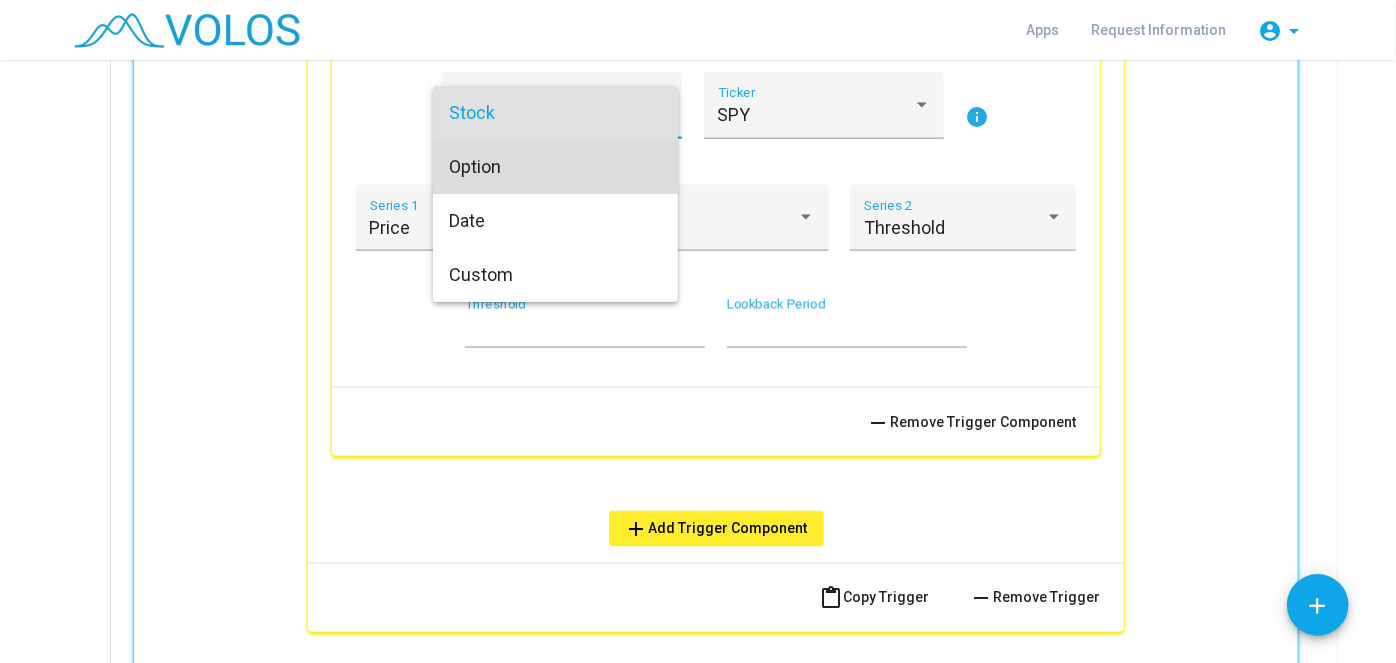 click on "Option" at bounding box center [555, 167] 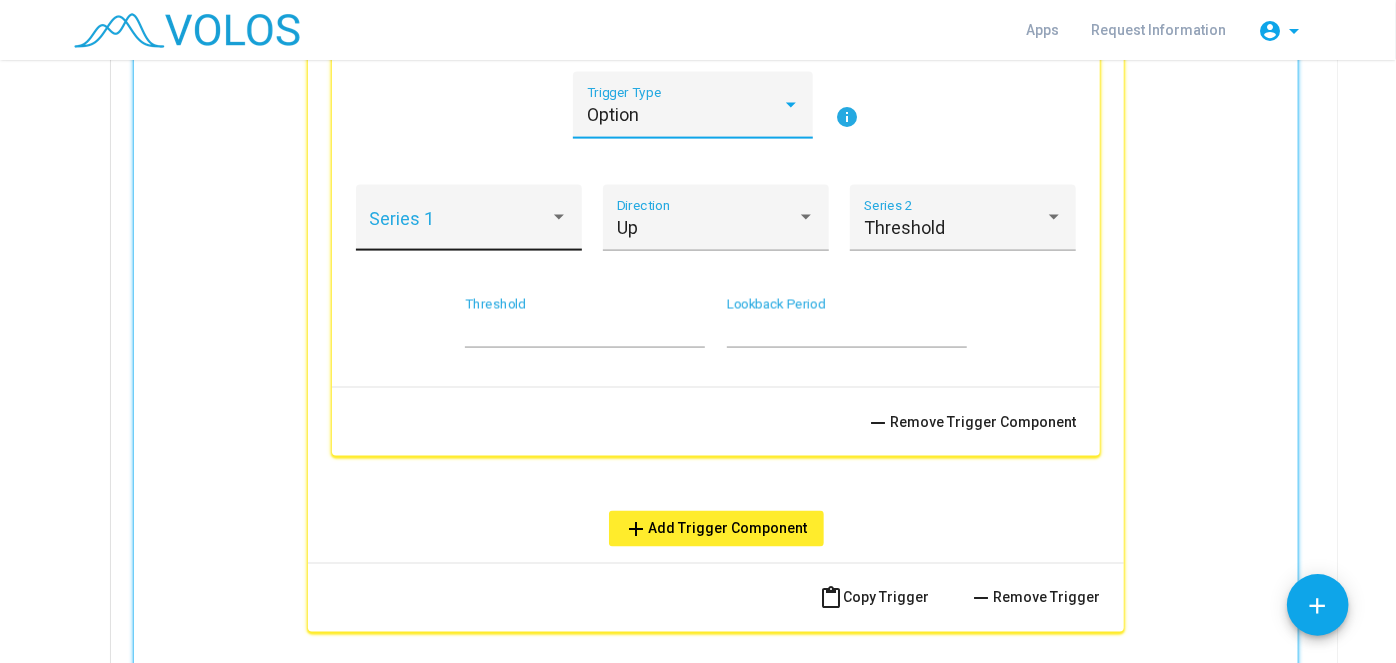click at bounding box center (460, 228) 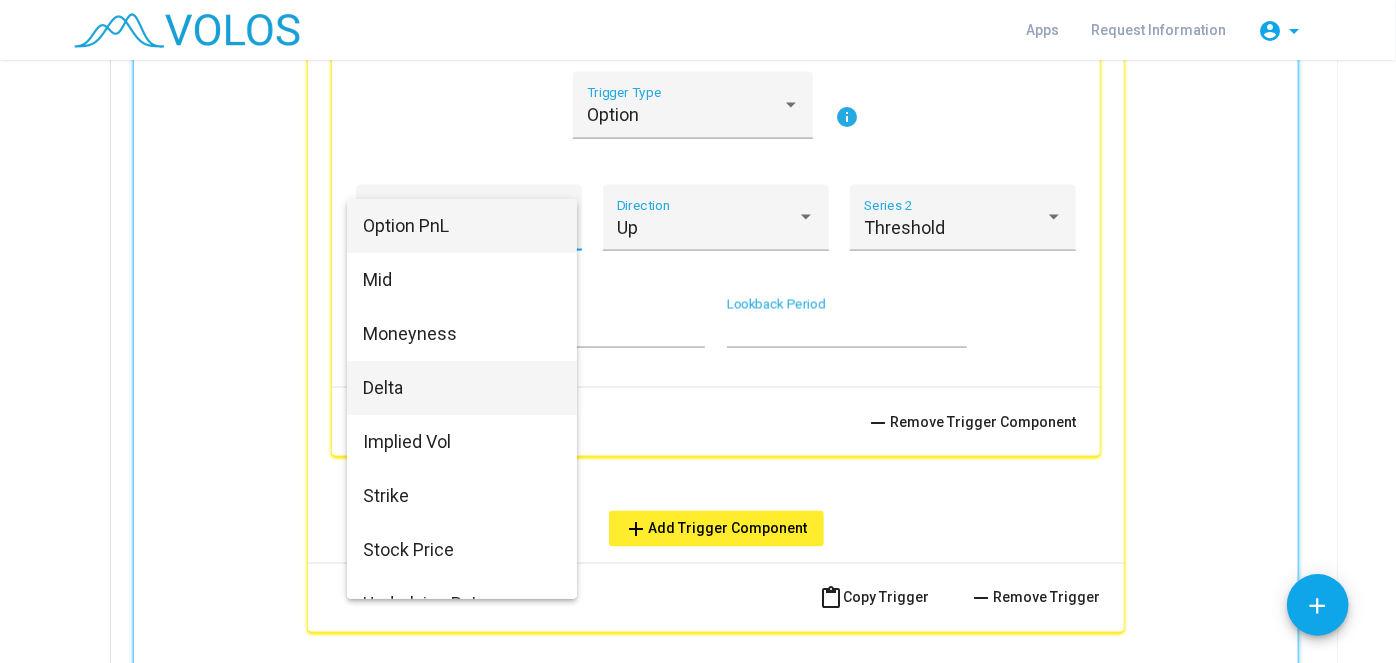 click on "Delta" at bounding box center (462, 388) 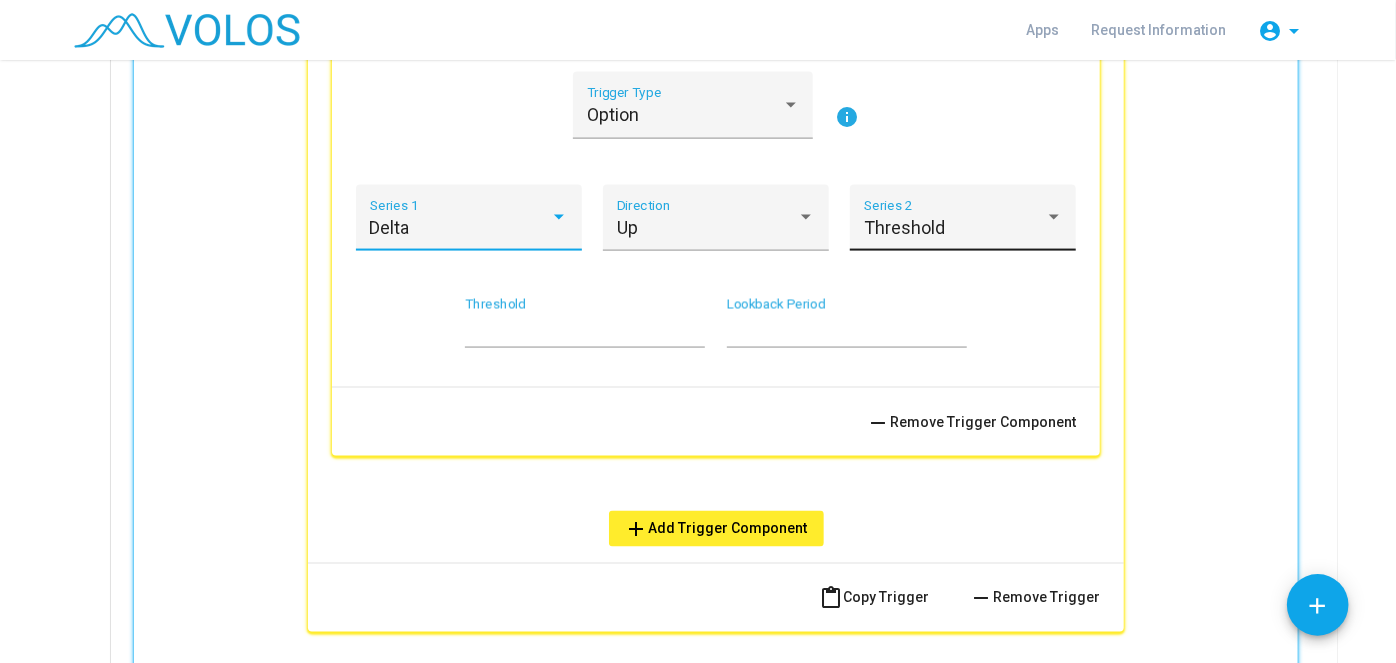 click on "Threshold" at bounding box center (954, 228) 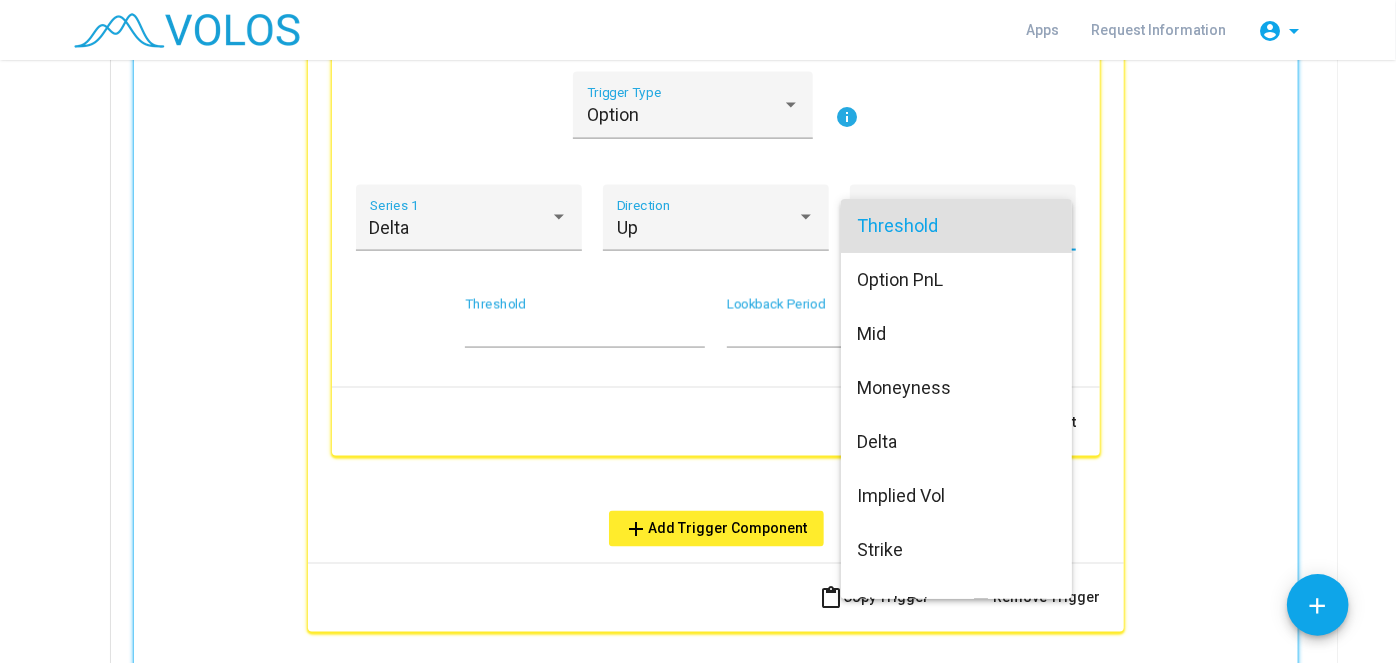 click at bounding box center [698, 331] 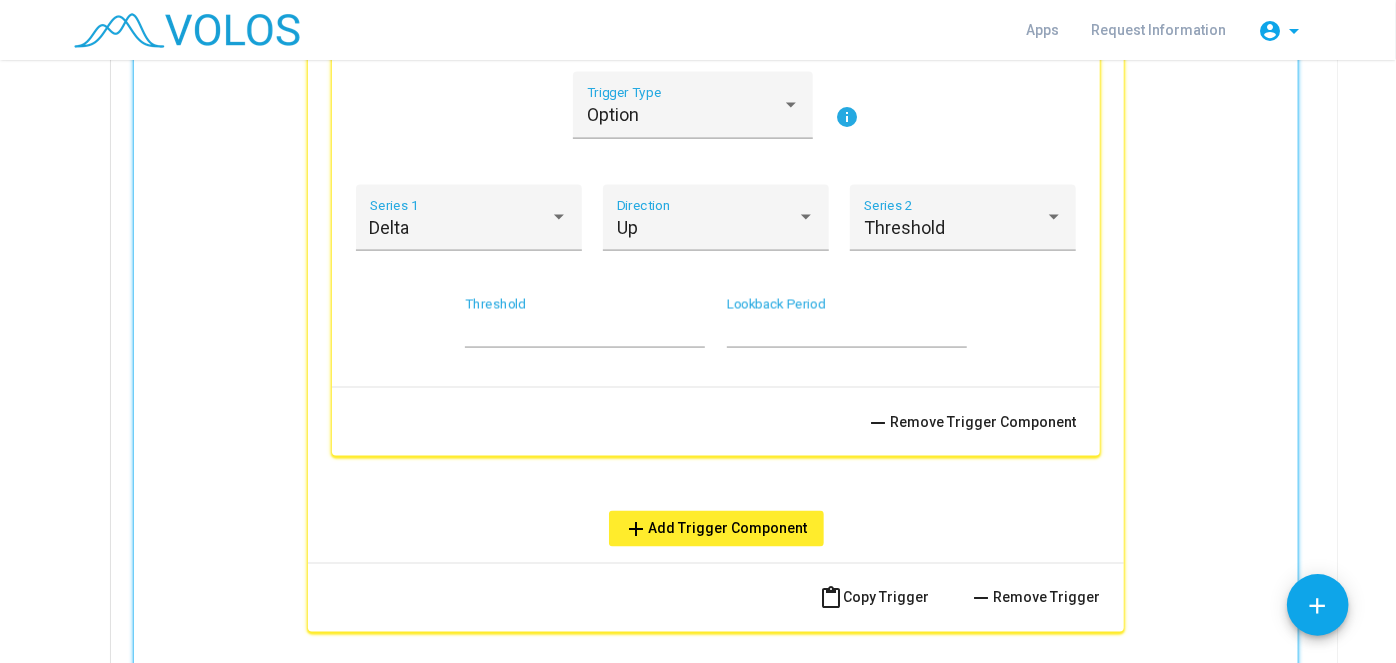 click on "*" at bounding box center [585, 330] 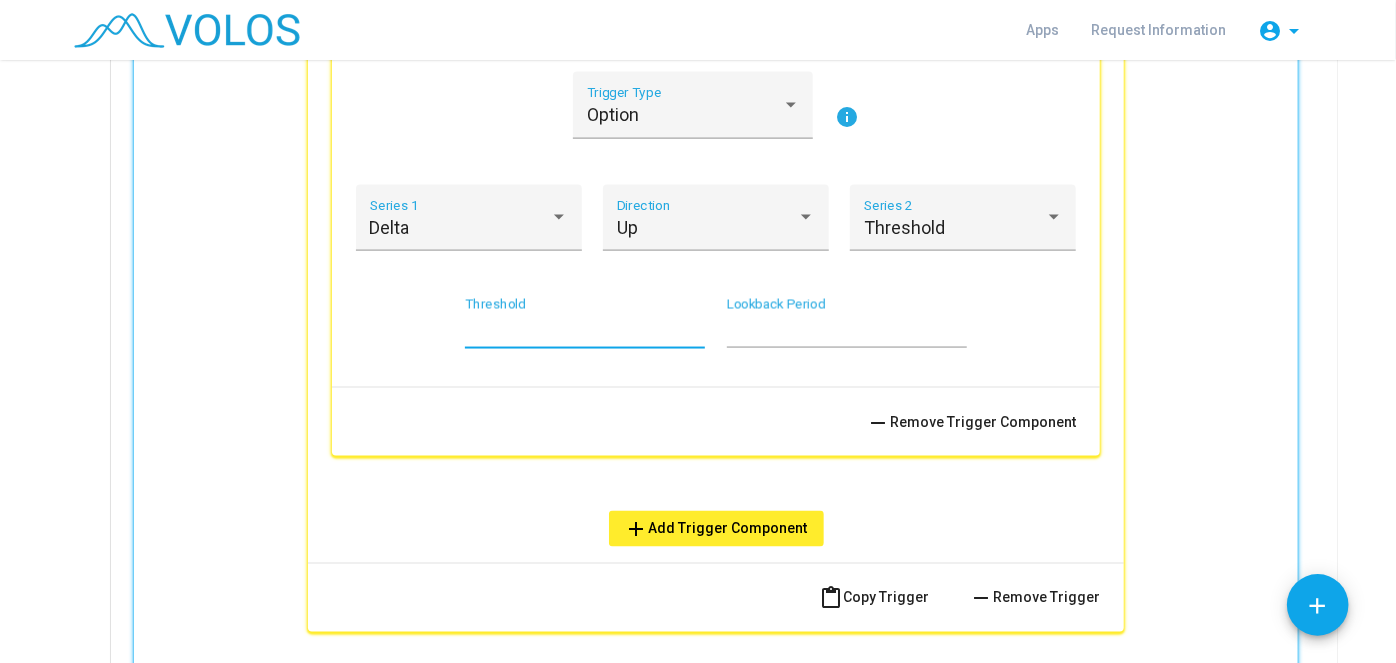 type on "***" 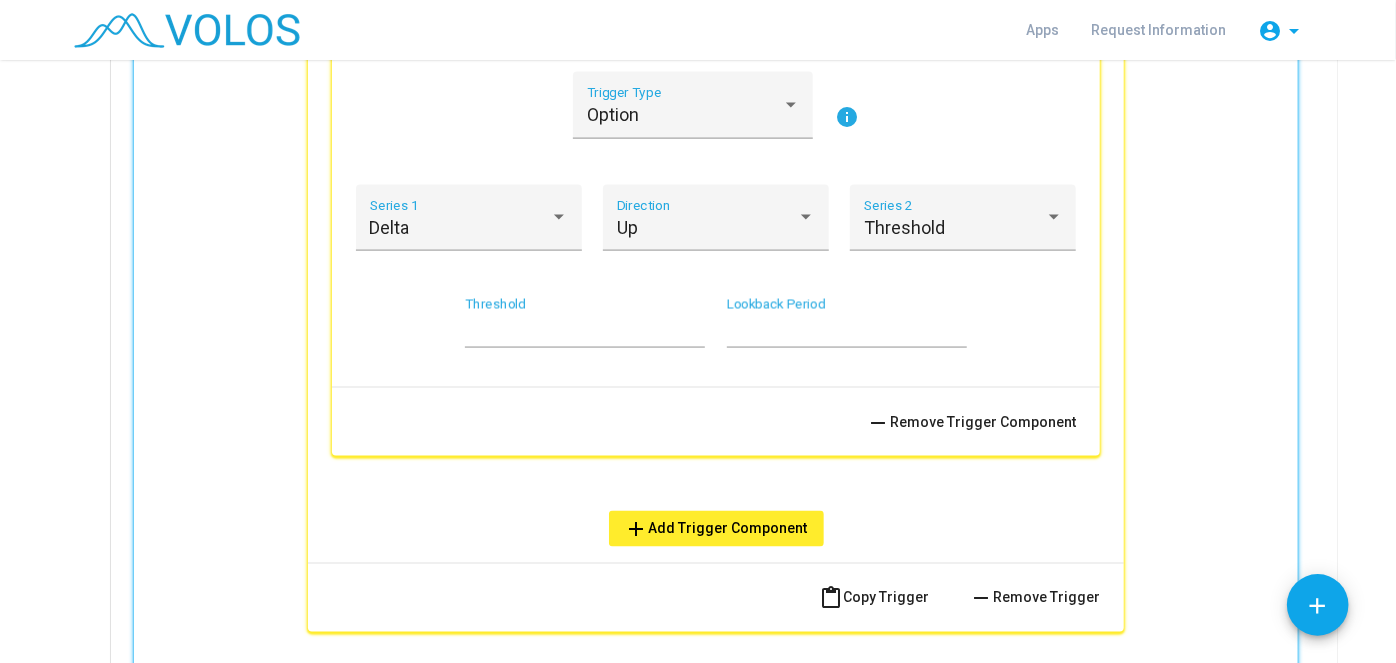 click on "remove  Remove Trigger Component" at bounding box center (716, 421) 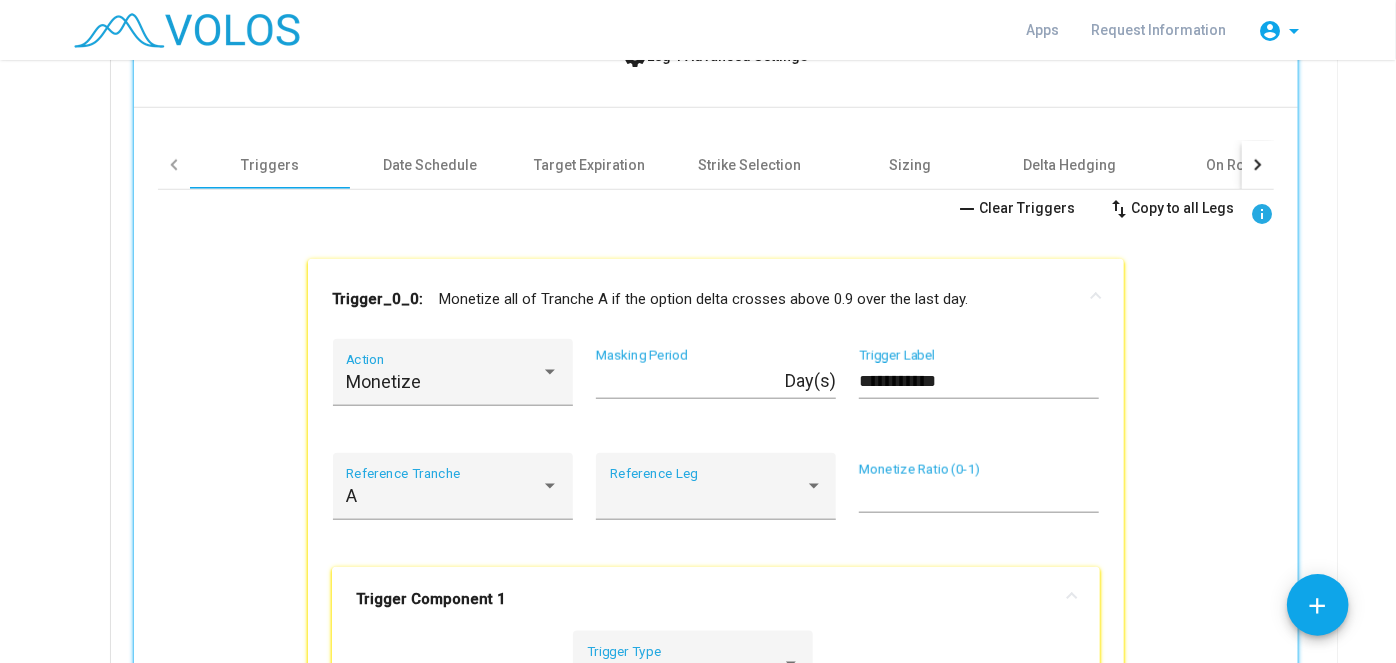 scroll, scrollTop: 912, scrollLeft: 0, axis: vertical 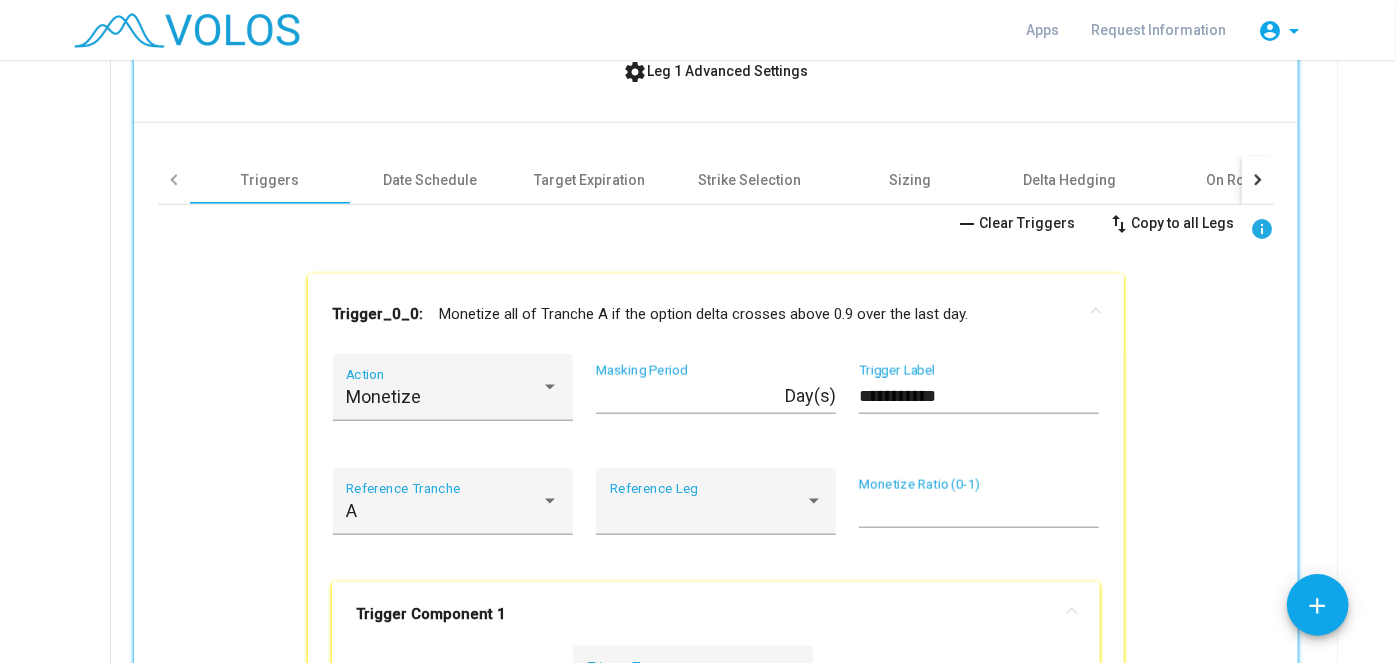 click on "Trigger_0_0:   Monetize all of Tranche A if the option delta crosses above 0.9 over the last day." at bounding box center [716, 314] 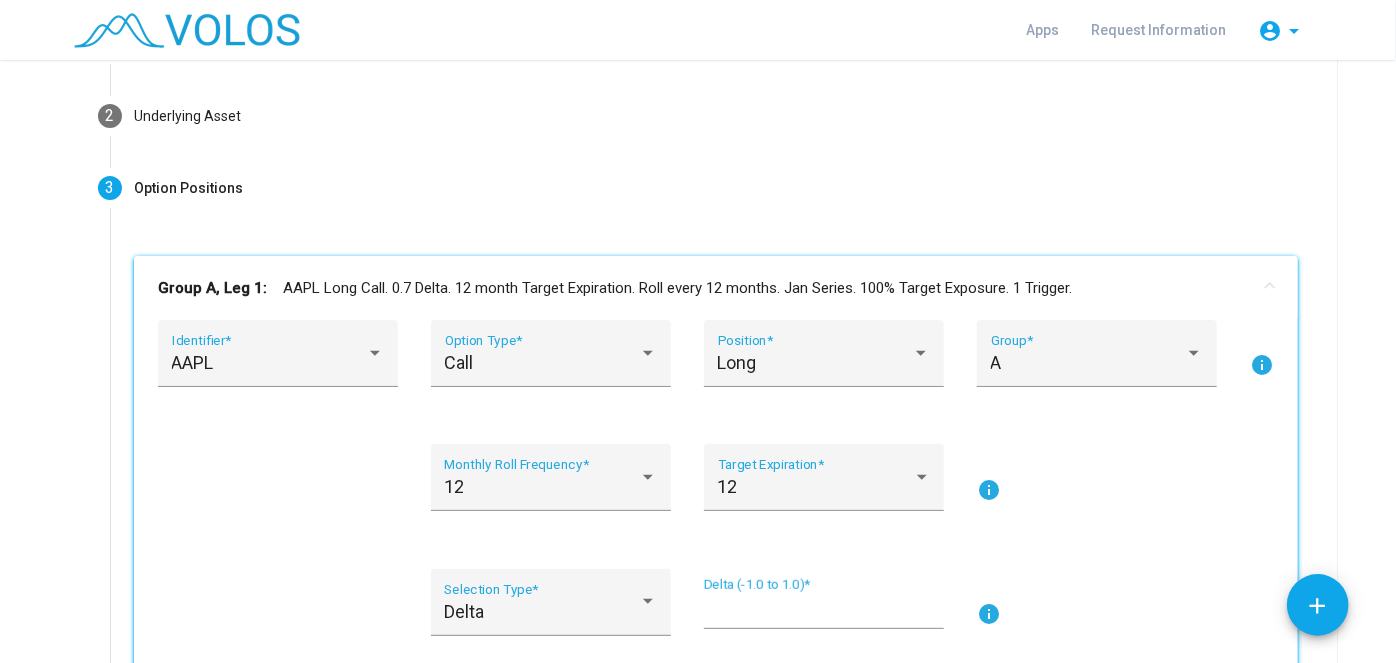 click on "Group A, Leg 1:   AAPL Long Call. 0.7 Delta. 12 month Target Expiration. Roll every 12 months. Jan Series. 100% Target Exposure. 1 Trigger." at bounding box center [716, 288] 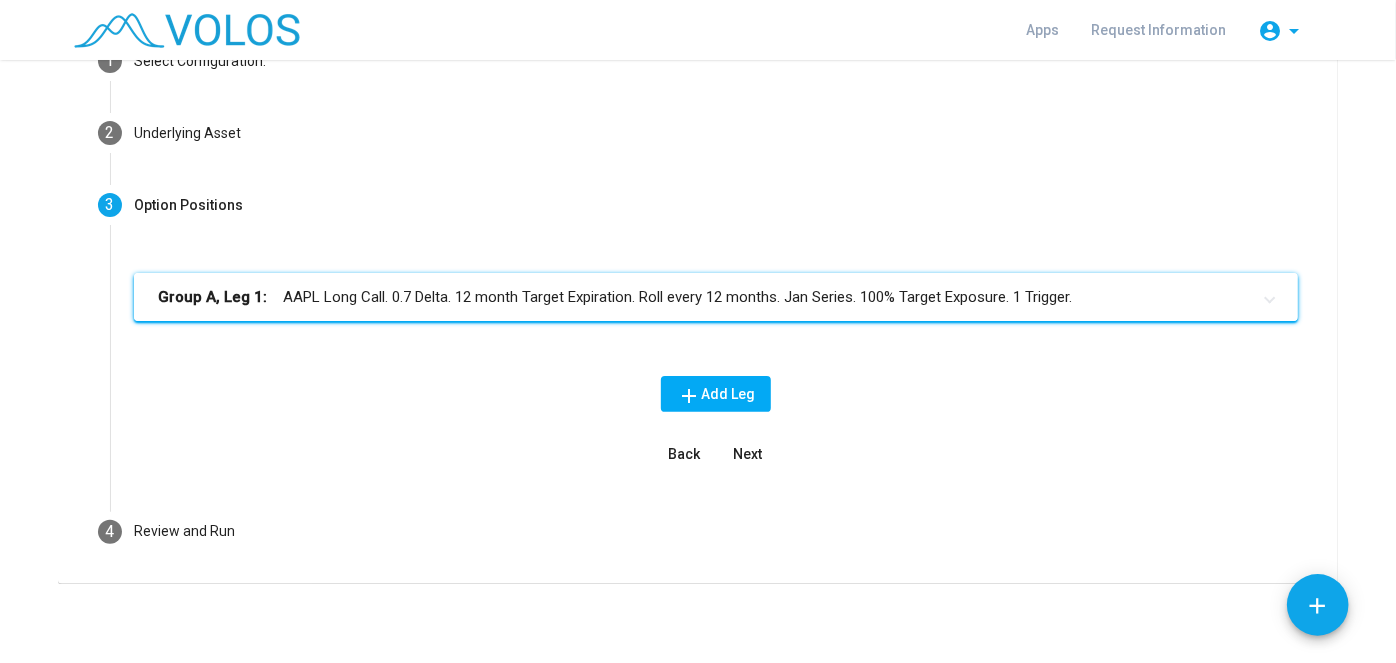 scroll, scrollTop: 0, scrollLeft: 0, axis: both 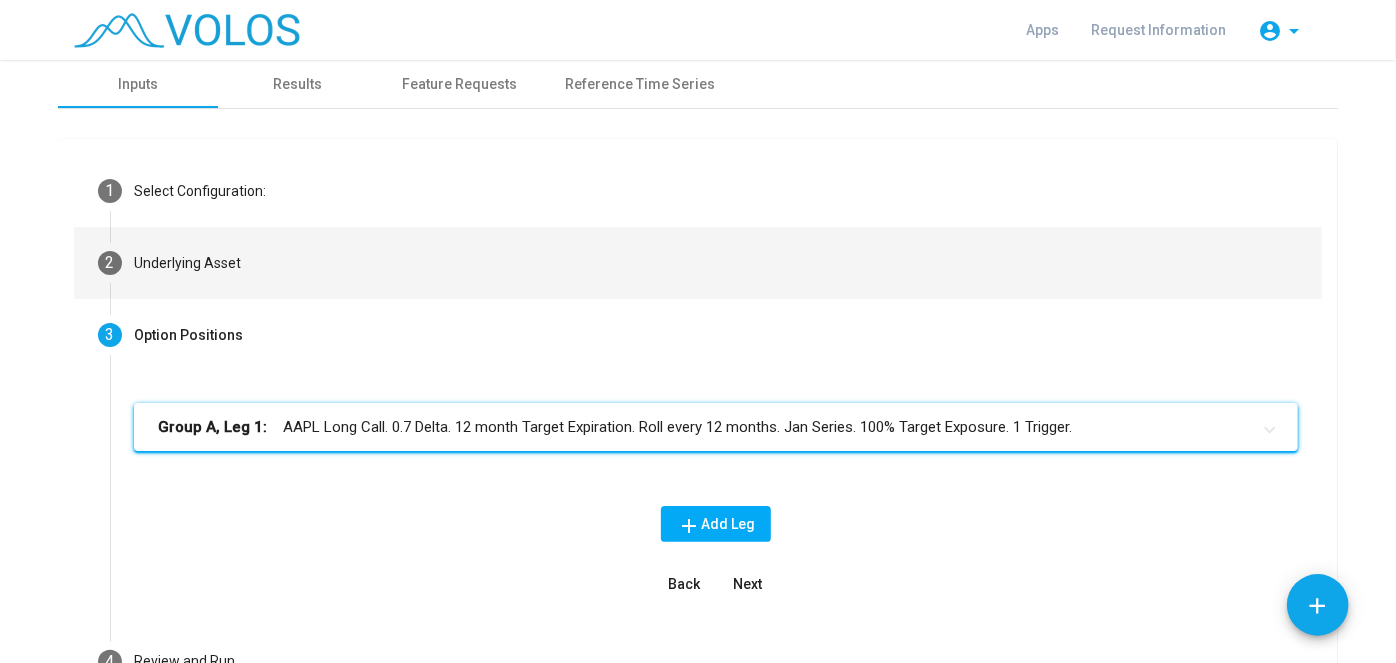 click on "2 Underlying Asset" at bounding box center (698, 263) 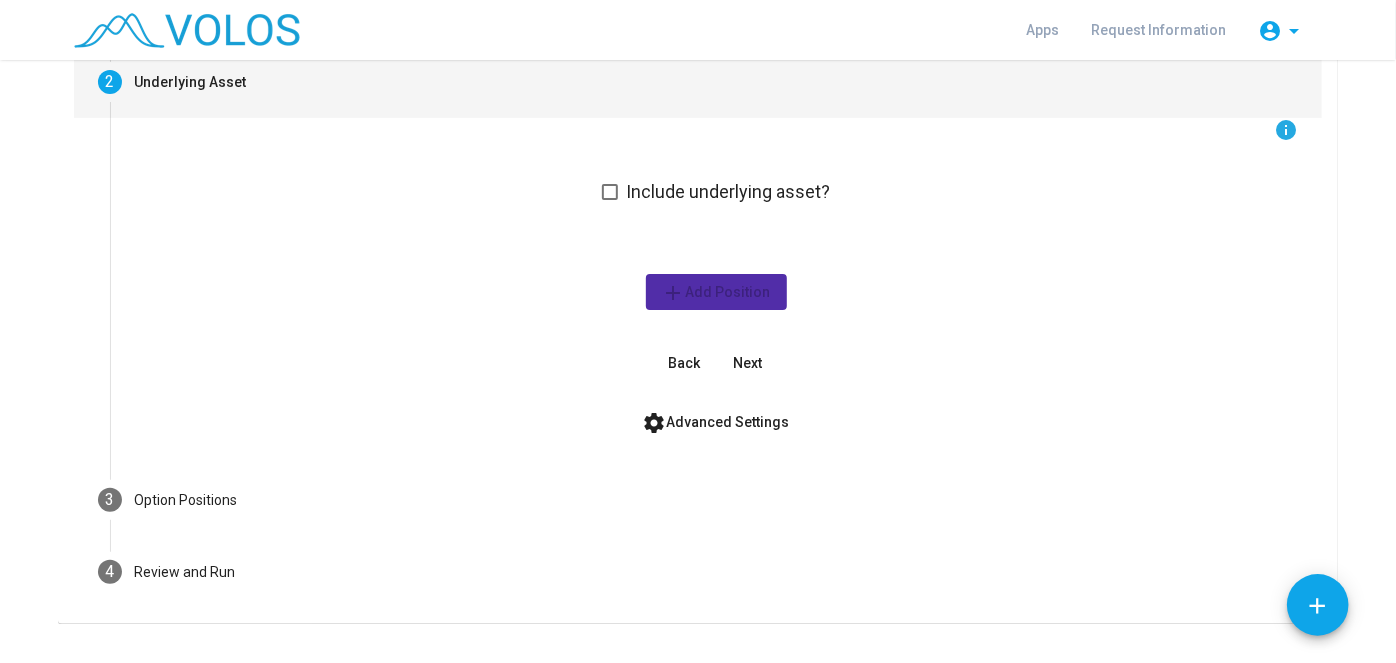 scroll, scrollTop: 188, scrollLeft: 0, axis: vertical 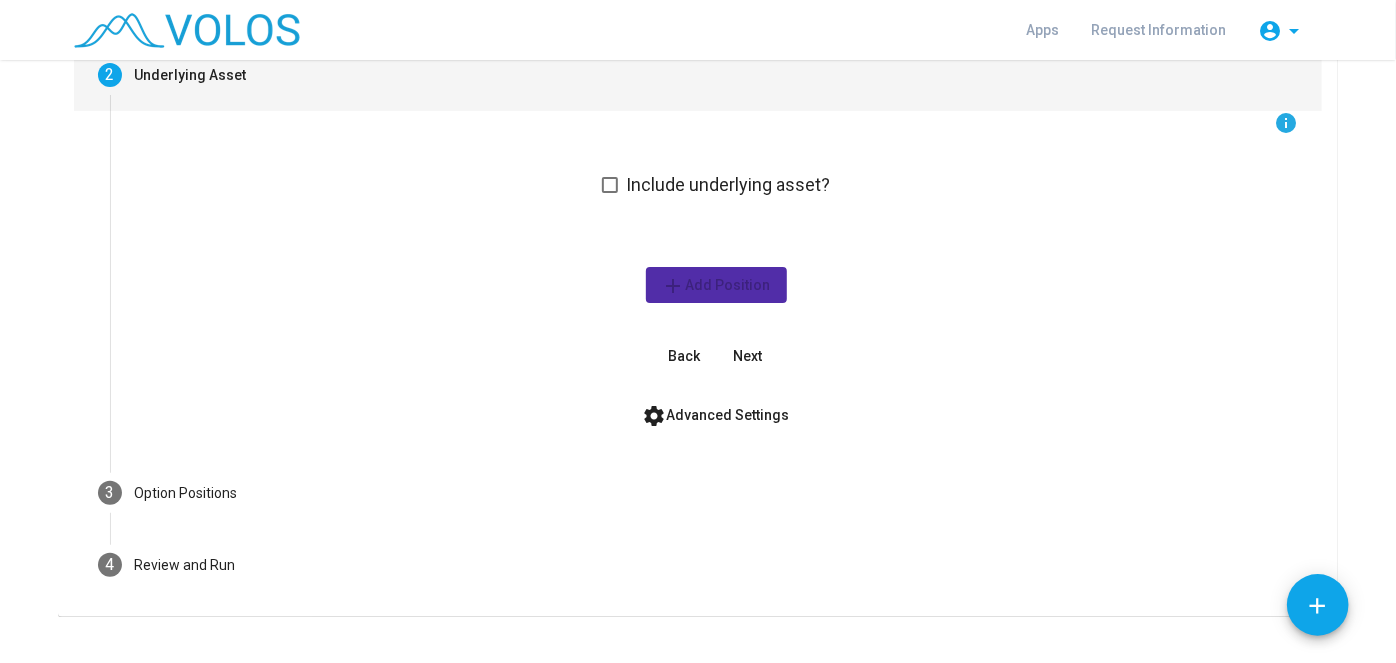 click on "settings  Advanced Settings" at bounding box center (716, 415) 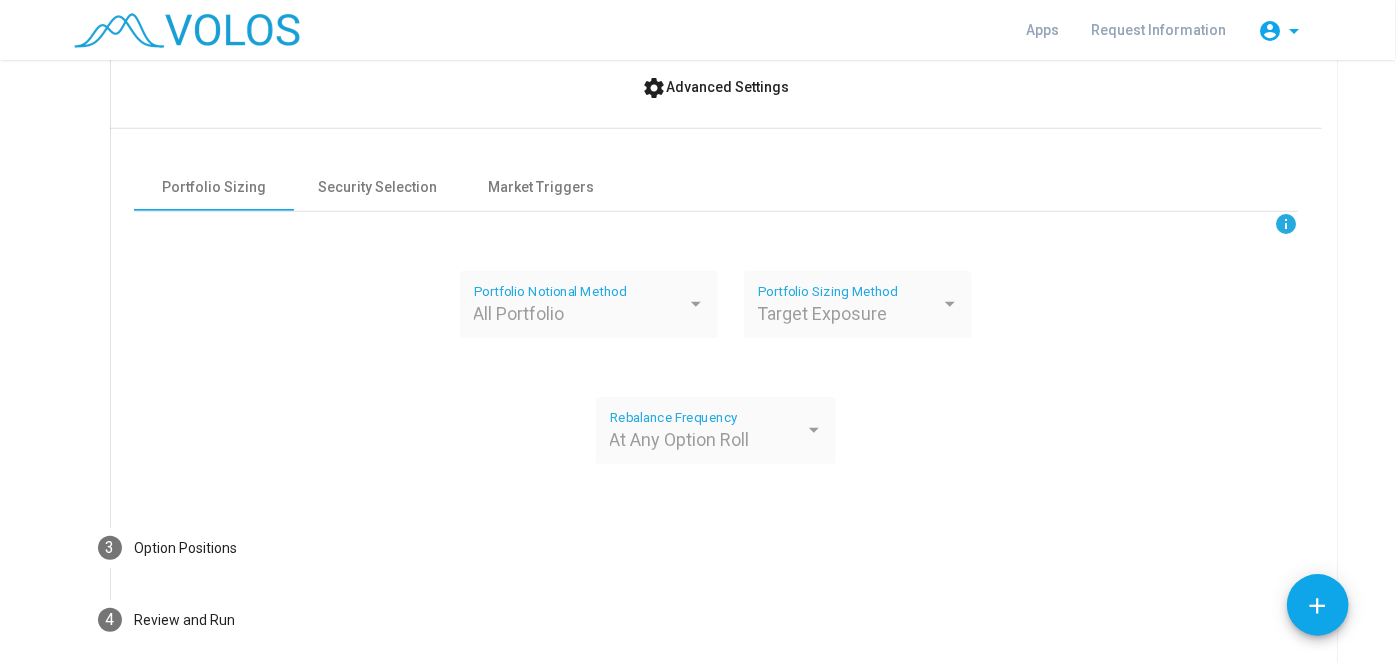 scroll, scrollTop: 517, scrollLeft: 0, axis: vertical 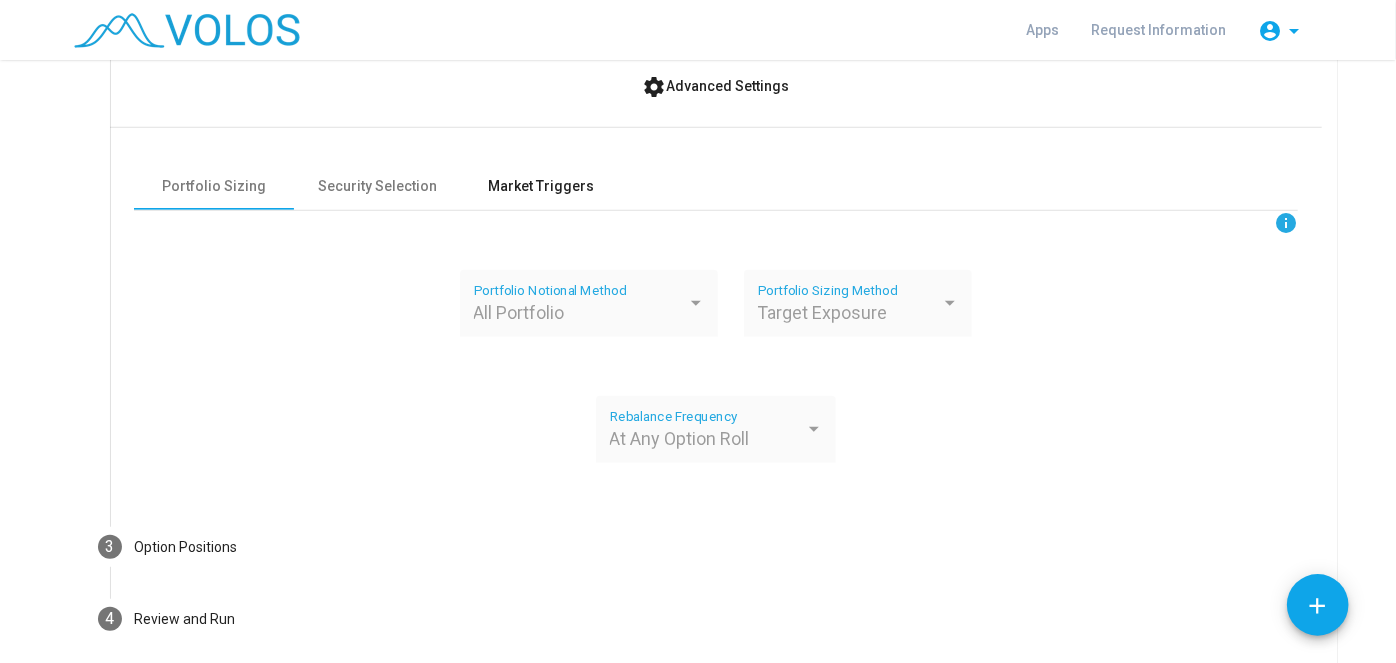 click on "Market Triggers" at bounding box center (541, 186) 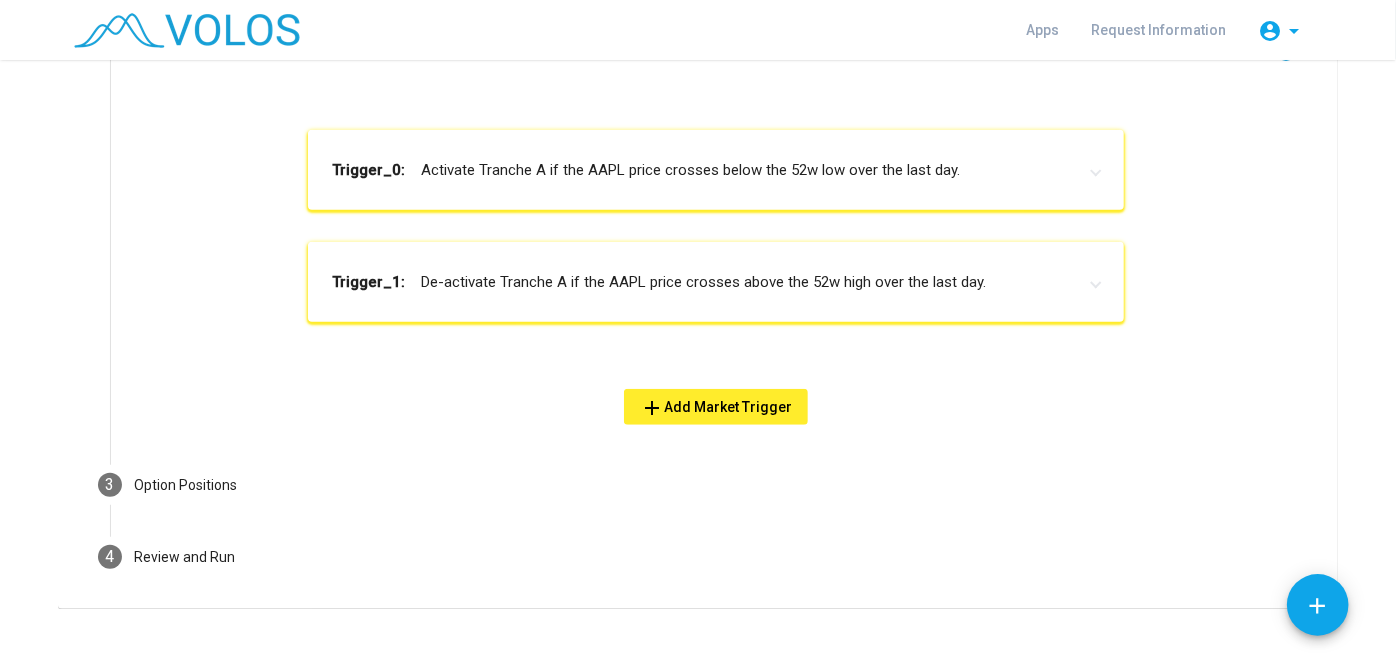 scroll, scrollTop: 692, scrollLeft: 0, axis: vertical 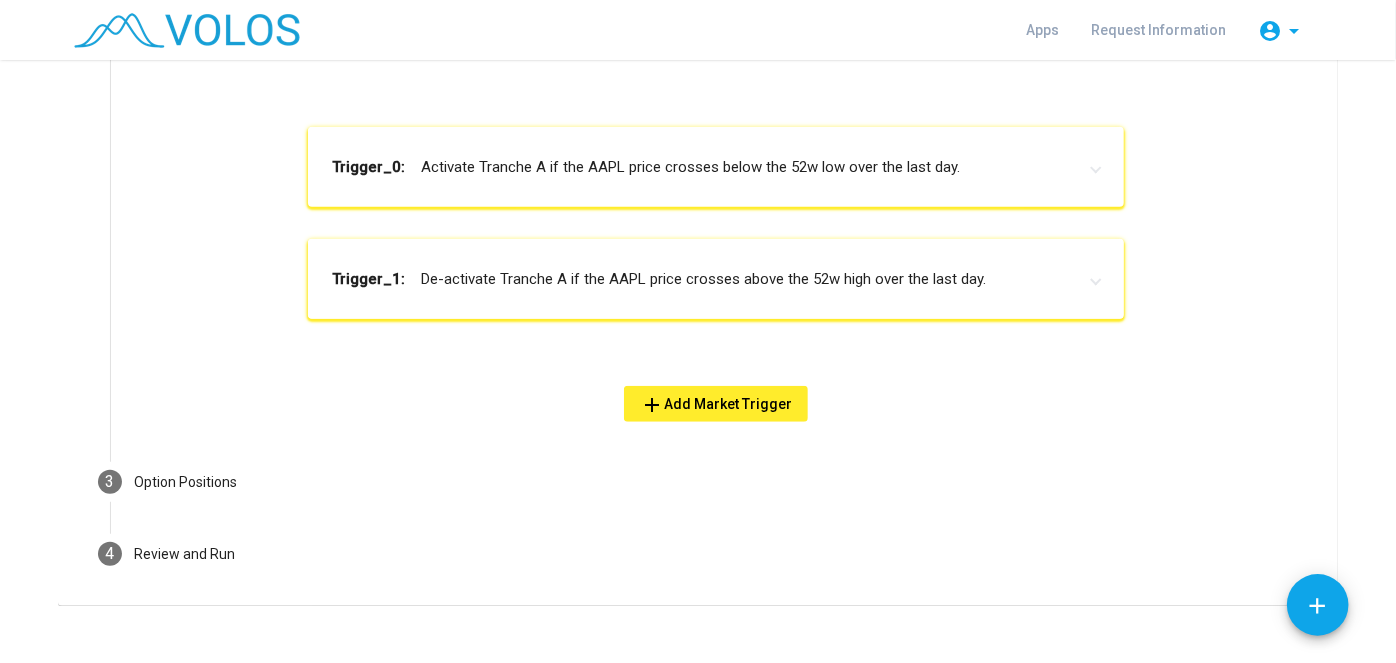 click on "Trigger_1:   De-activate Tranche A if the AAPL price crosses above the 52w high over the last day." at bounding box center (716, 279) 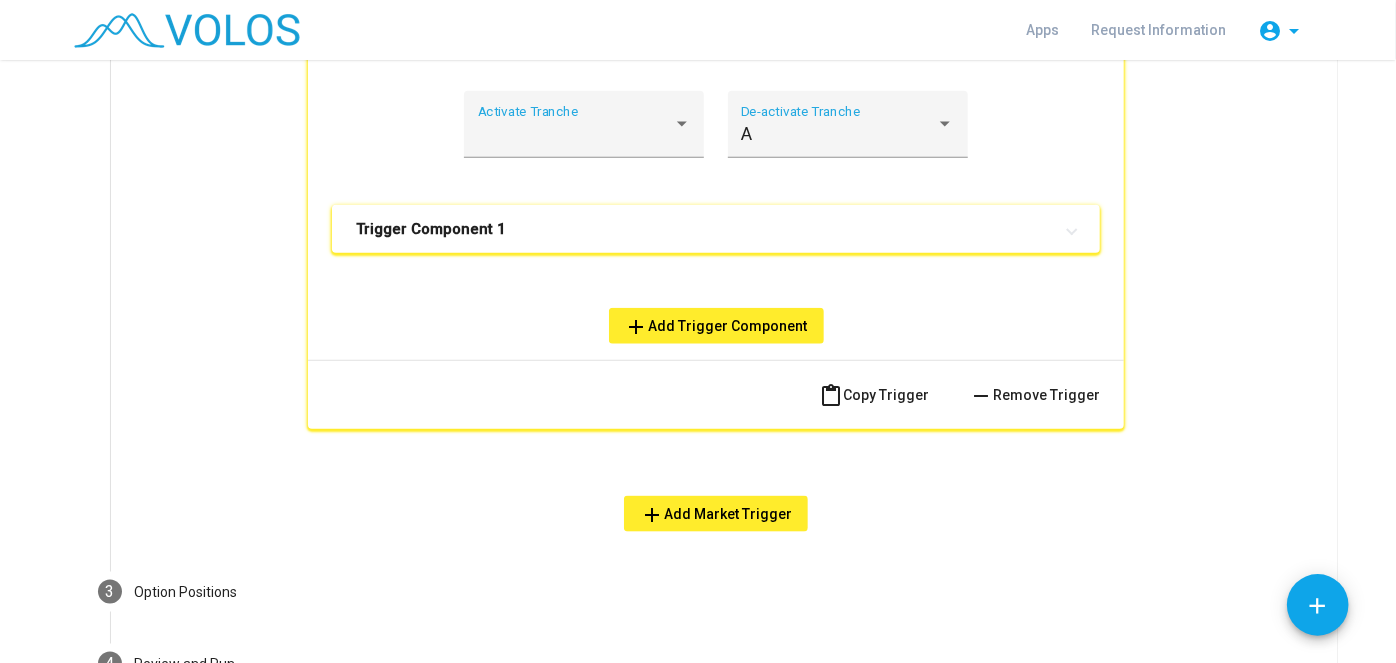 scroll, scrollTop: 1039, scrollLeft: 0, axis: vertical 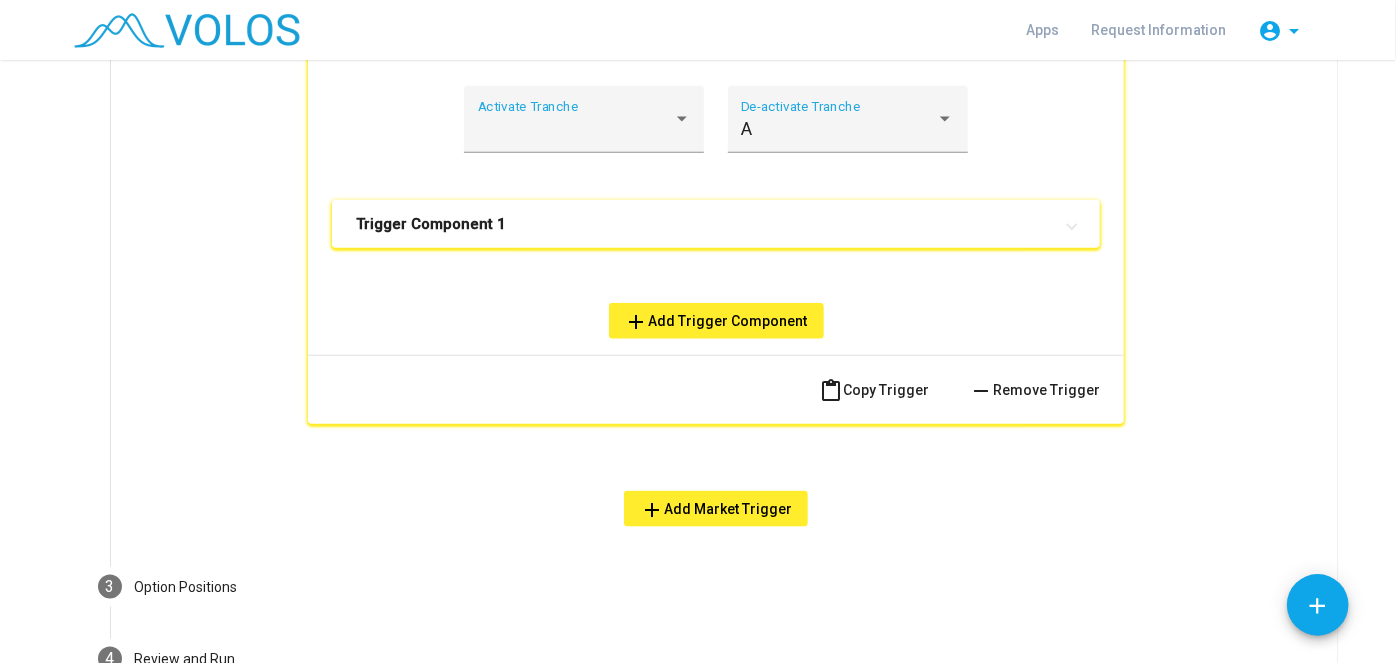click on "remove  Remove Trigger" at bounding box center (1034, 390) 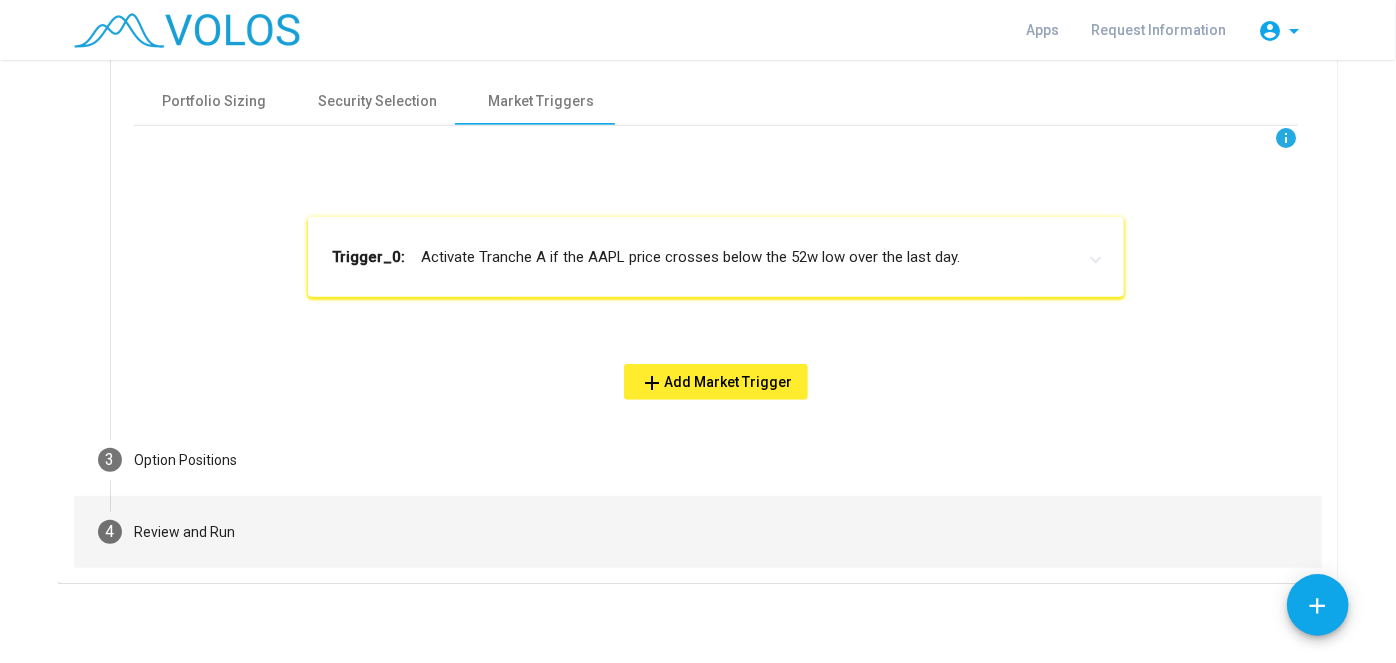 click on "4 Review and Run" at bounding box center (698, 532) 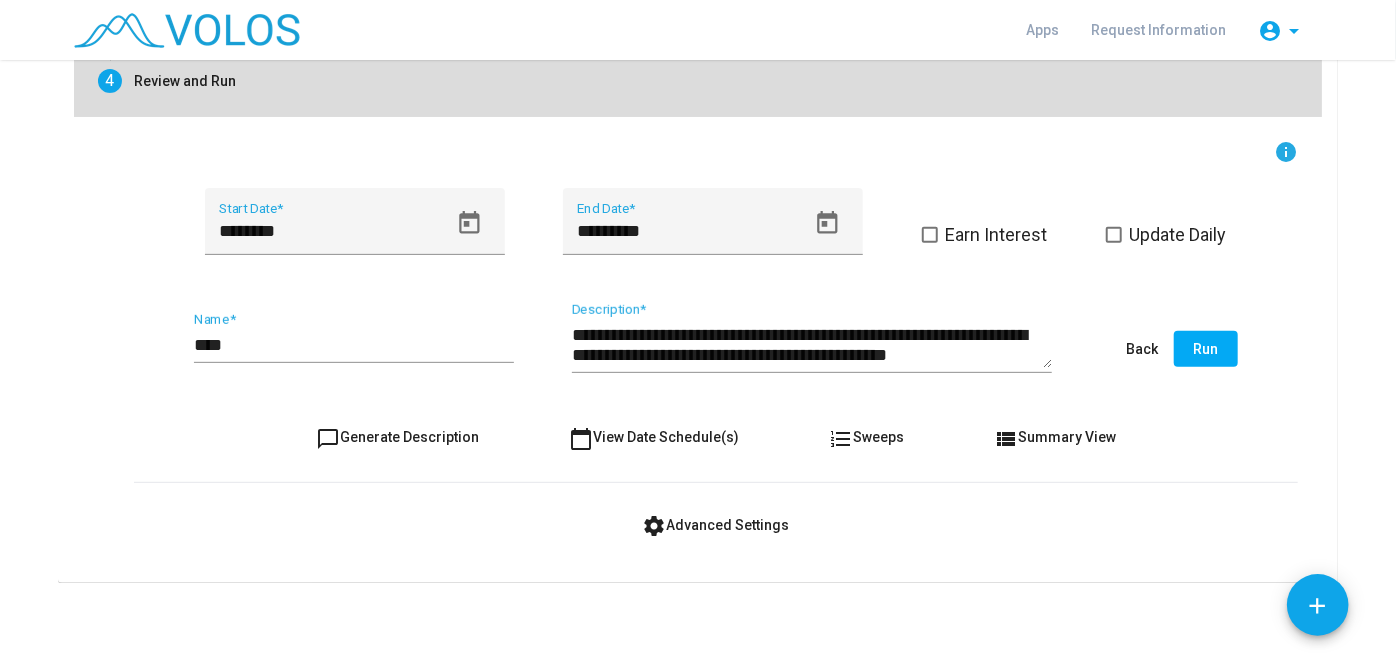 scroll, scrollTop: 324, scrollLeft: 0, axis: vertical 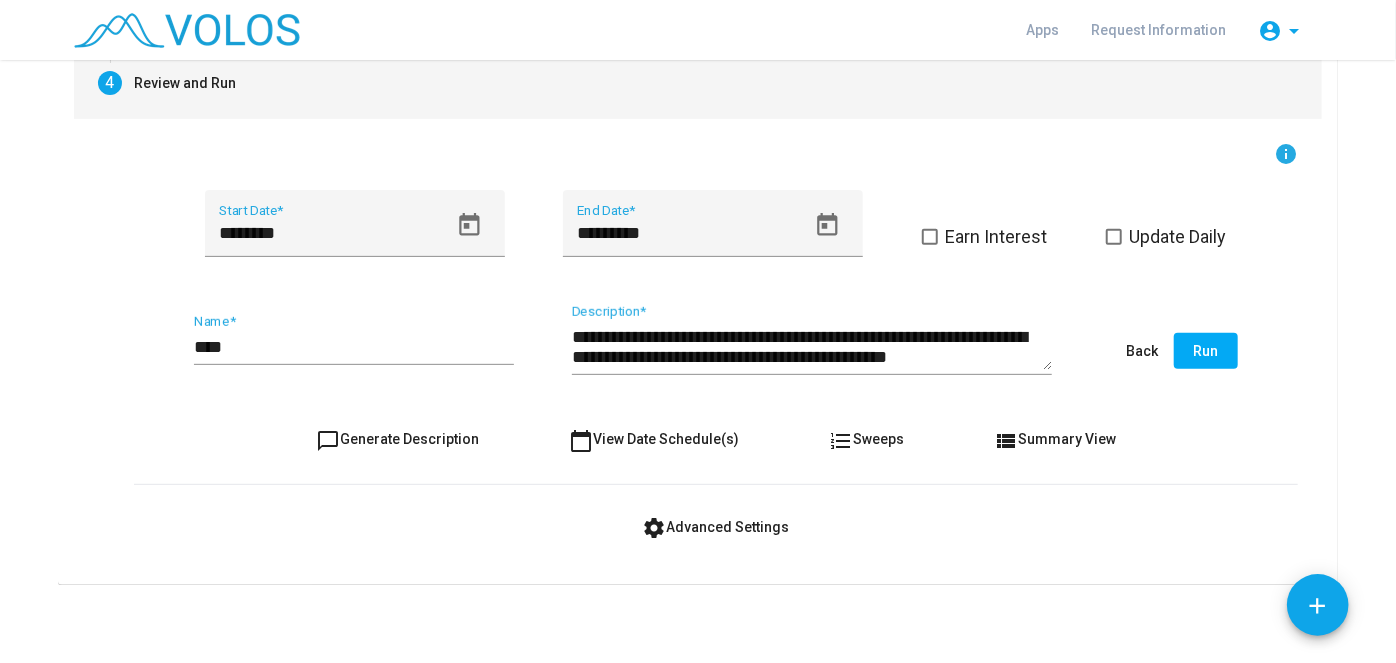 click on "Run" at bounding box center [1206, 351] 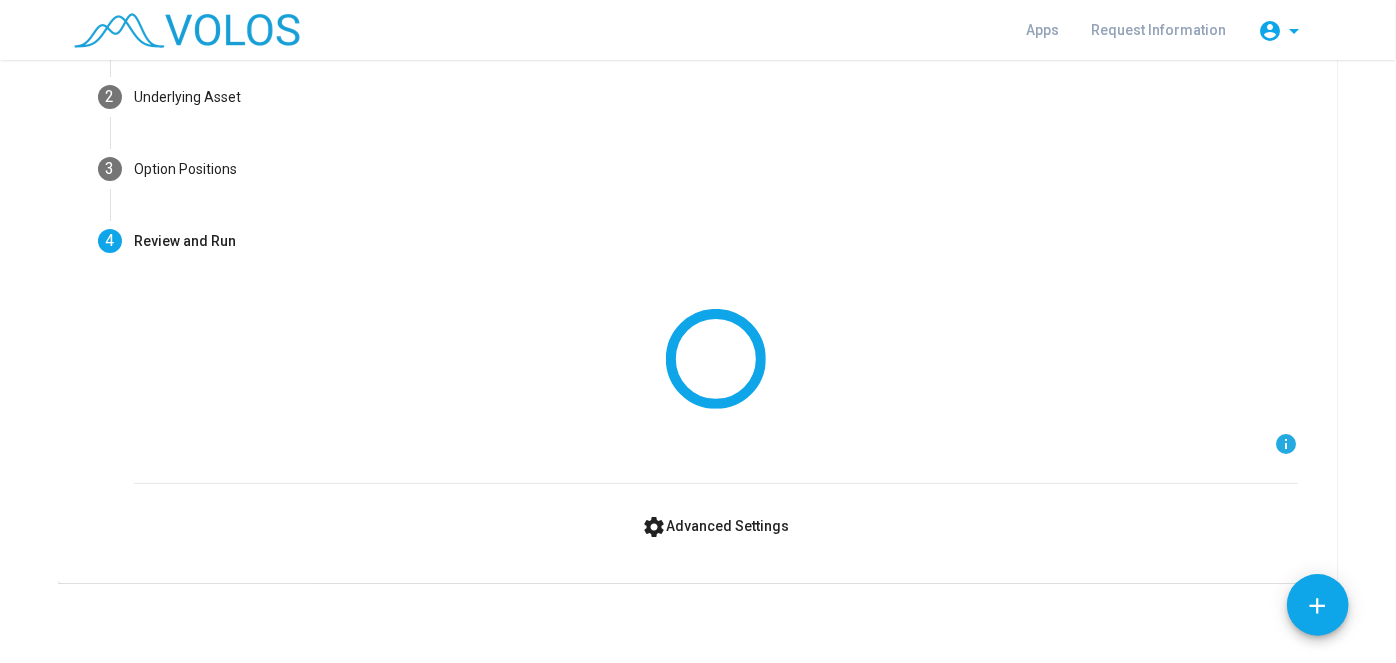 scroll, scrollTop: 0, scrollLeft: 0, axis: both 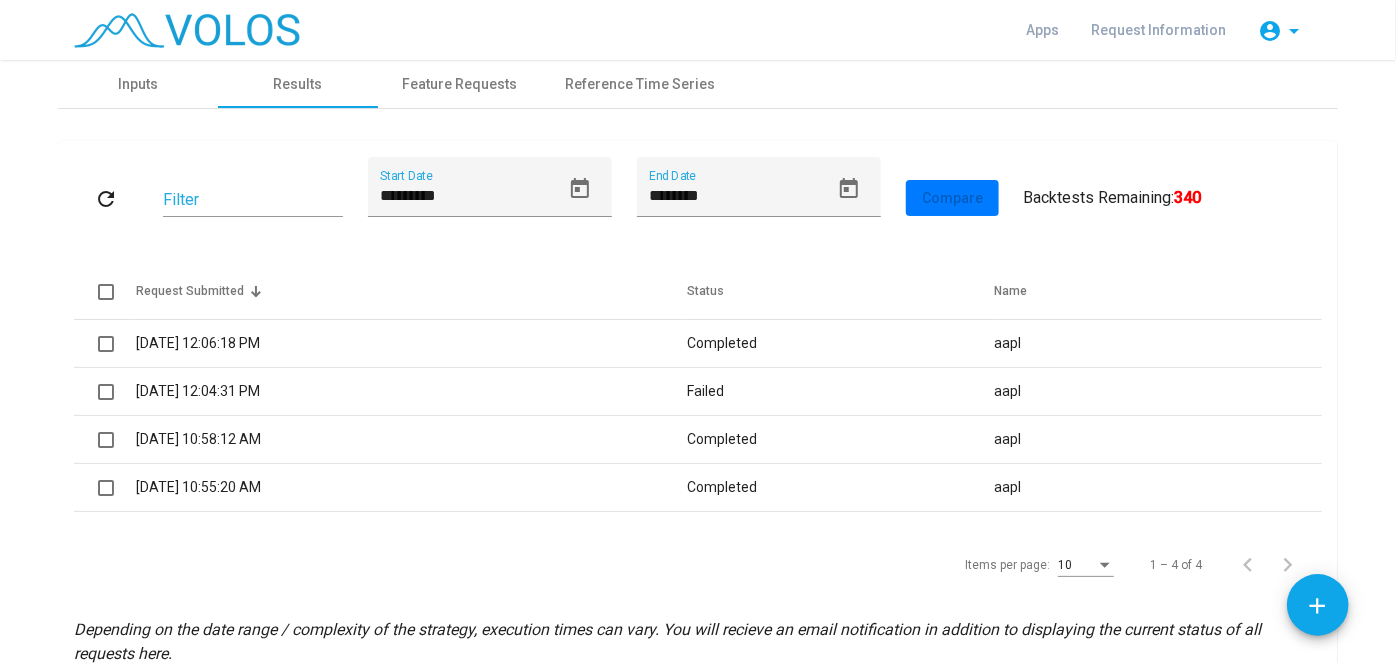 click on "aapl" at bounding box center (1158, 343) 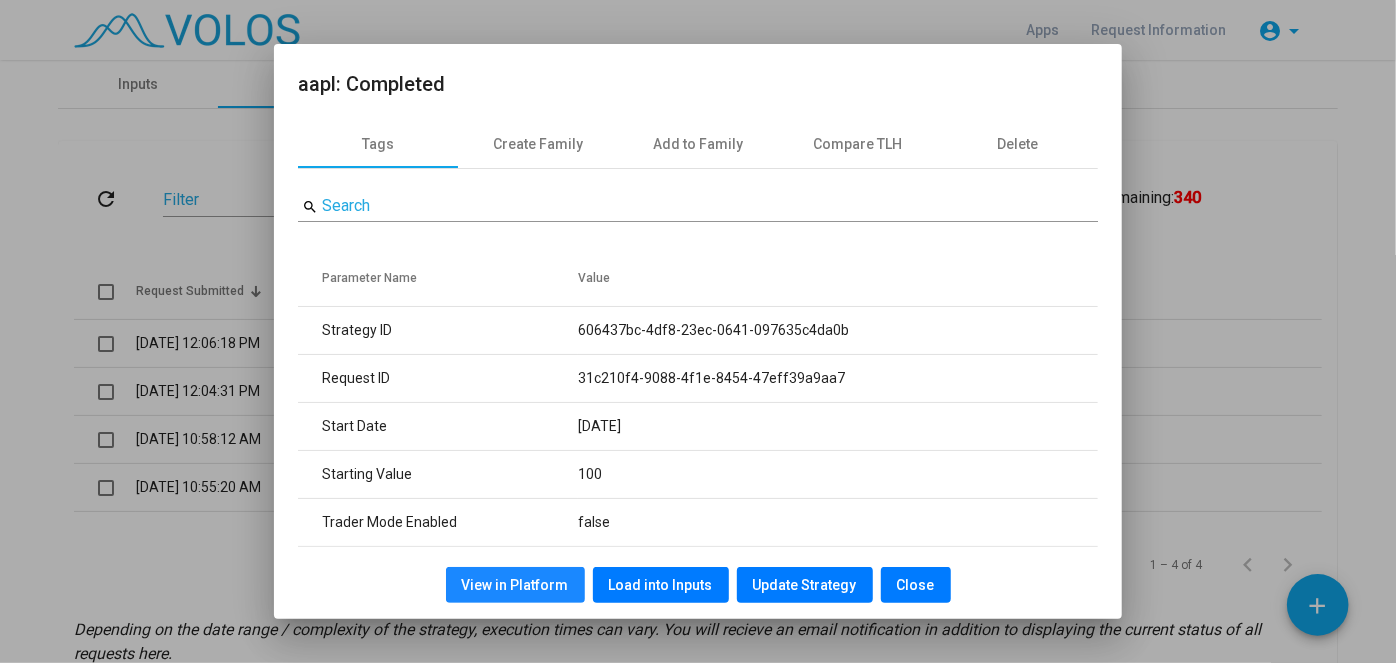 click on "View in Platform" at bounding box center (515, 585) 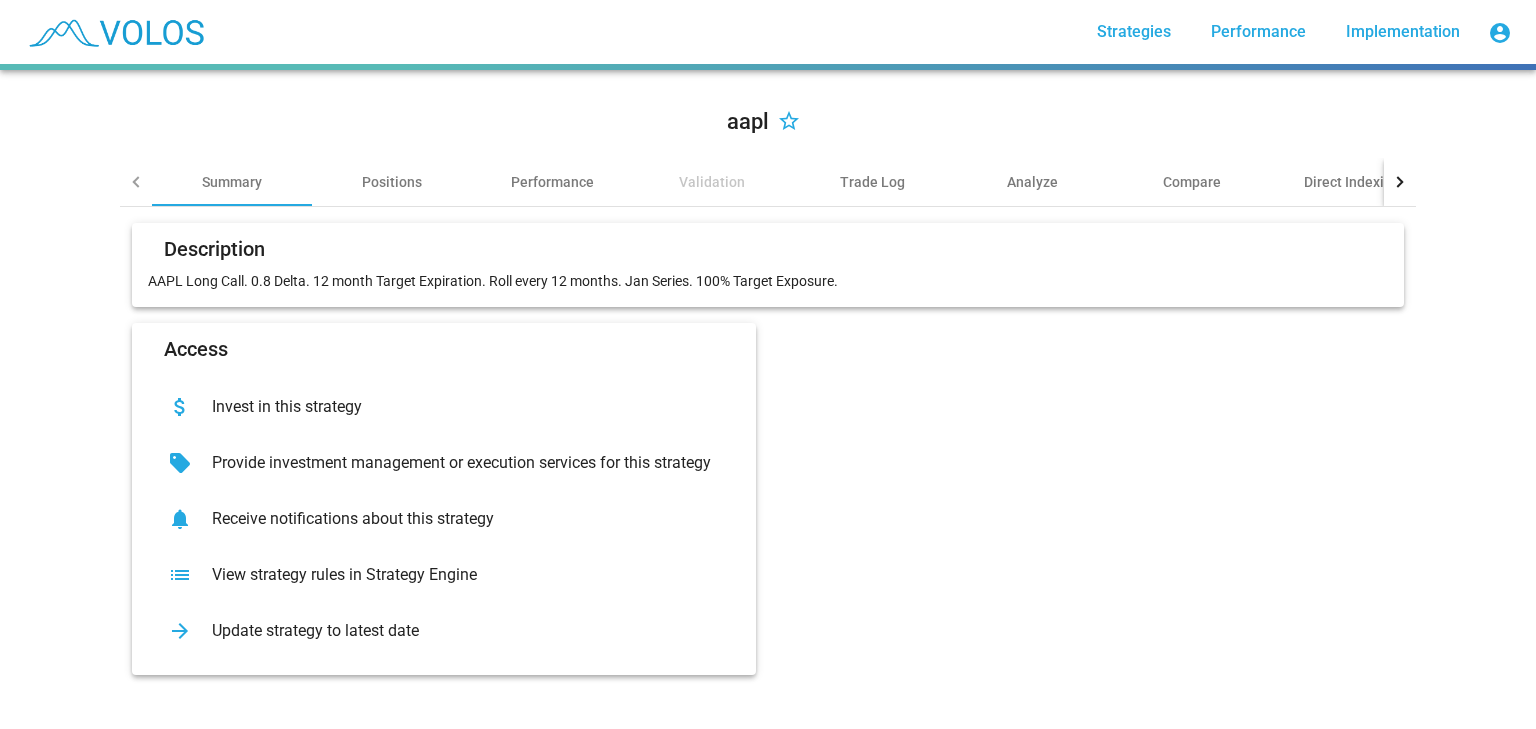 scroll, scrollTop: 0, scrollLeft: 0, axis: both 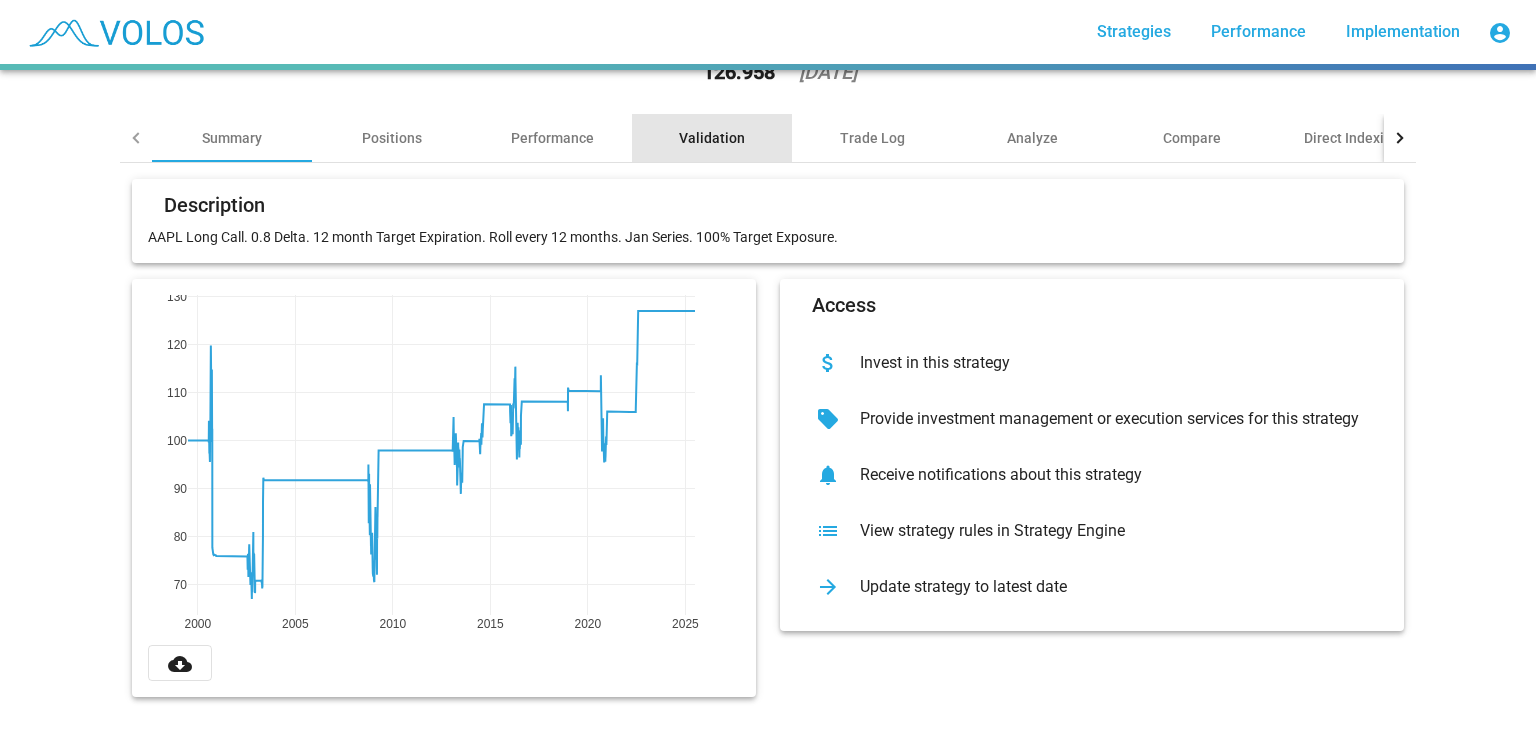 click on "Validation" at bounding box center (712, 138) 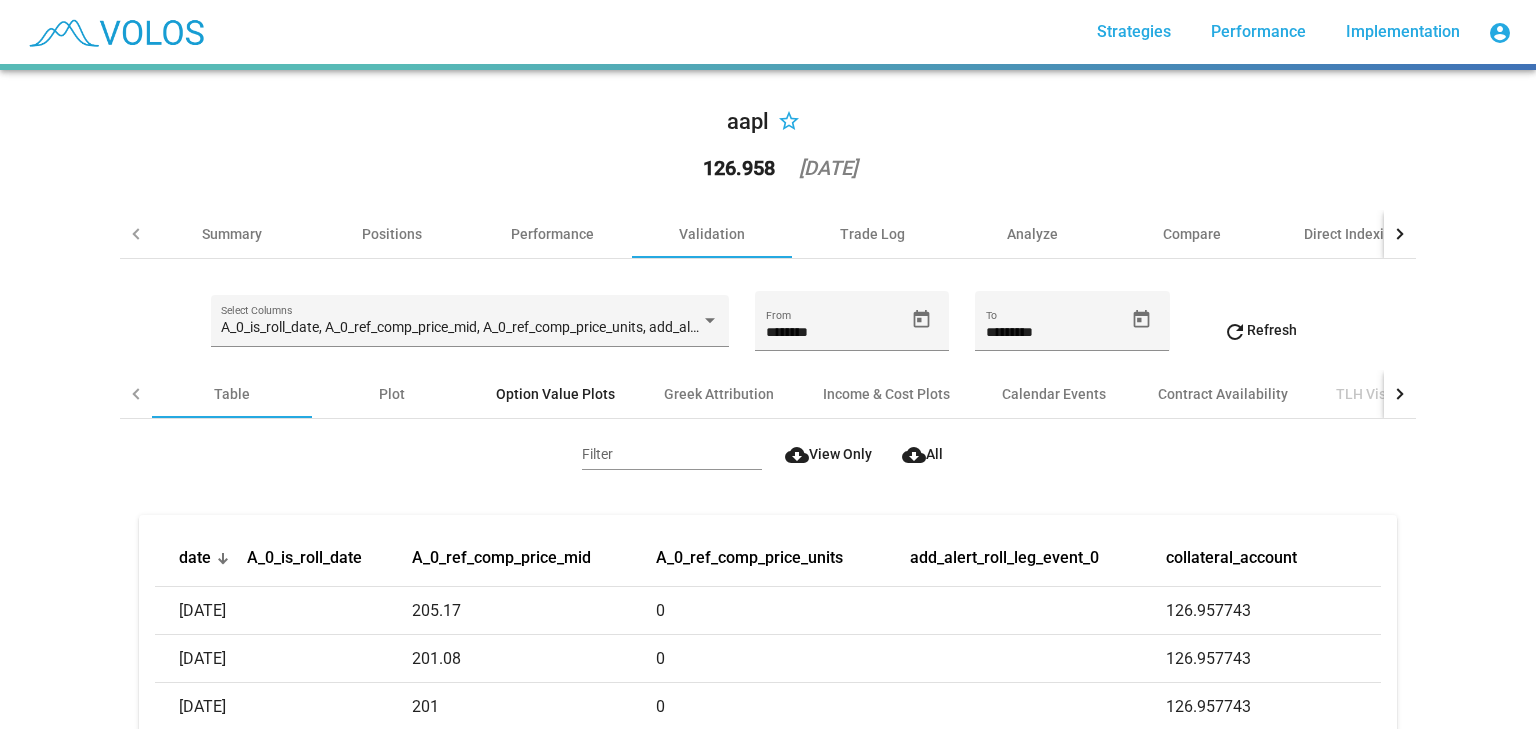 click on "Option Value Plots" at bounding box center (555, 394) 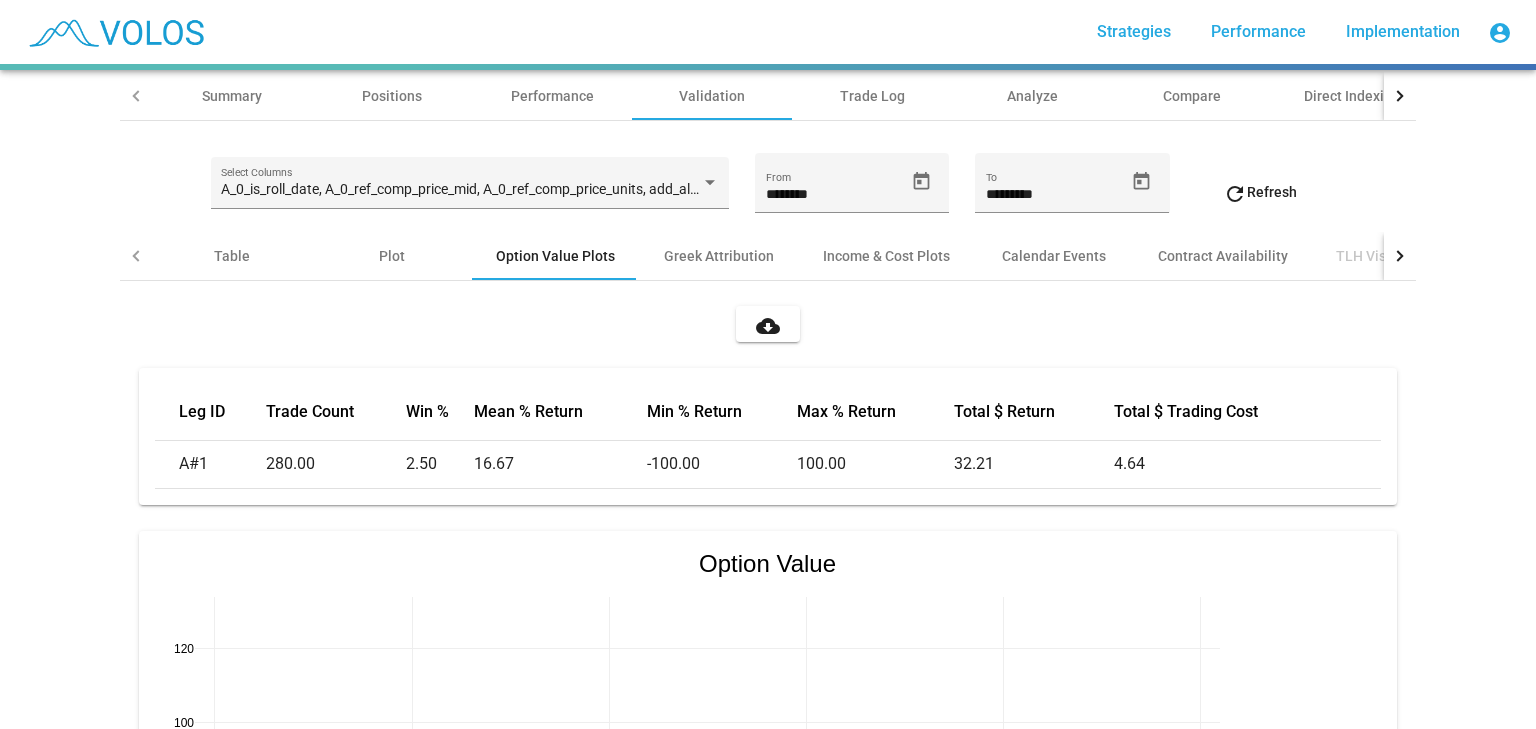 scroll, scrollTop: 0, scrollLeft: 0, axis: both 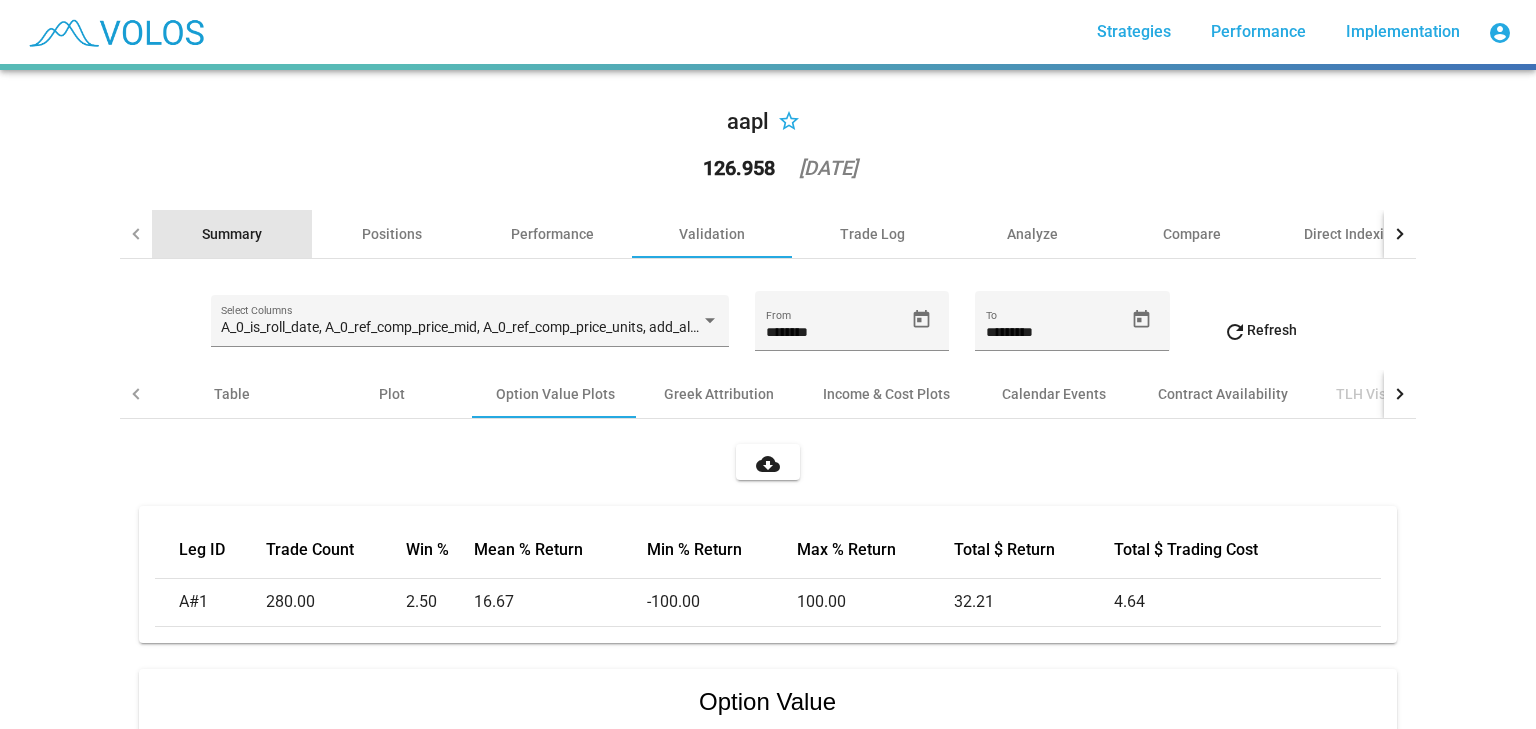 click on "Summary" at bounding box center [232, 234] 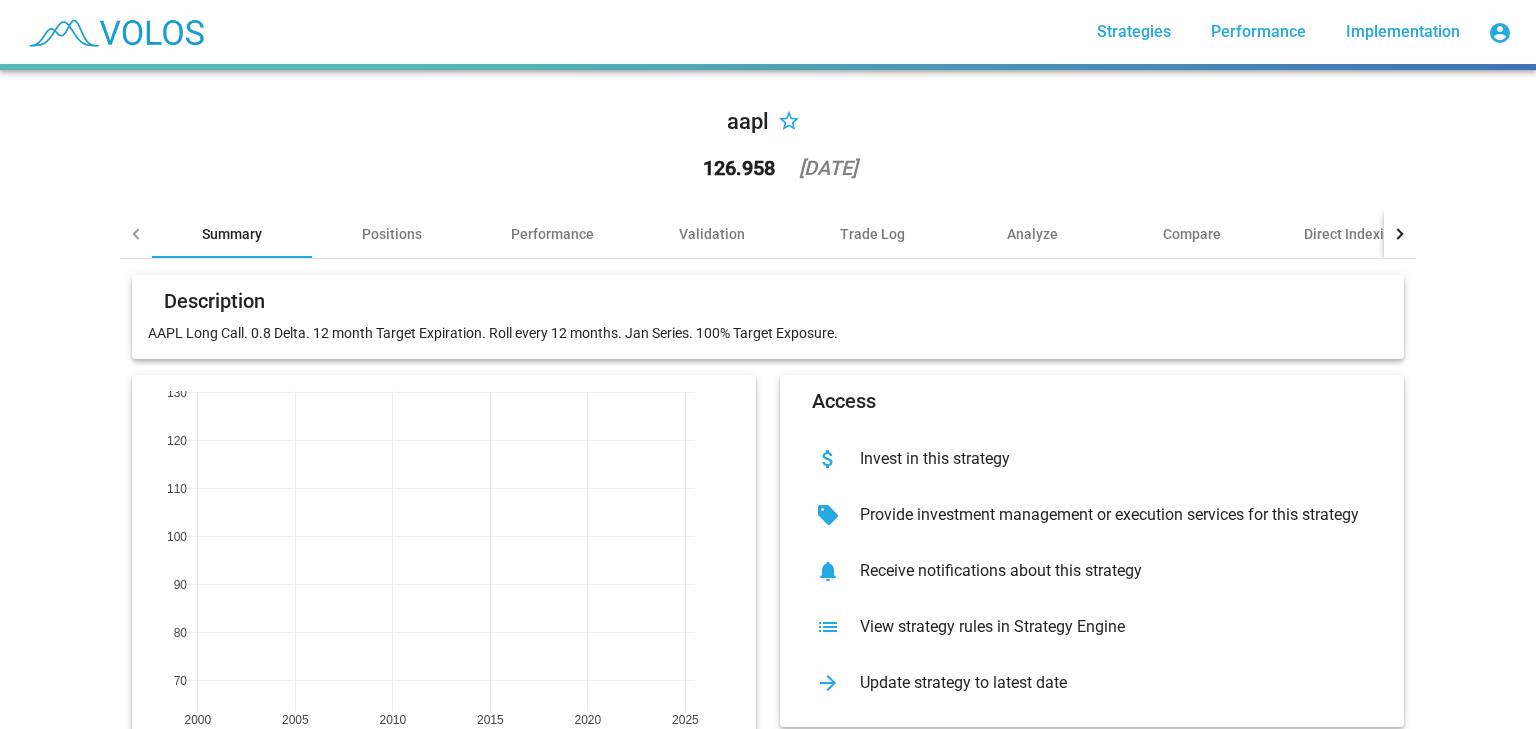scroll, scrollTop: 0, scrollLeft: 0, axis: both 